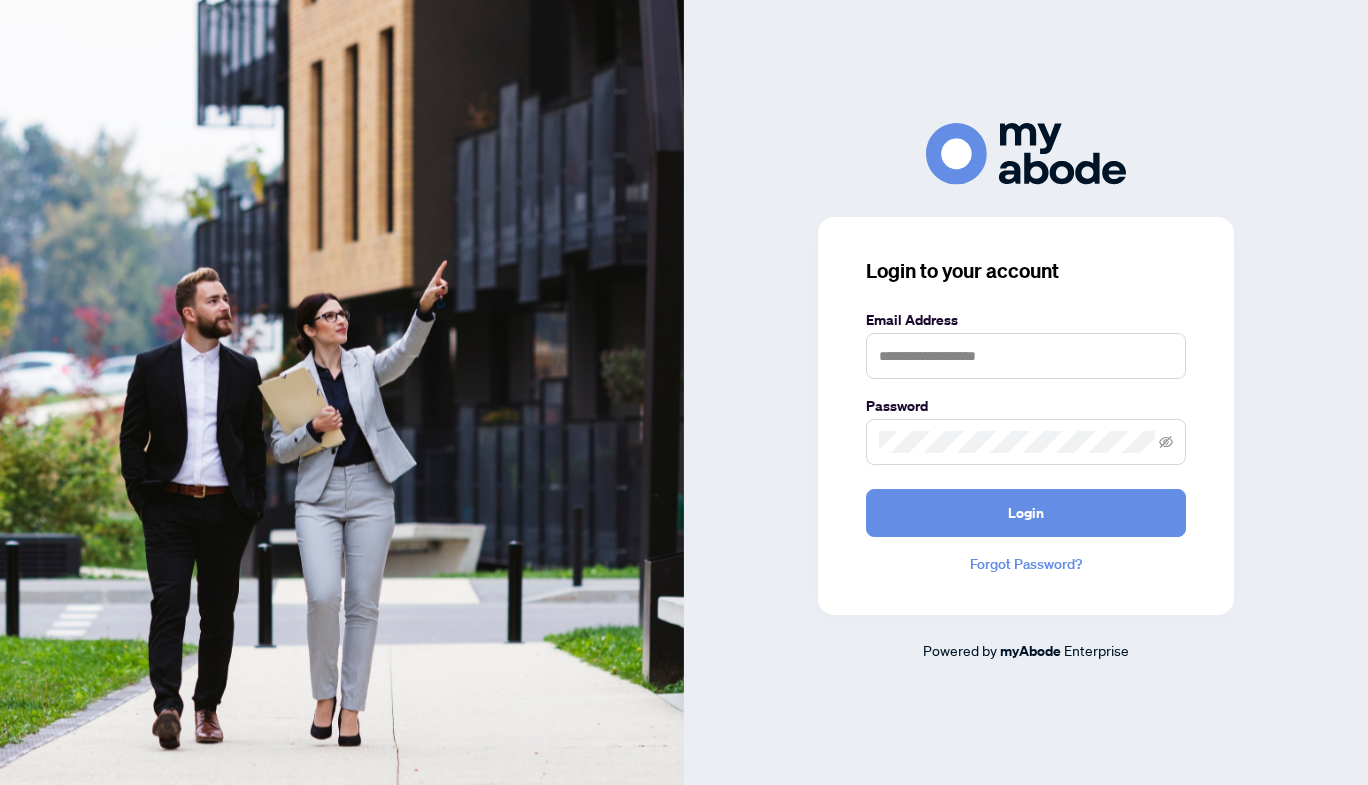 scroll, scrollTop: 0, scrollLeft: 0, axis: both 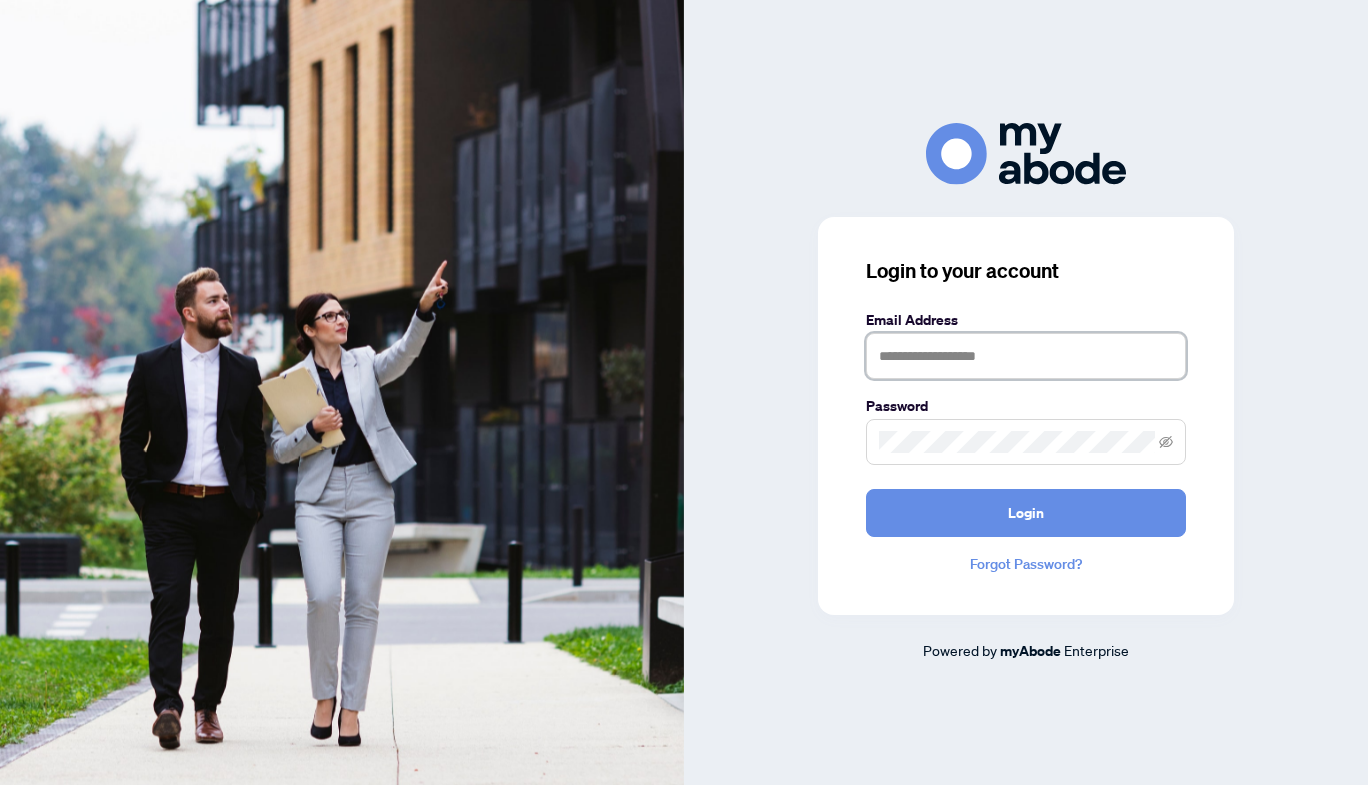 click at bounding box center [1026, 356] 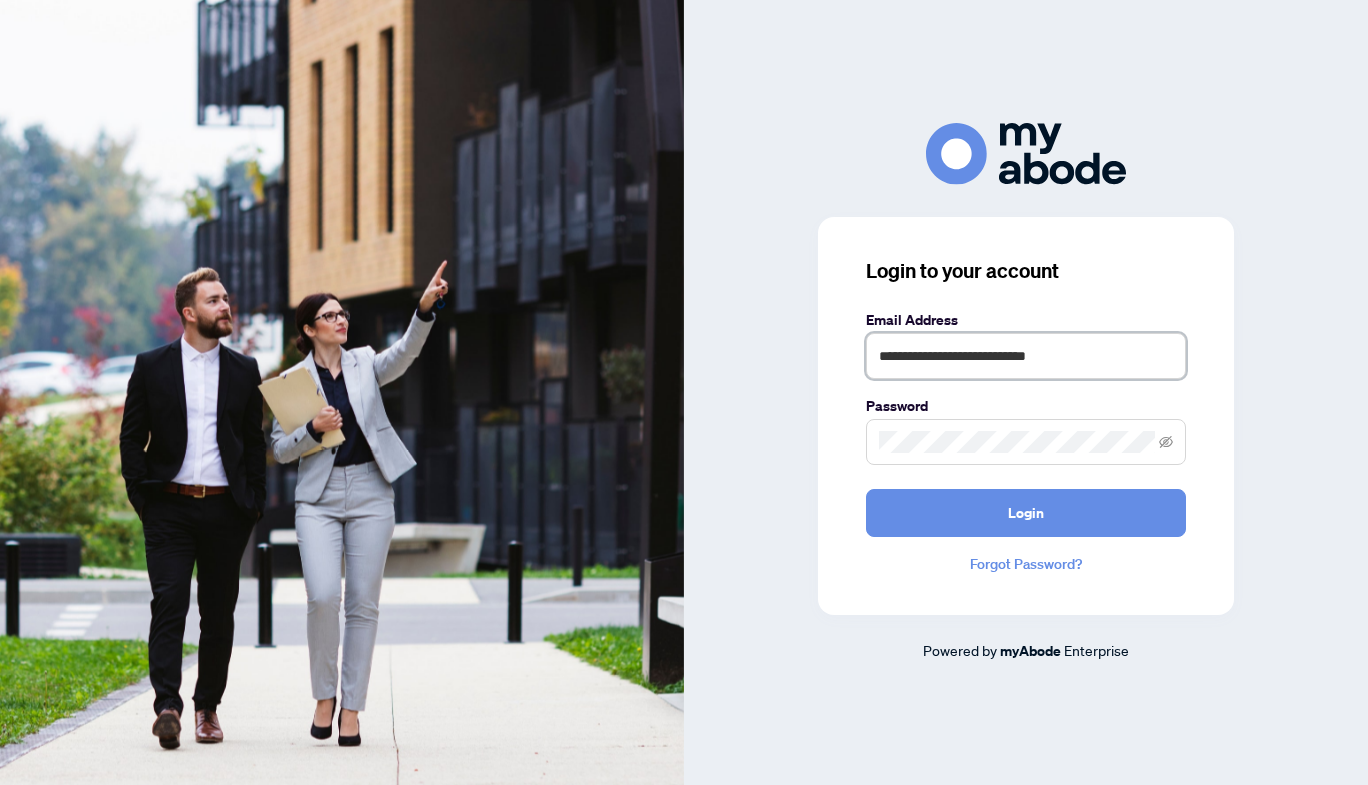 type on "**********" 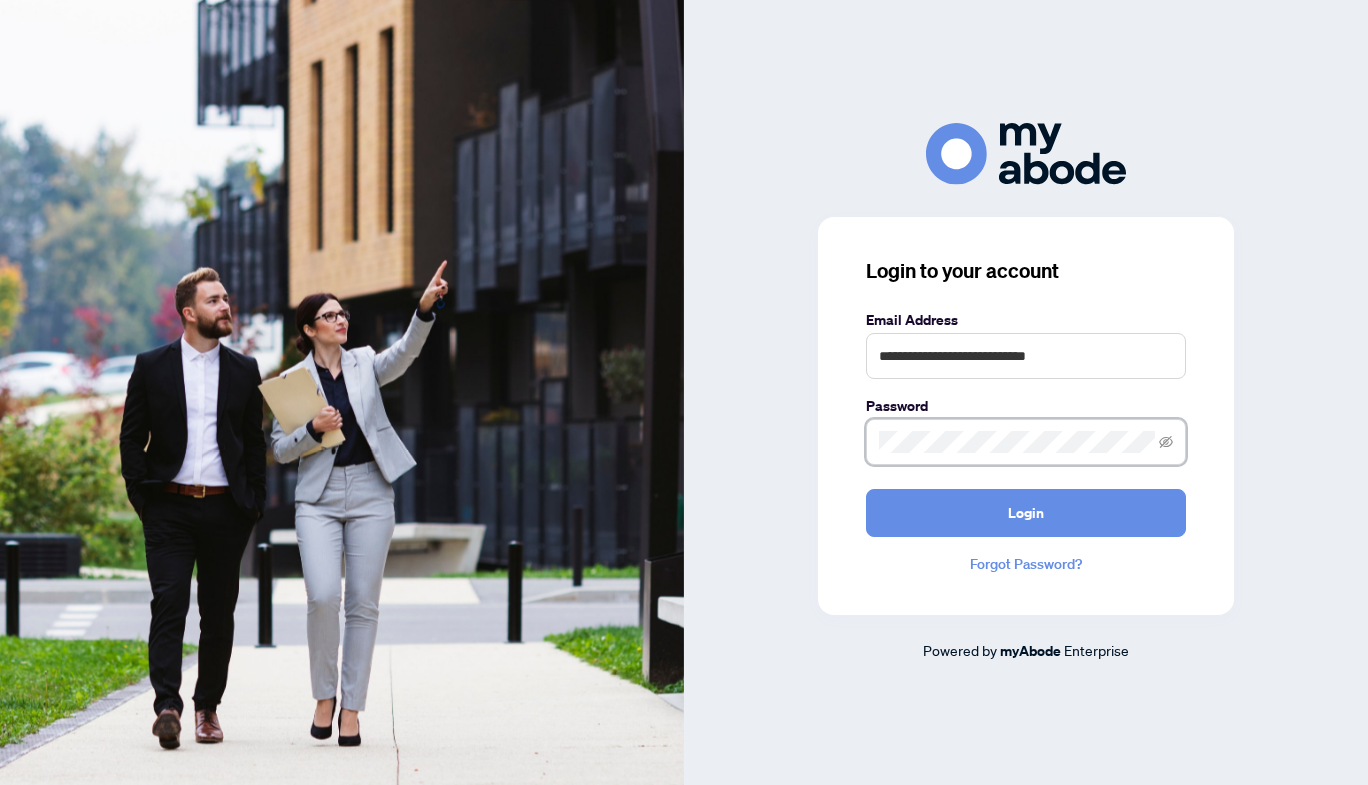 click on "Login" at bounding box center (1026, 513) 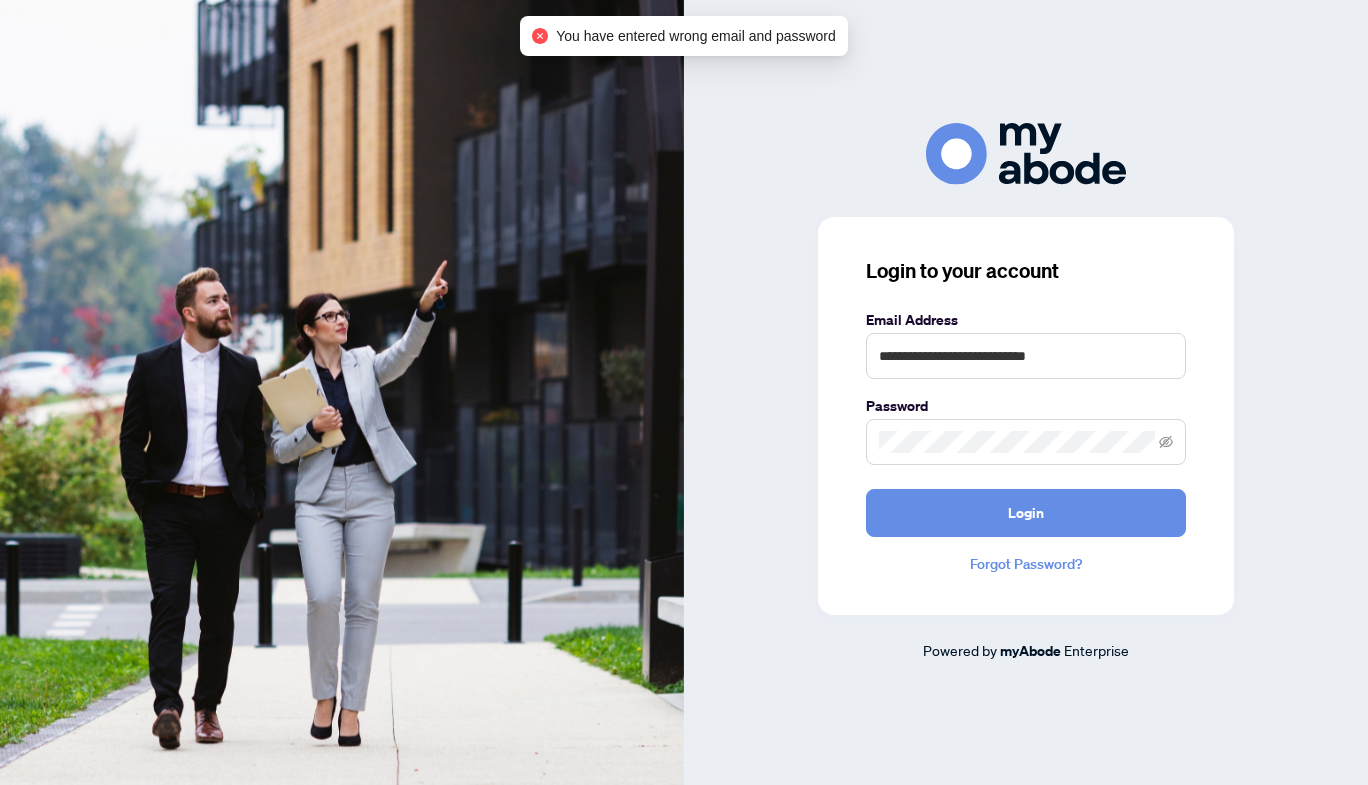 click at bounding box center (1026, 442) 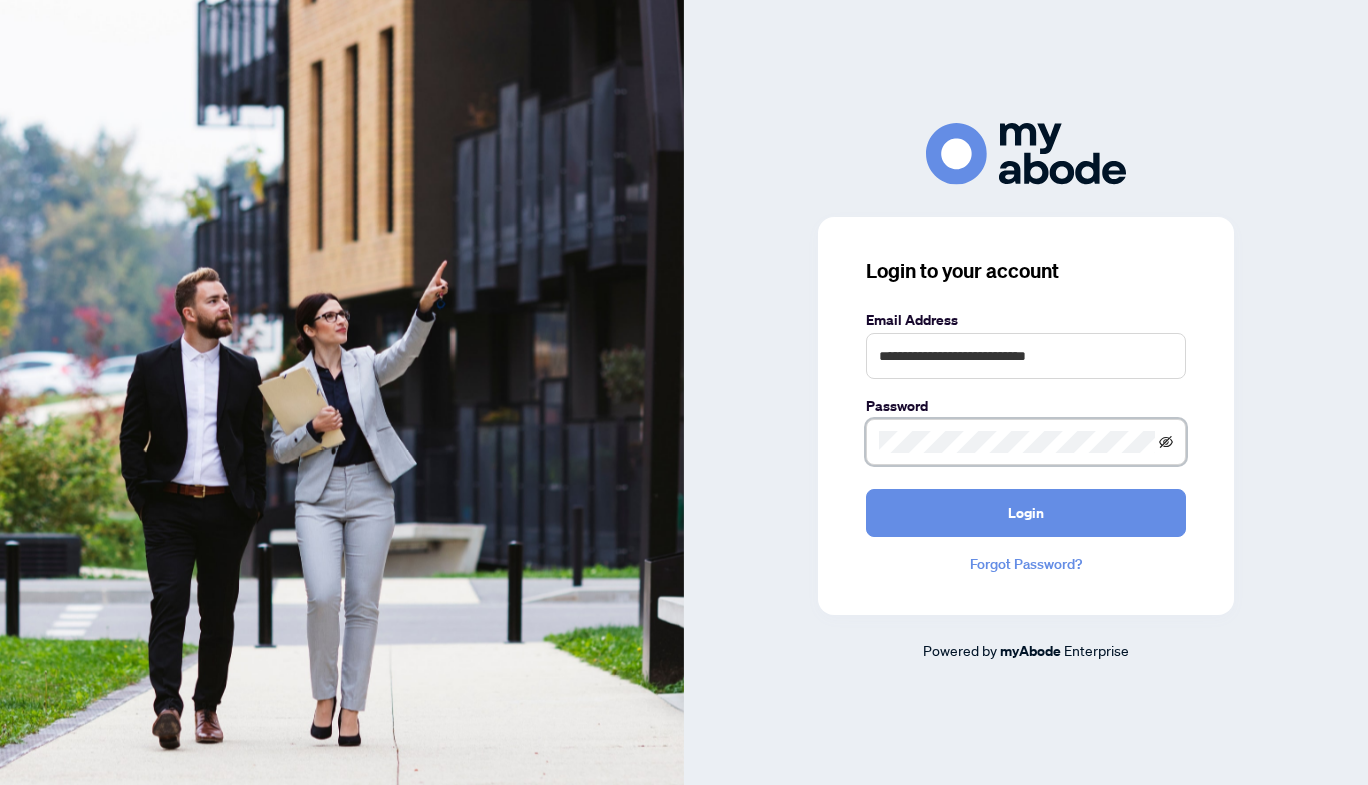 click 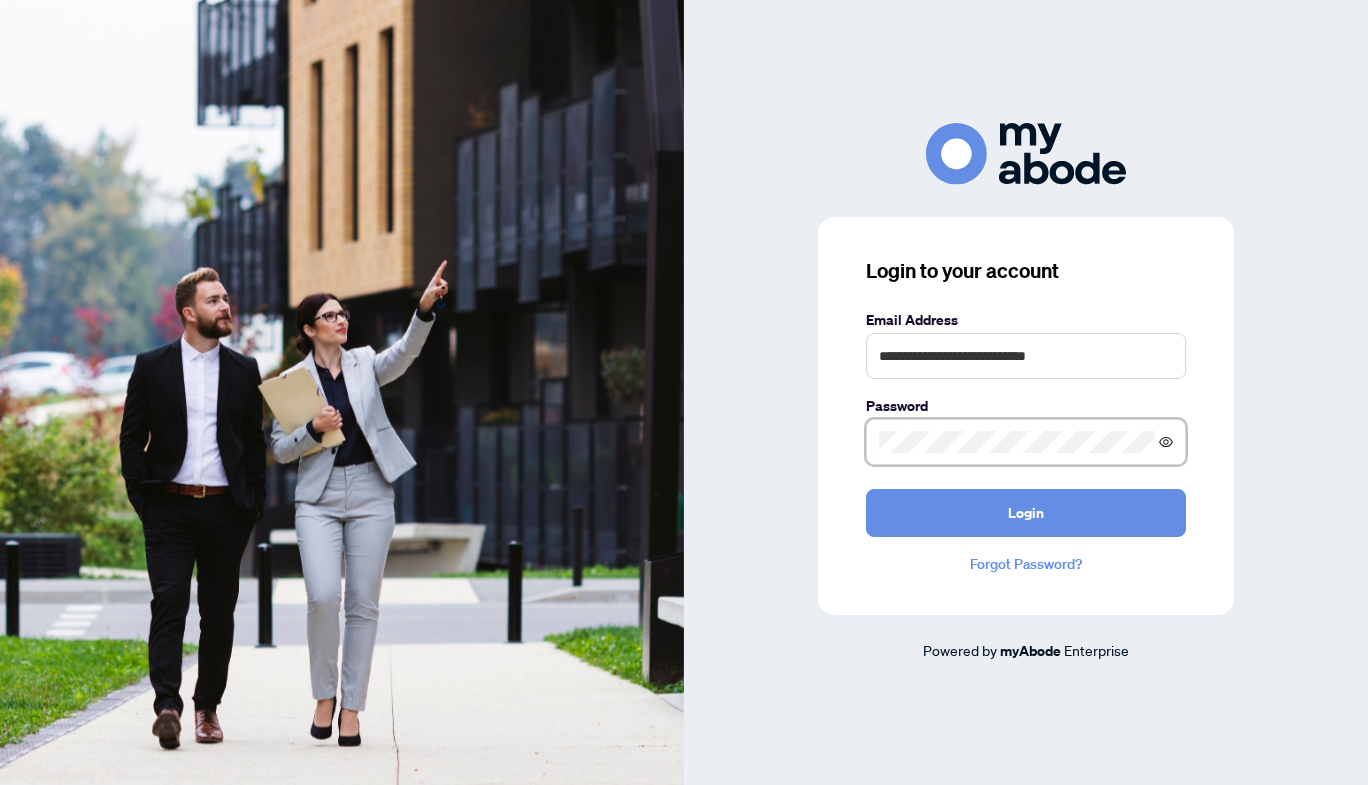 click on "Login" at bounding box center (1026, 513) 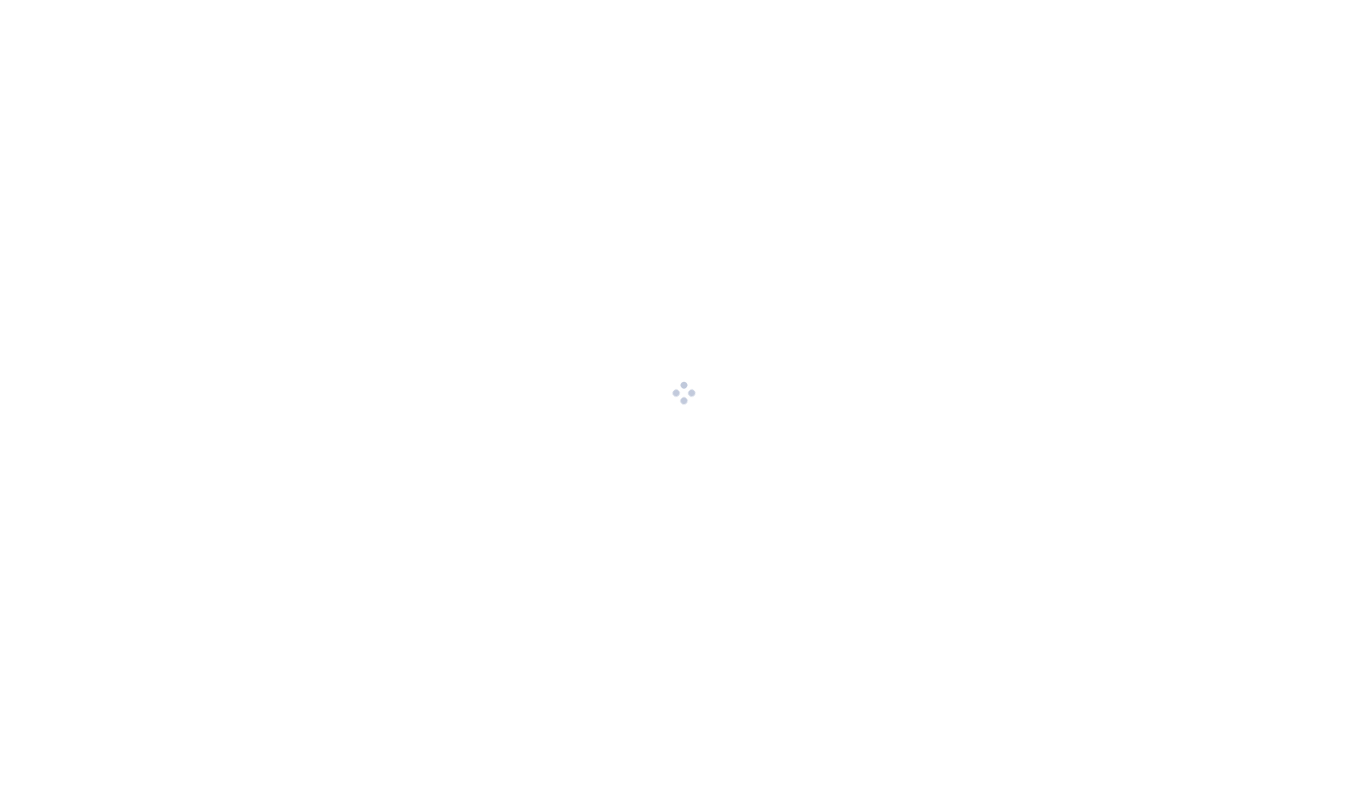 scroll, scrollTop: 0, scrollLeft: 0, axis: both 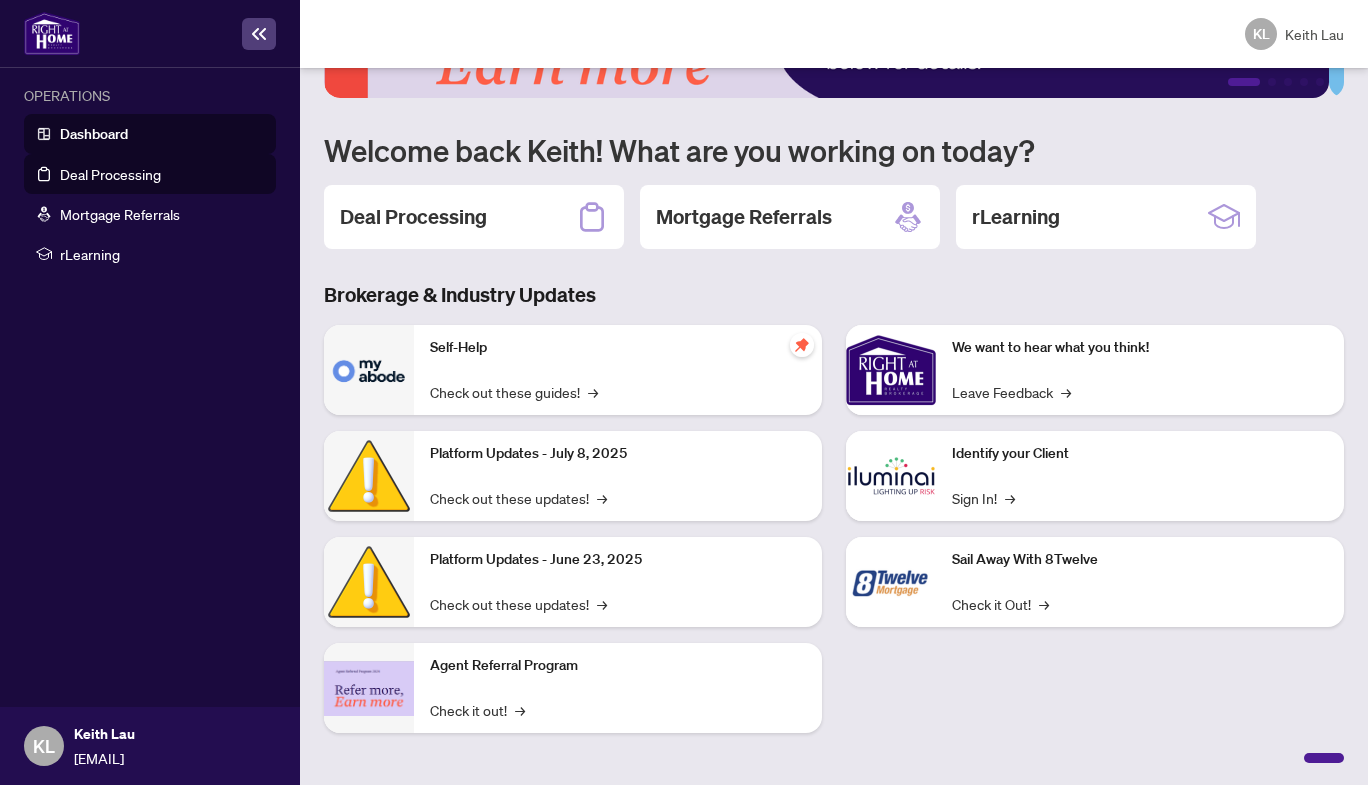 click on "Deal Processing" at bounding box center (110, 174) 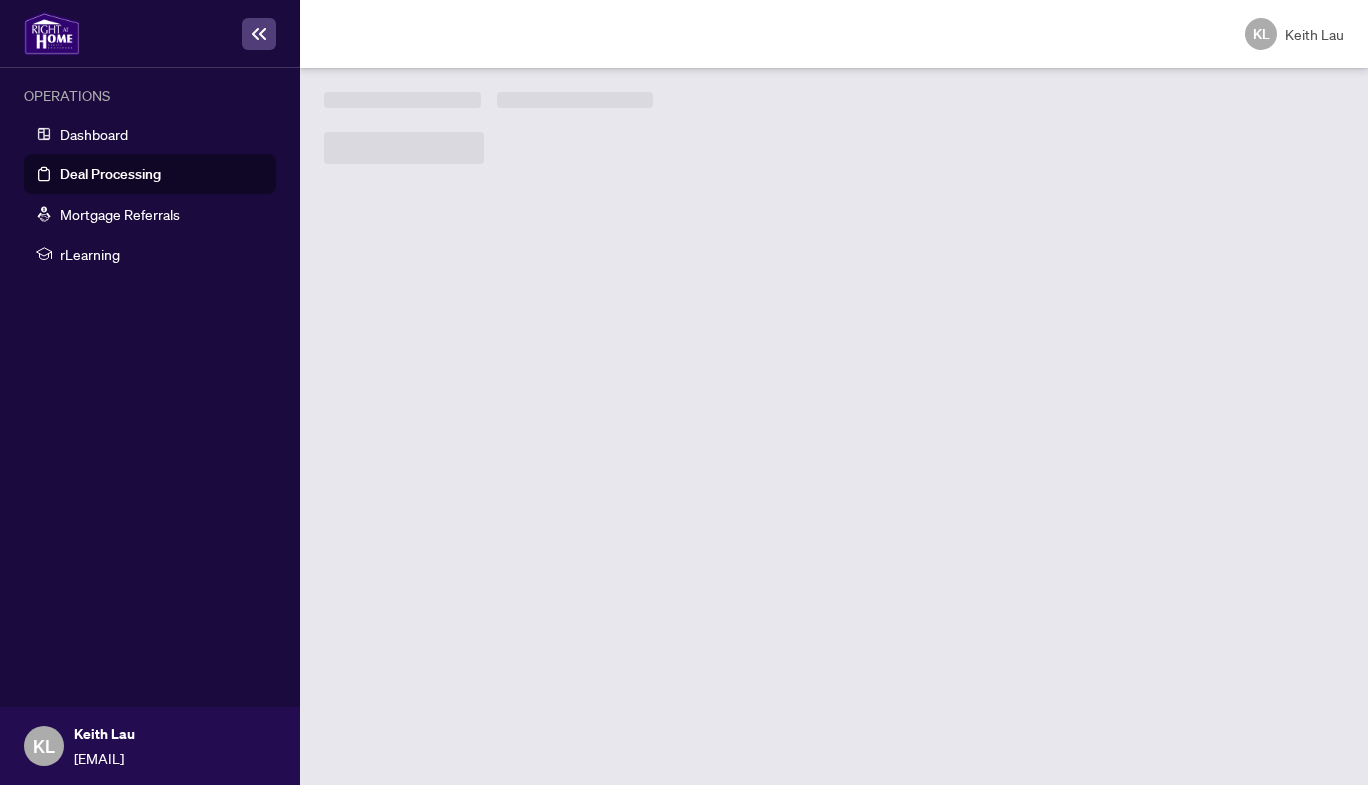 scroll, scrollTop: 0, scrollLeft: 0, axis: both 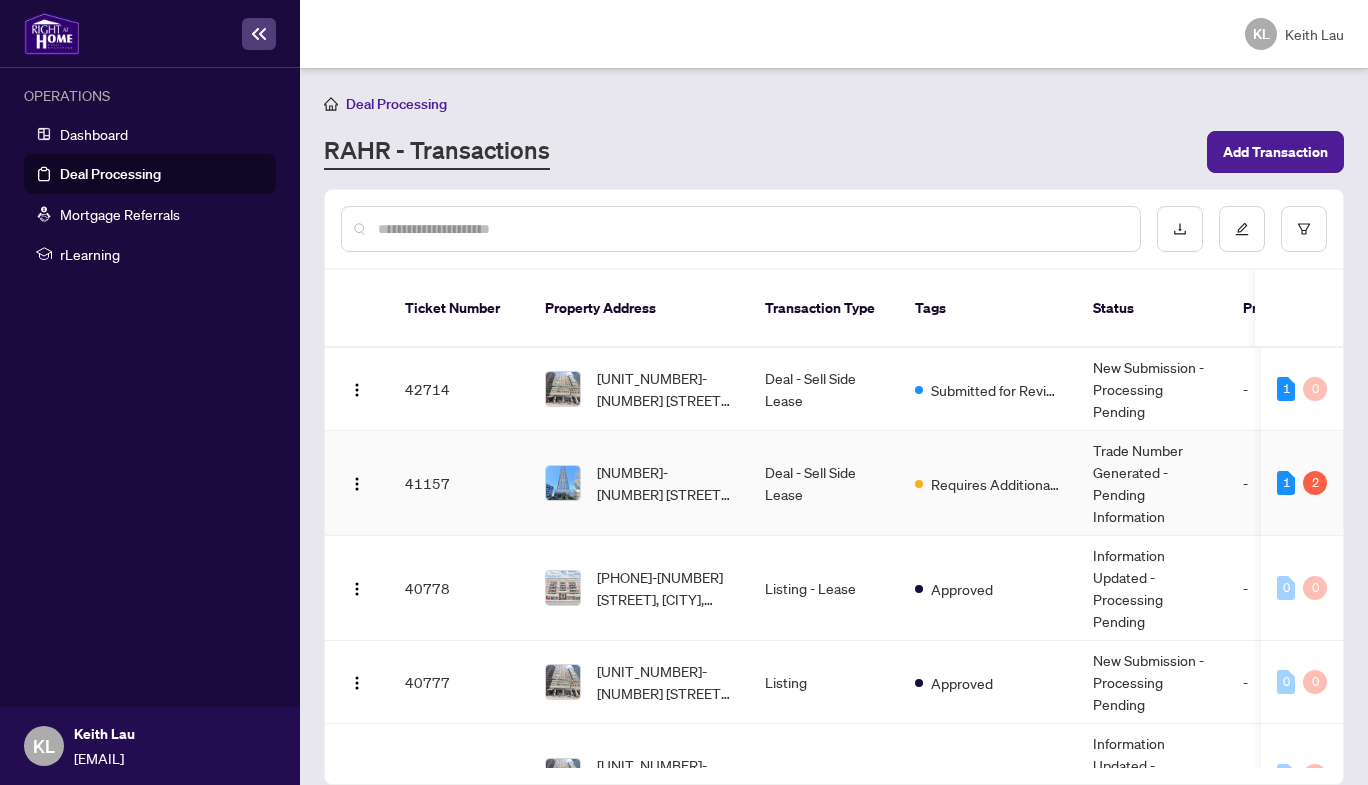 click on "[NUMBER]-[NUMBER] [STREET], [CITY], [PROVINCE] [POSTAL_CODE], [COUNTRY]" at bounding box center [665, 483] 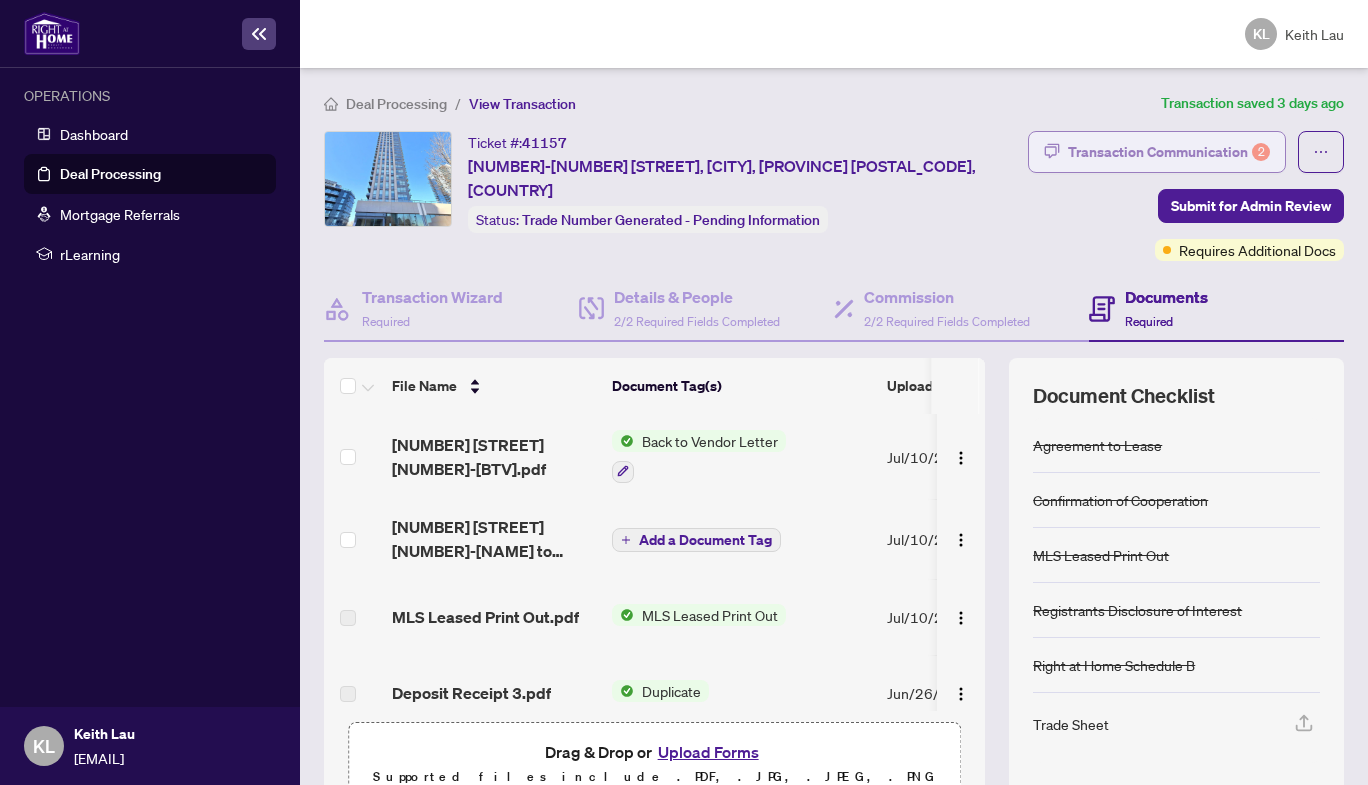 click on "Transaction Communication 2" at bounding box center (1169, 152) 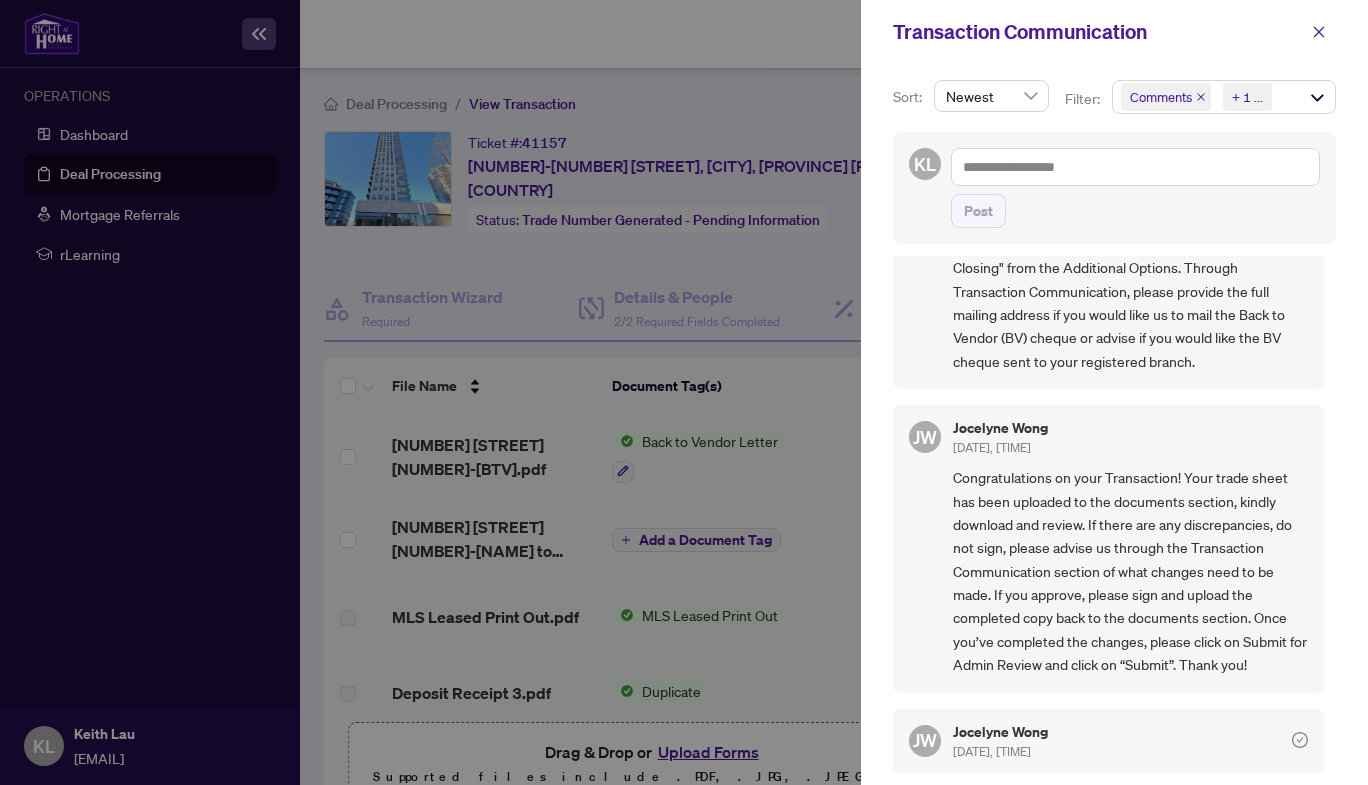 scroll, scrollTop: 359, scrollLeft: 0, axis: vertical 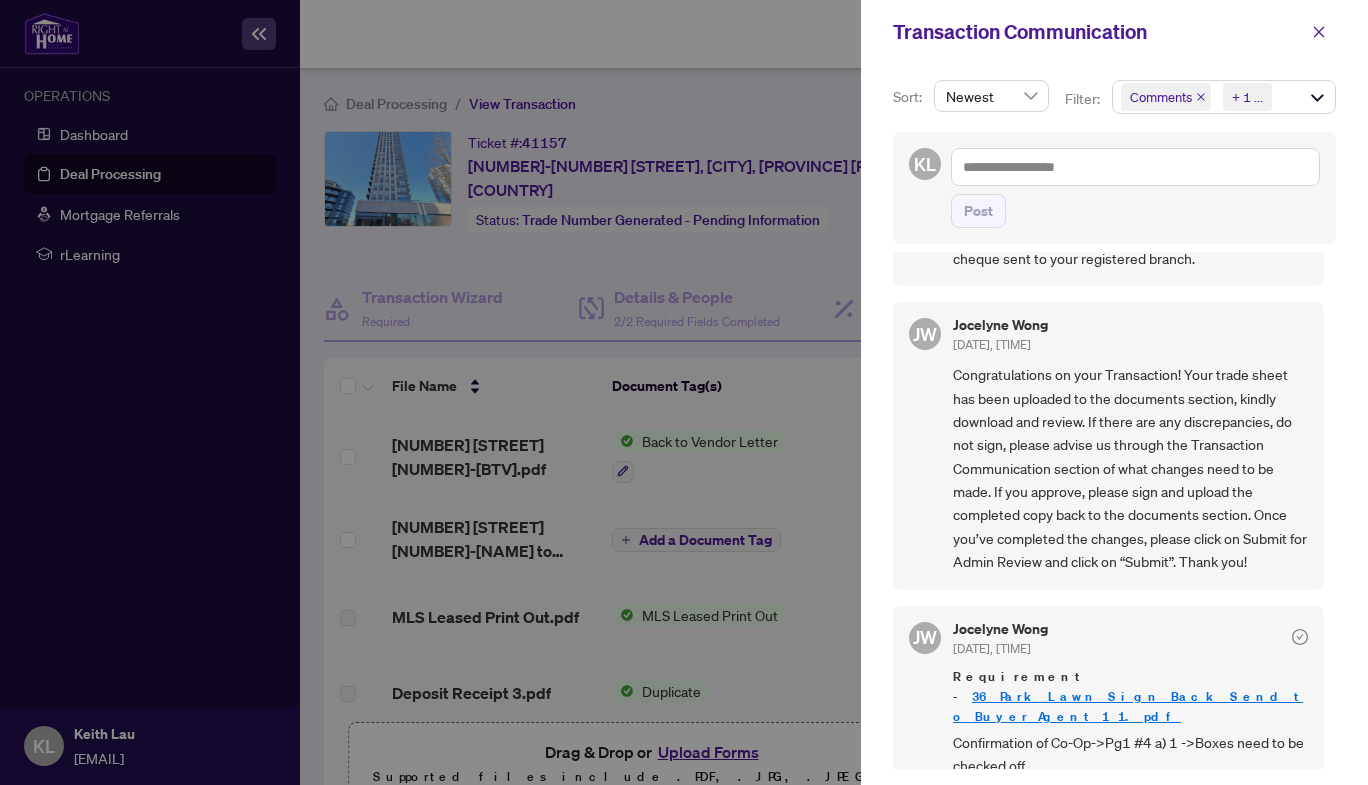 click on "36_Park_Lawn_Sign_Back_Send_to_Buyer_Agent_1 1.pdf" at bounding box center [1128, 706] 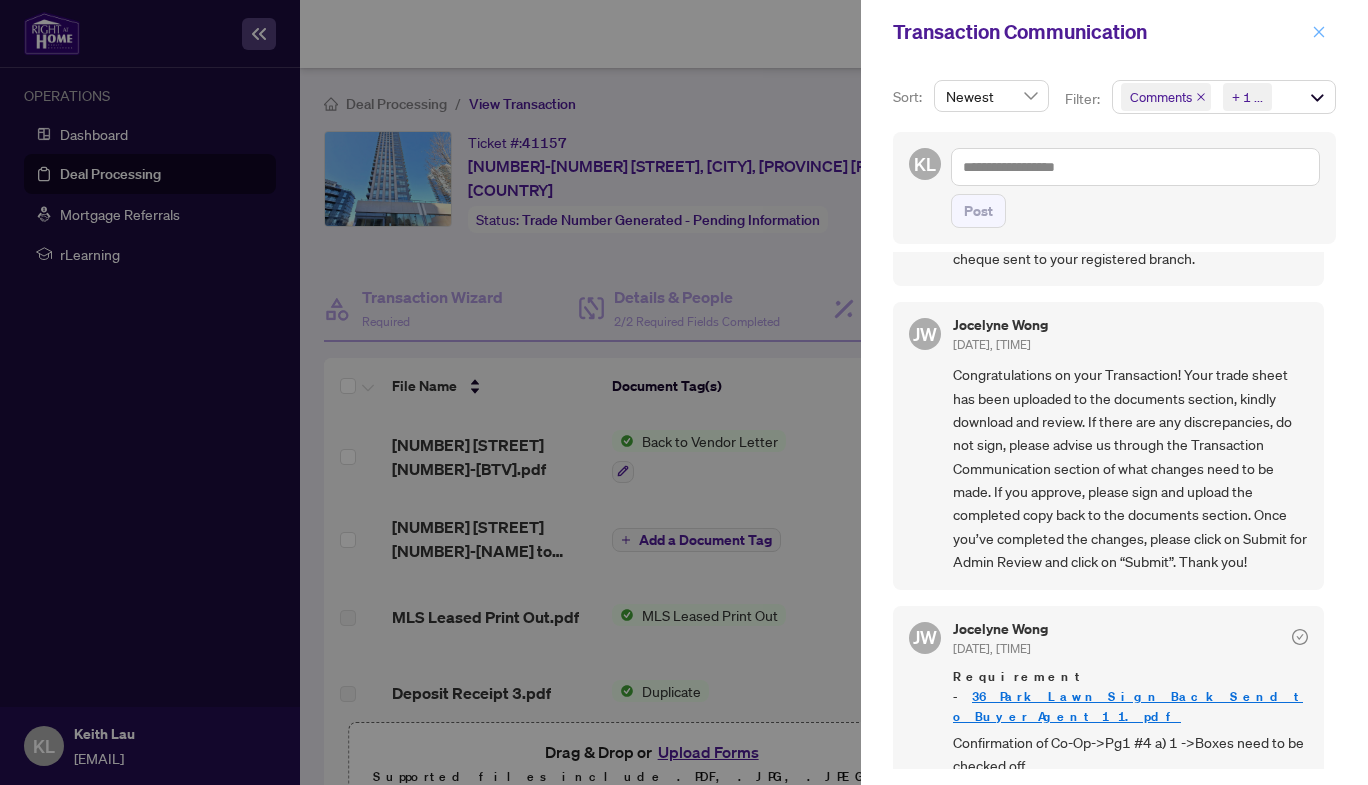 click 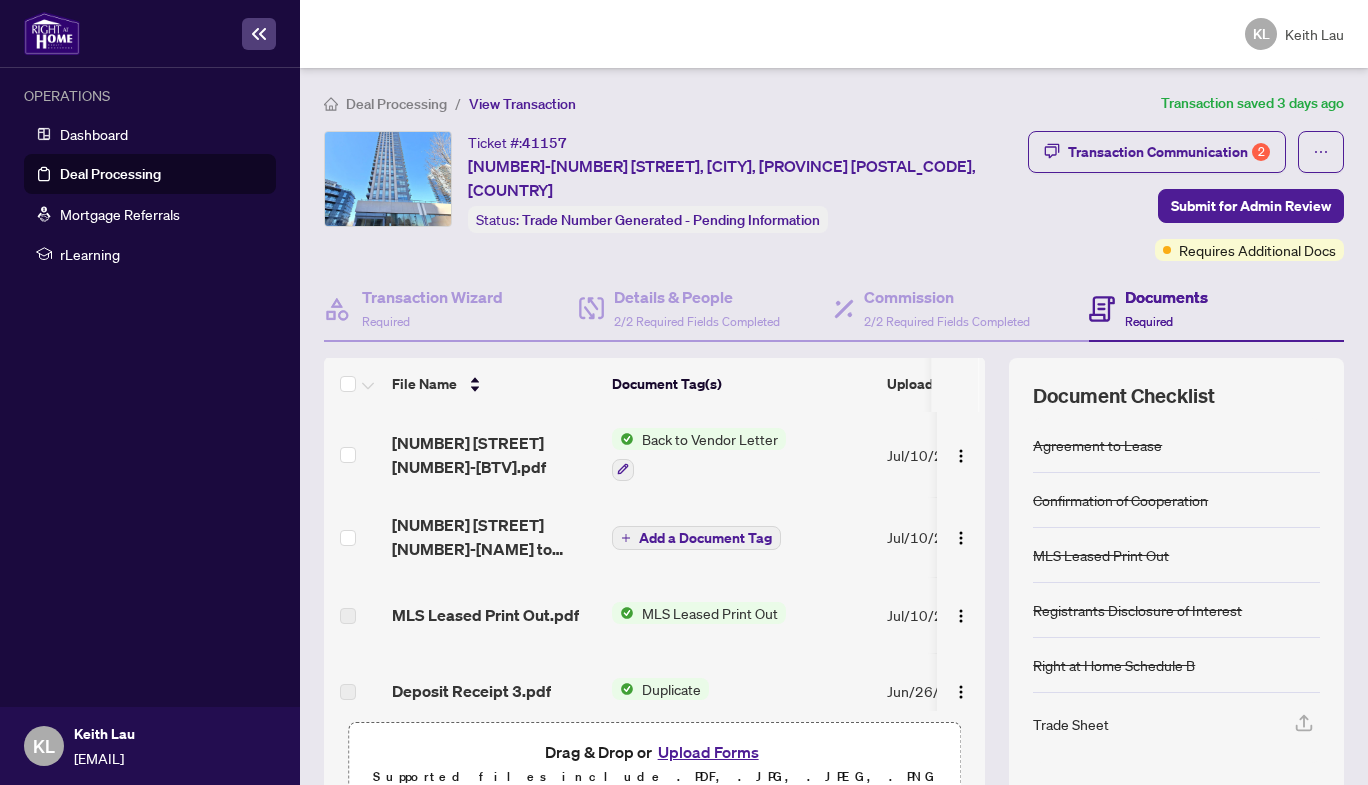 scroll, scrollTop: 0, scrollLeft: 0, axis: both 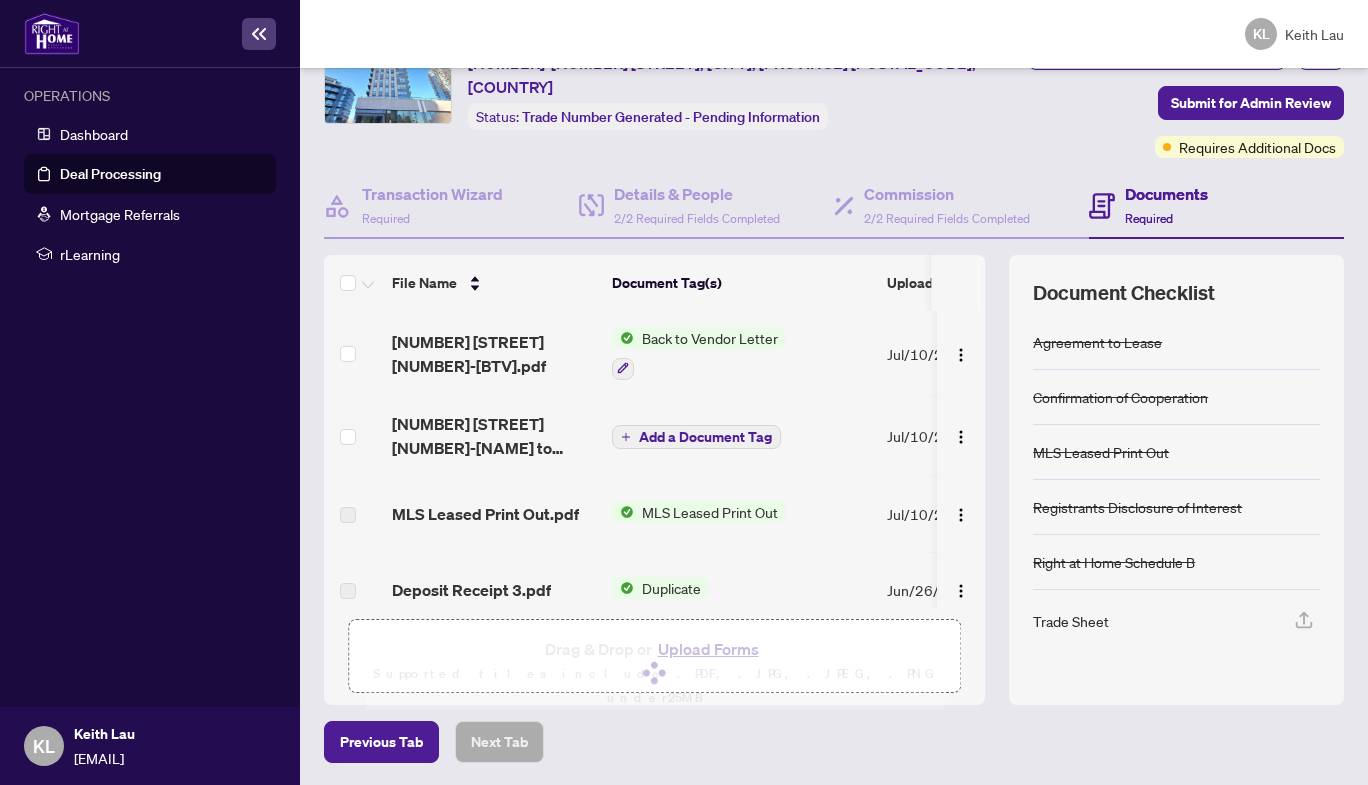 click on "Transaction Communication 2 Submit for Admin Review Requires Additional Docs" at bounding box center (1186, 93) 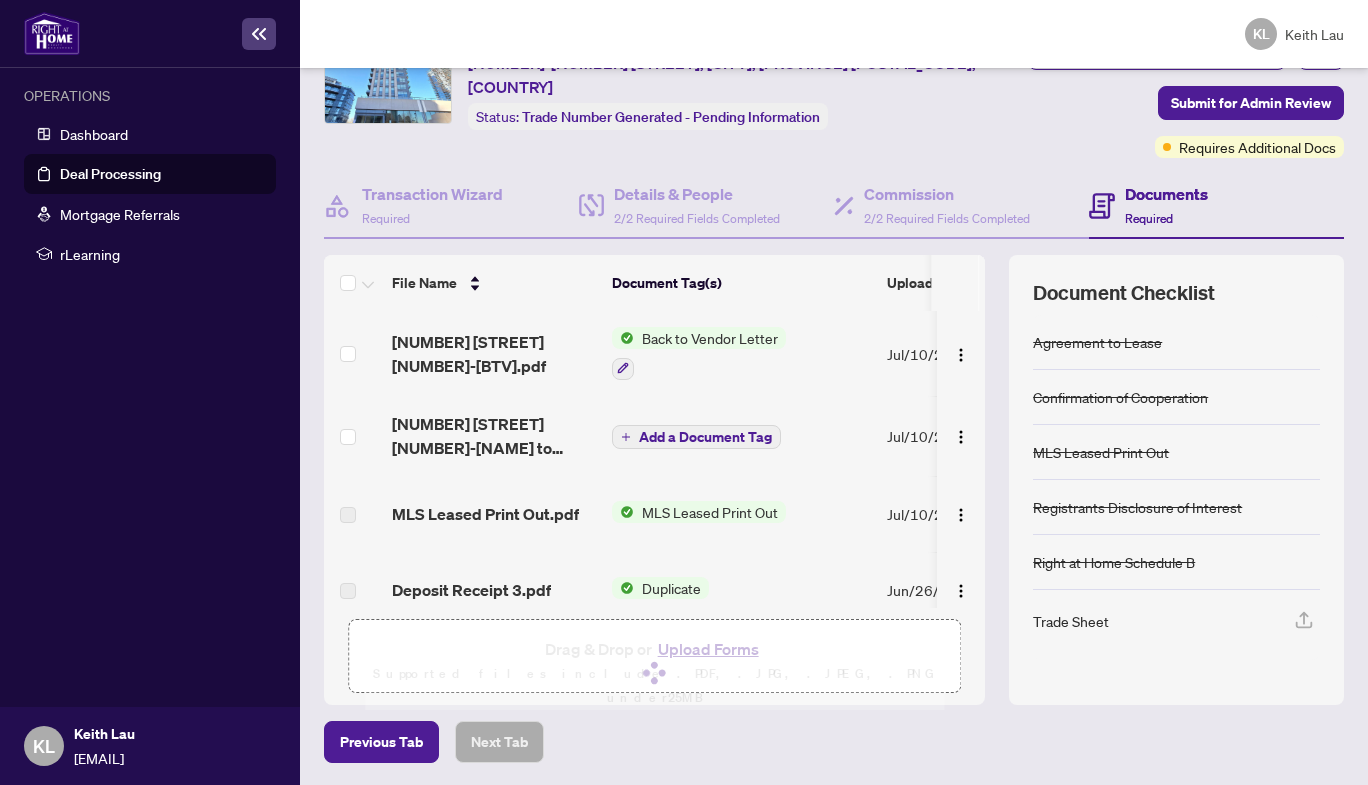 scroll, scrollTop: 0, scrollLeft: 0, axis: both 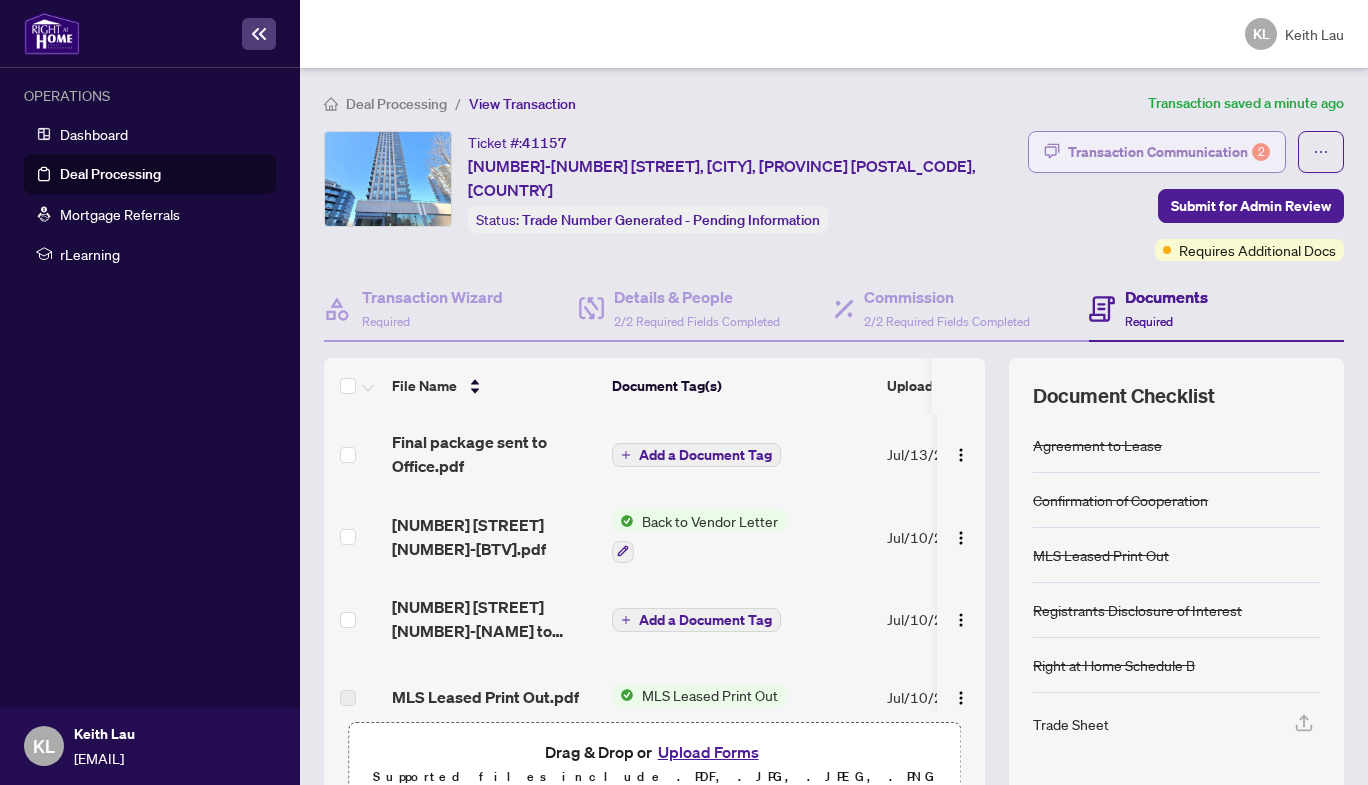 click on "Transaction Communication 2" at bounding box center [1169, 152] 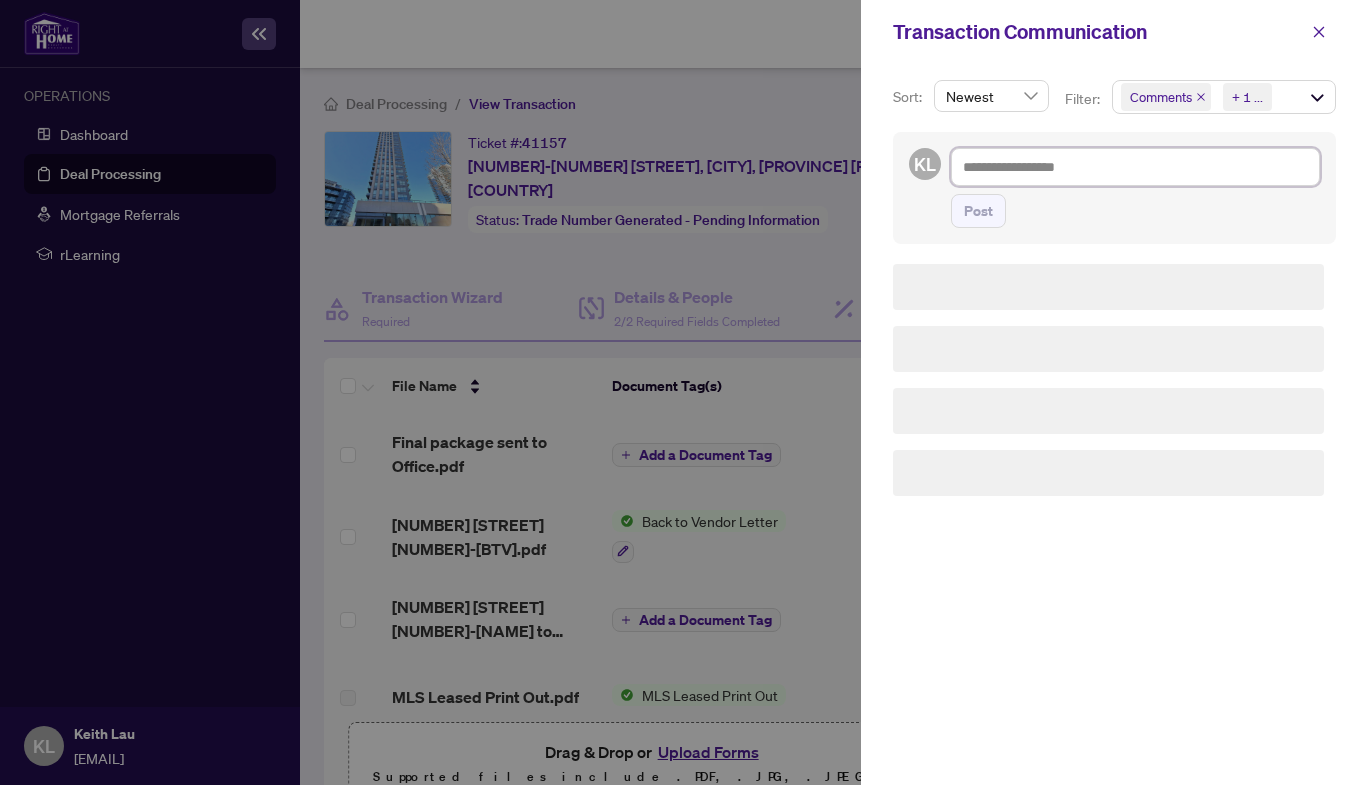 click at bounding box center (1135, 167) 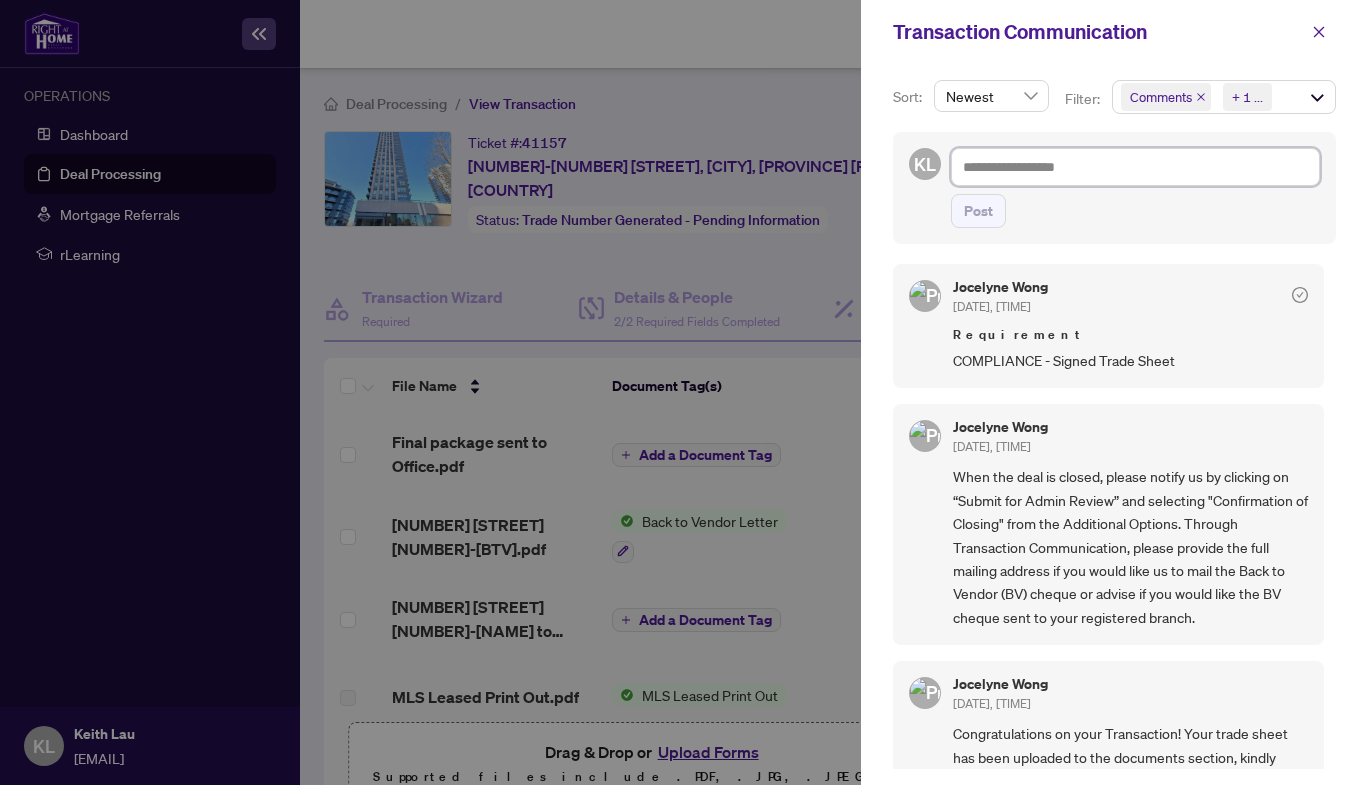 type on "*" 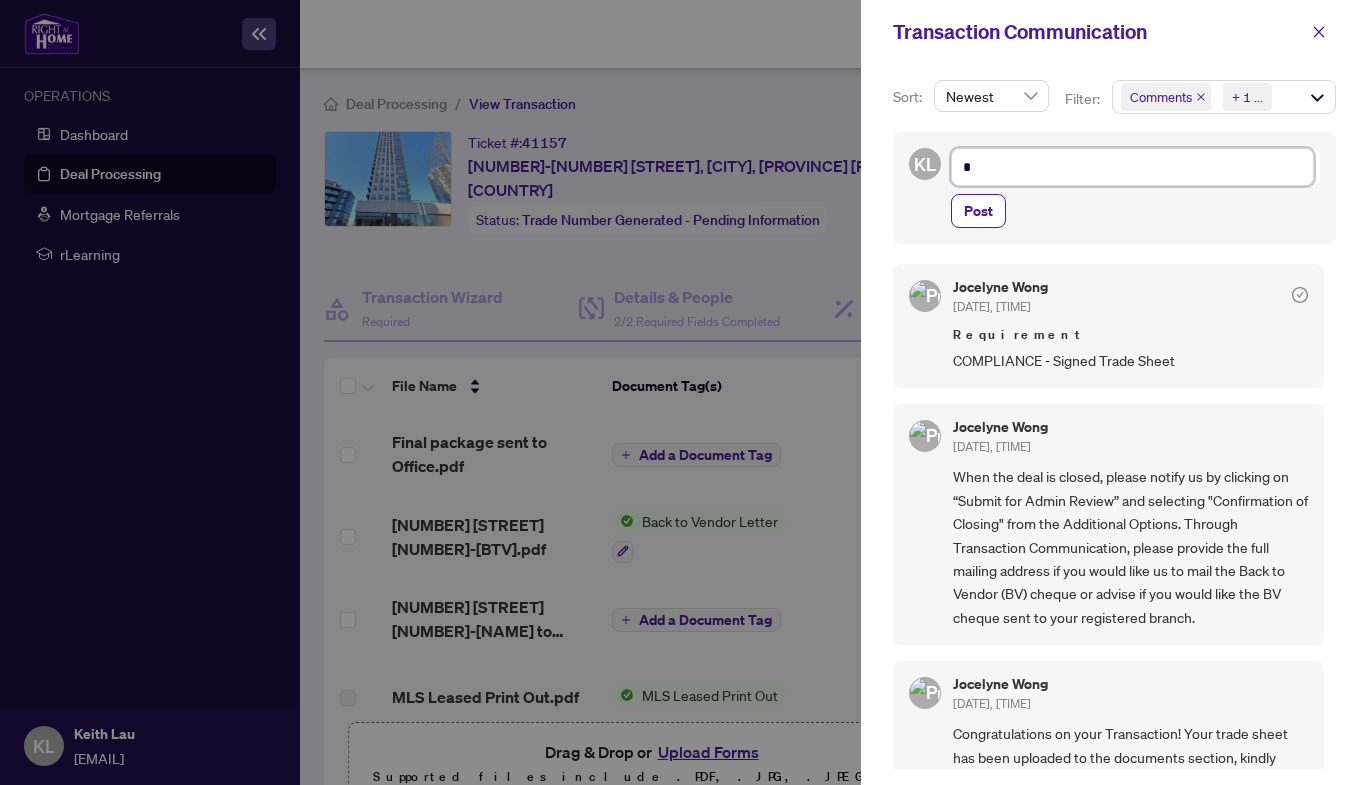 type on "**" 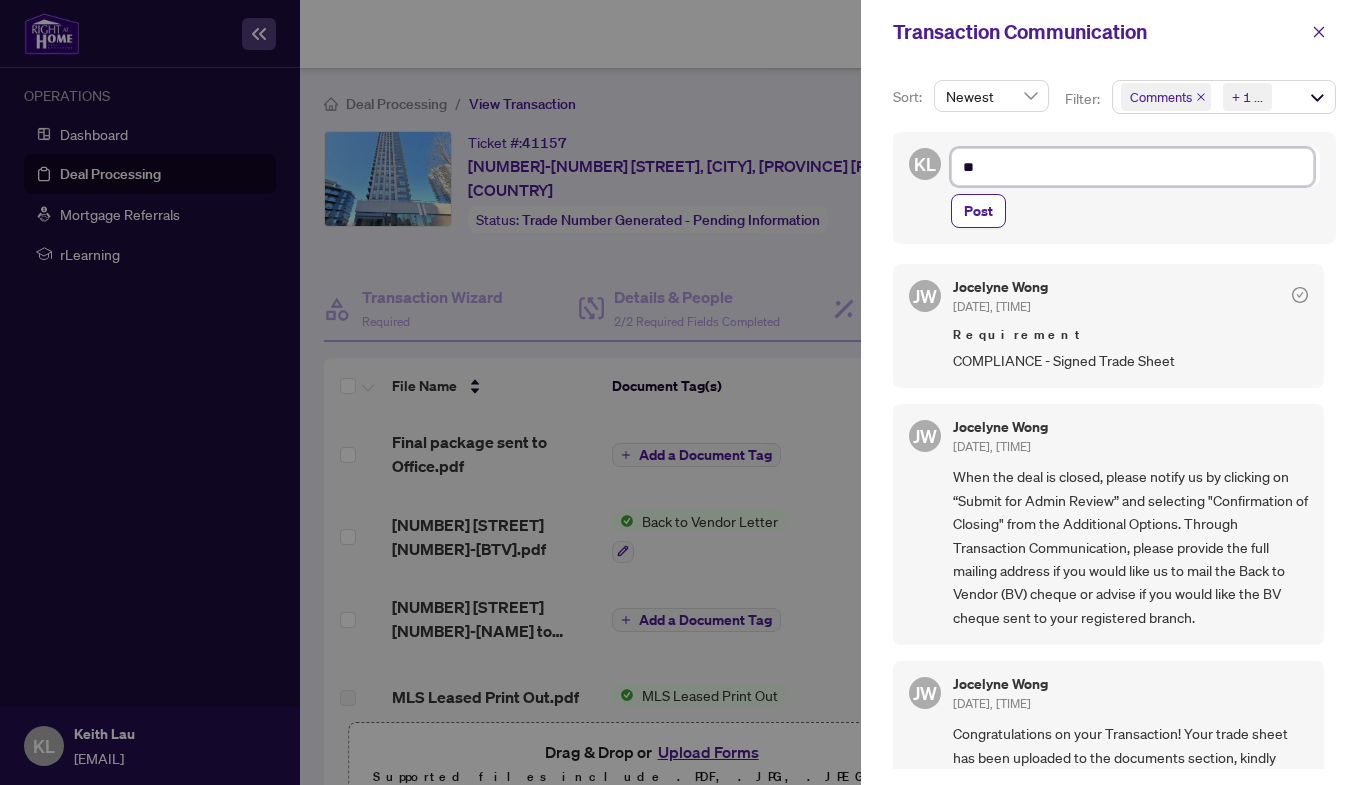 type on "**" 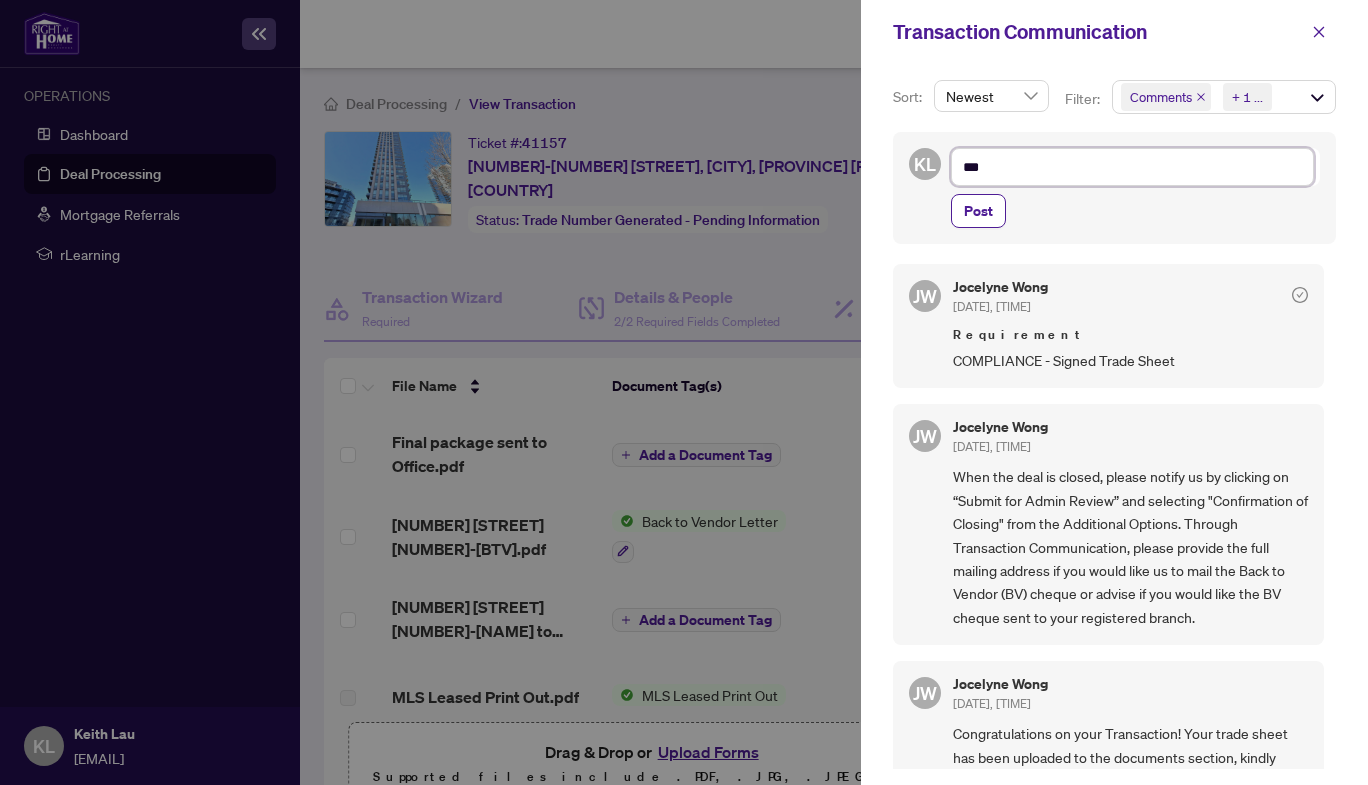 type on "**" 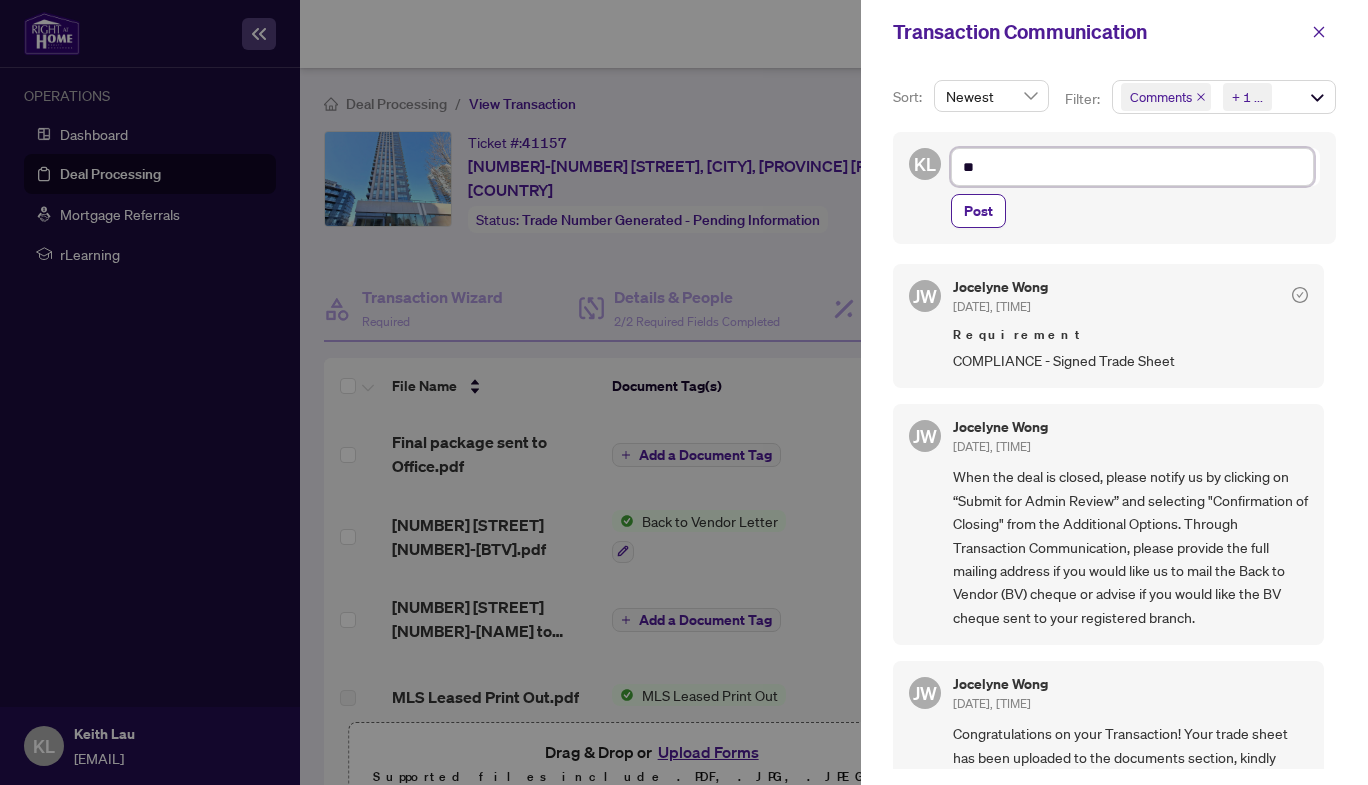 type on "***" 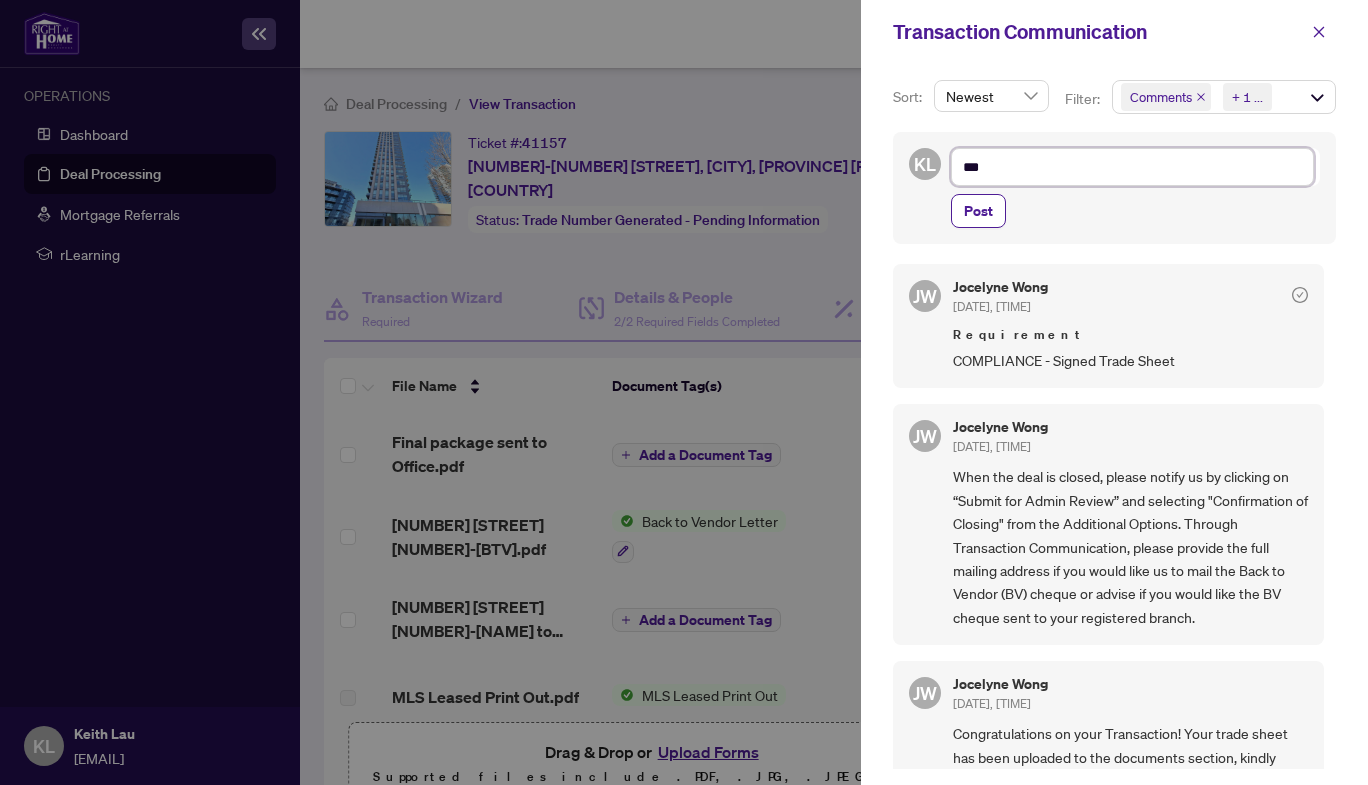 type on "***" 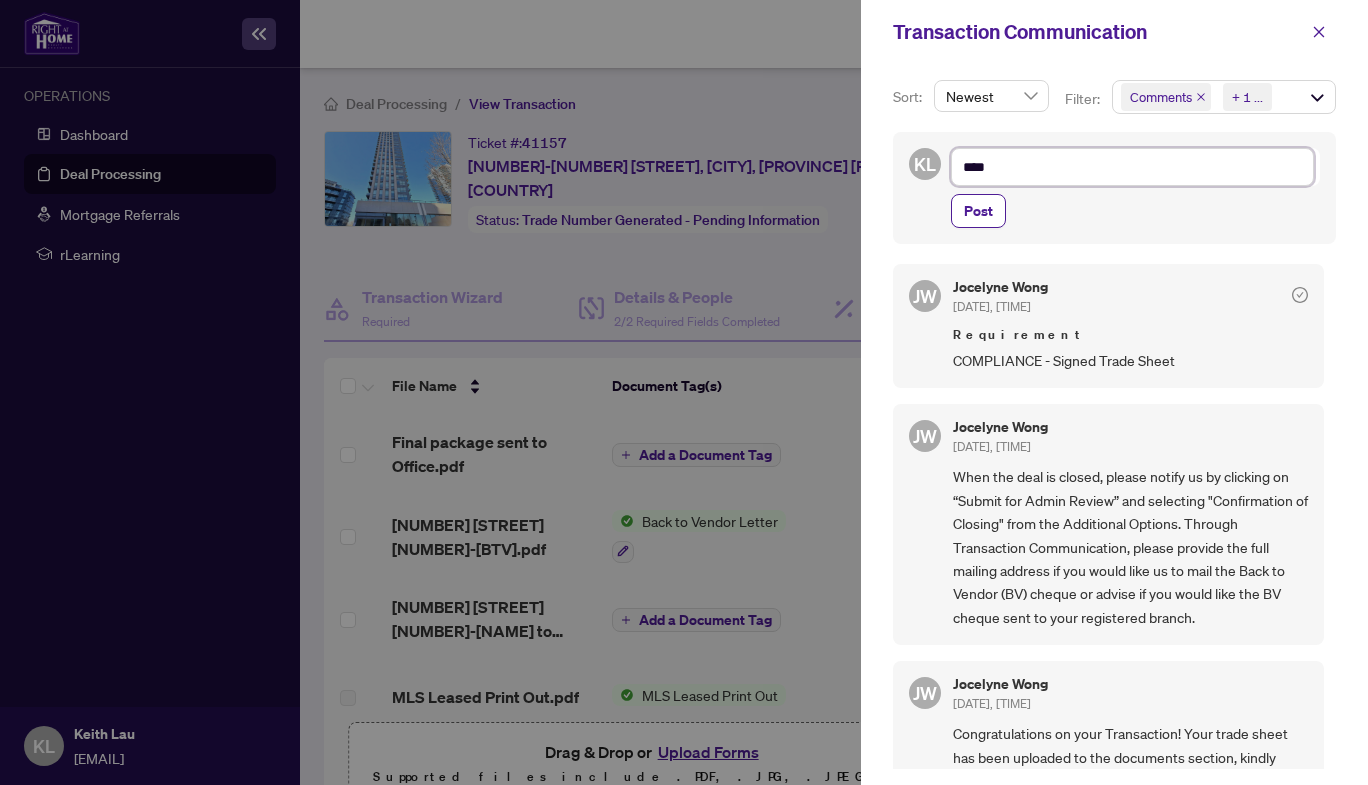type on "*****" 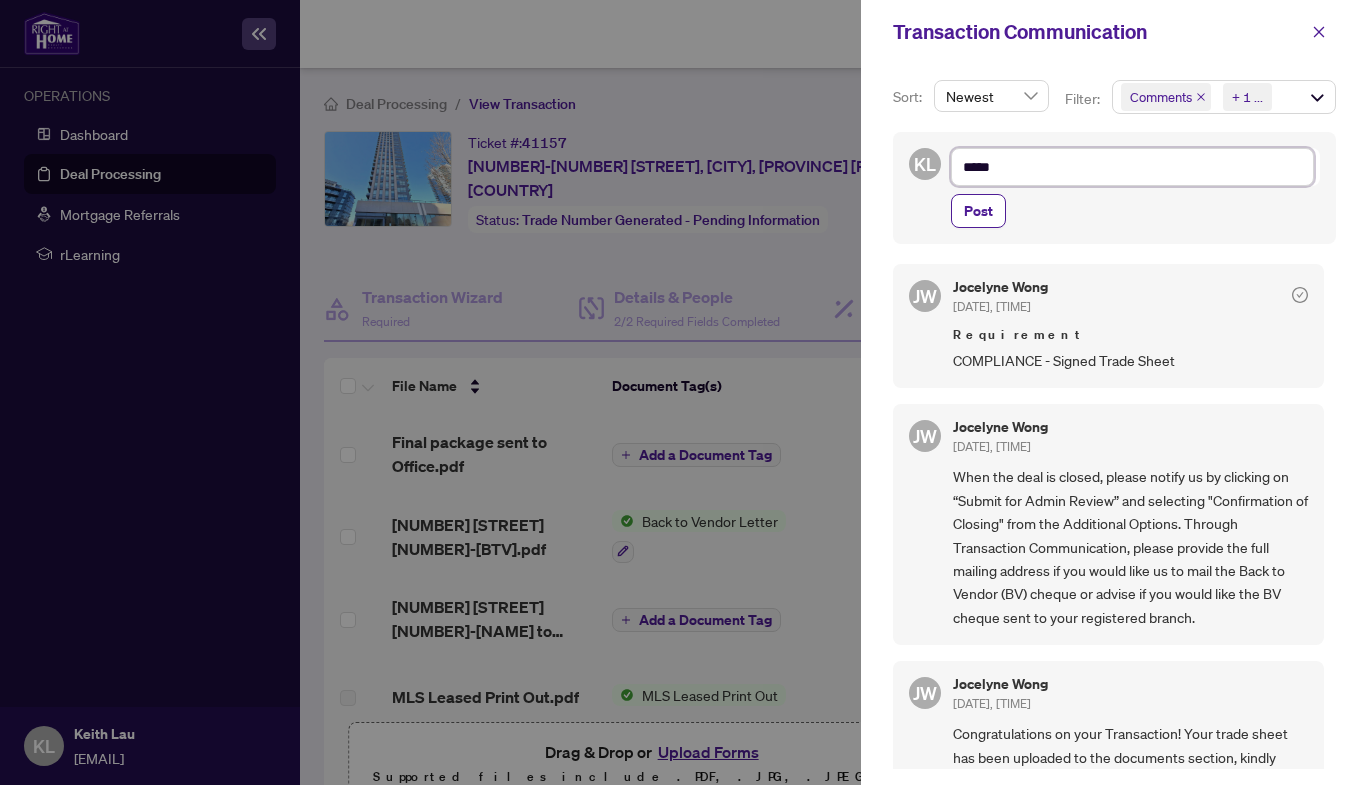 type on "******" 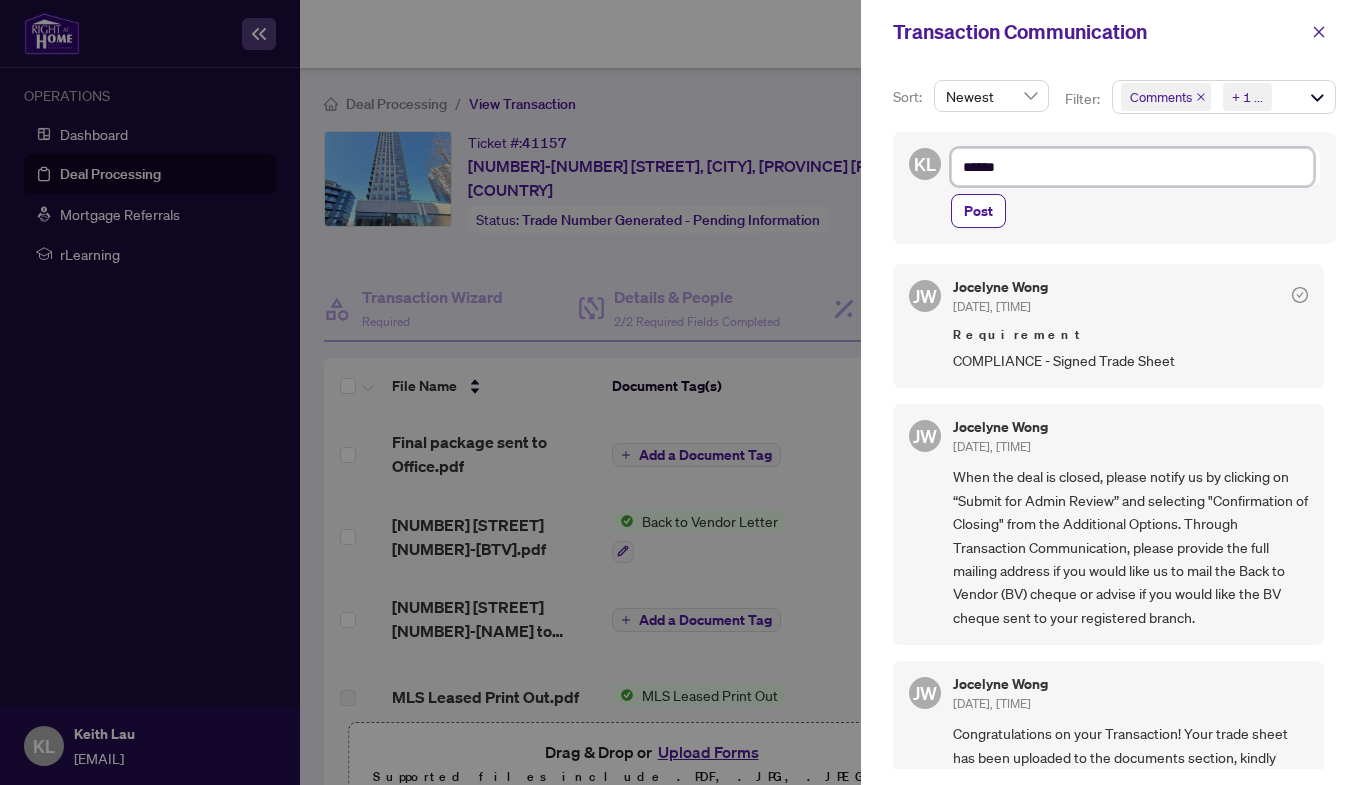 type on "******" 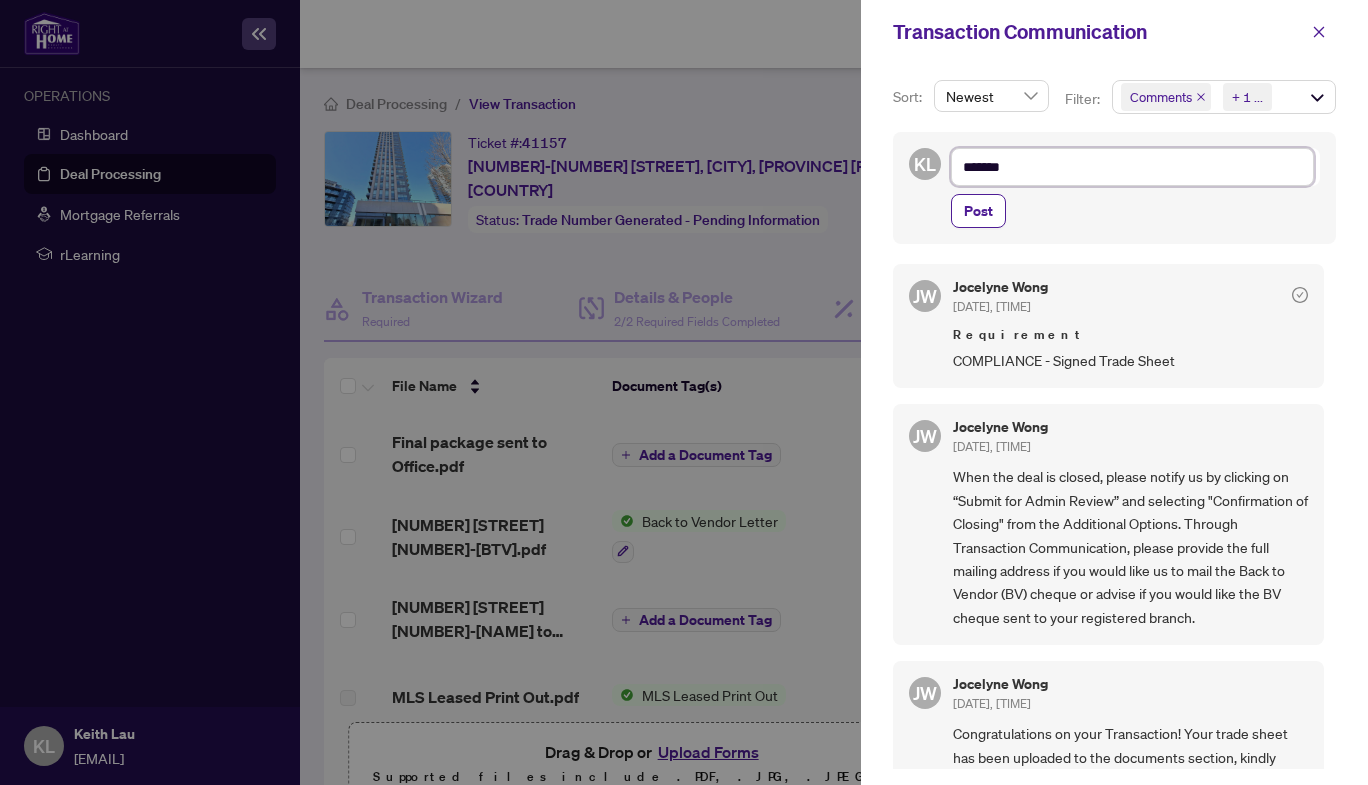 type on "********" 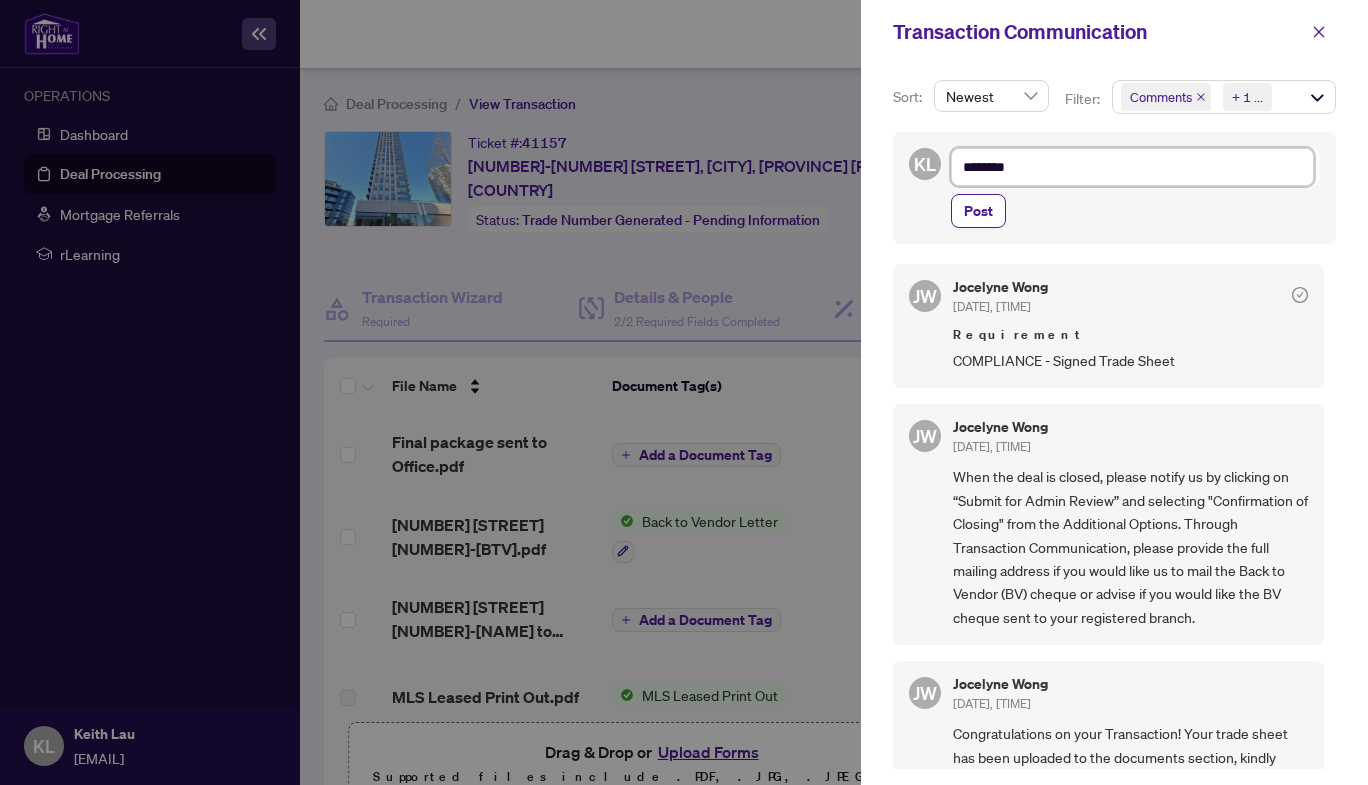 type on "*********" 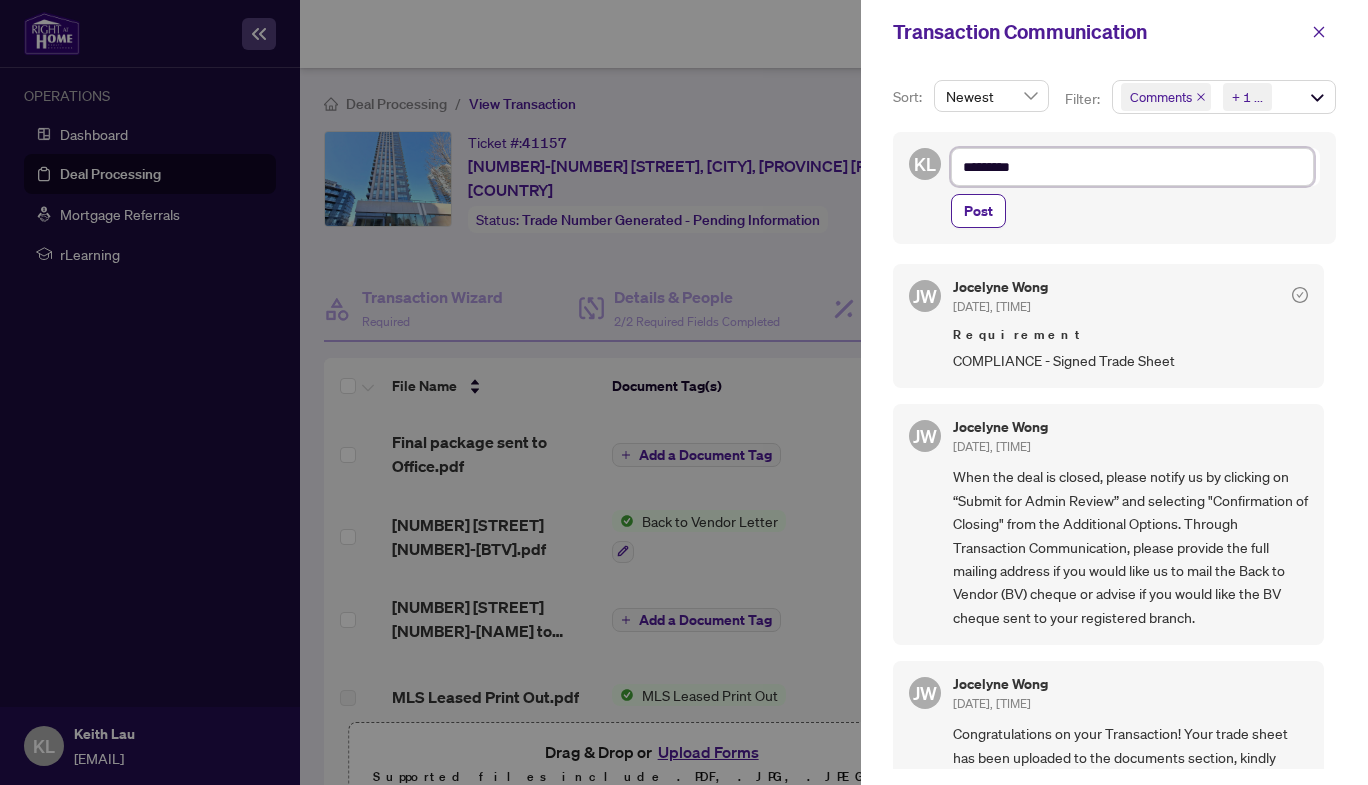 type on "*********" 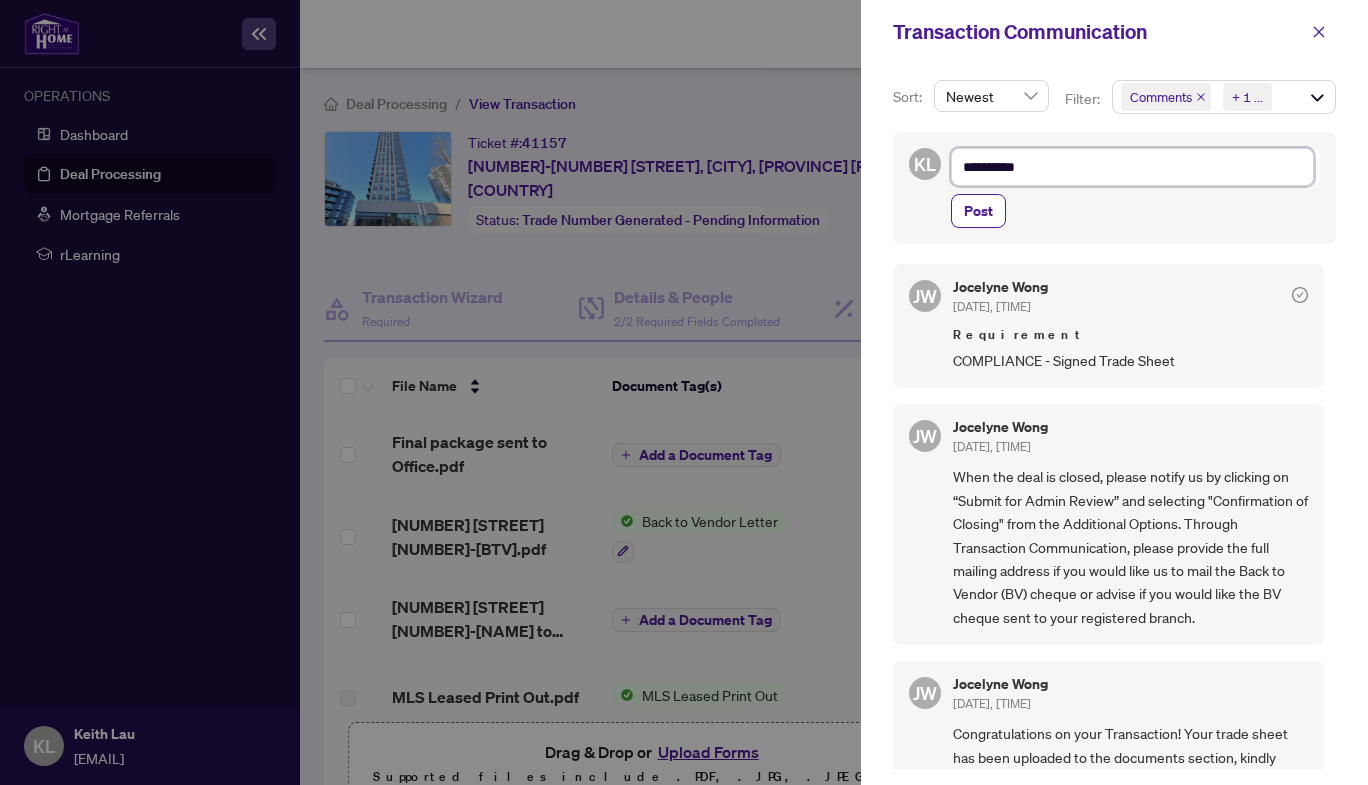 type on "*********" 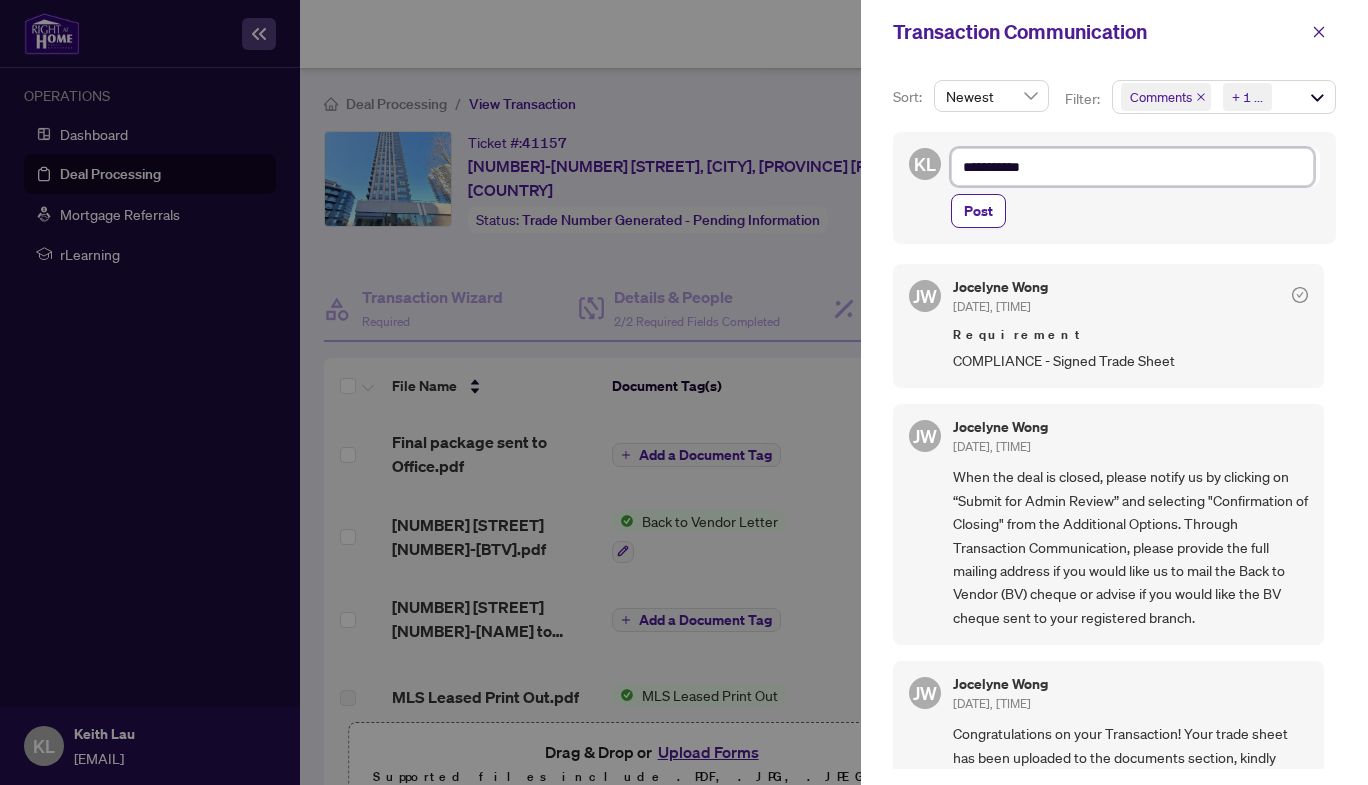 type on "**********" 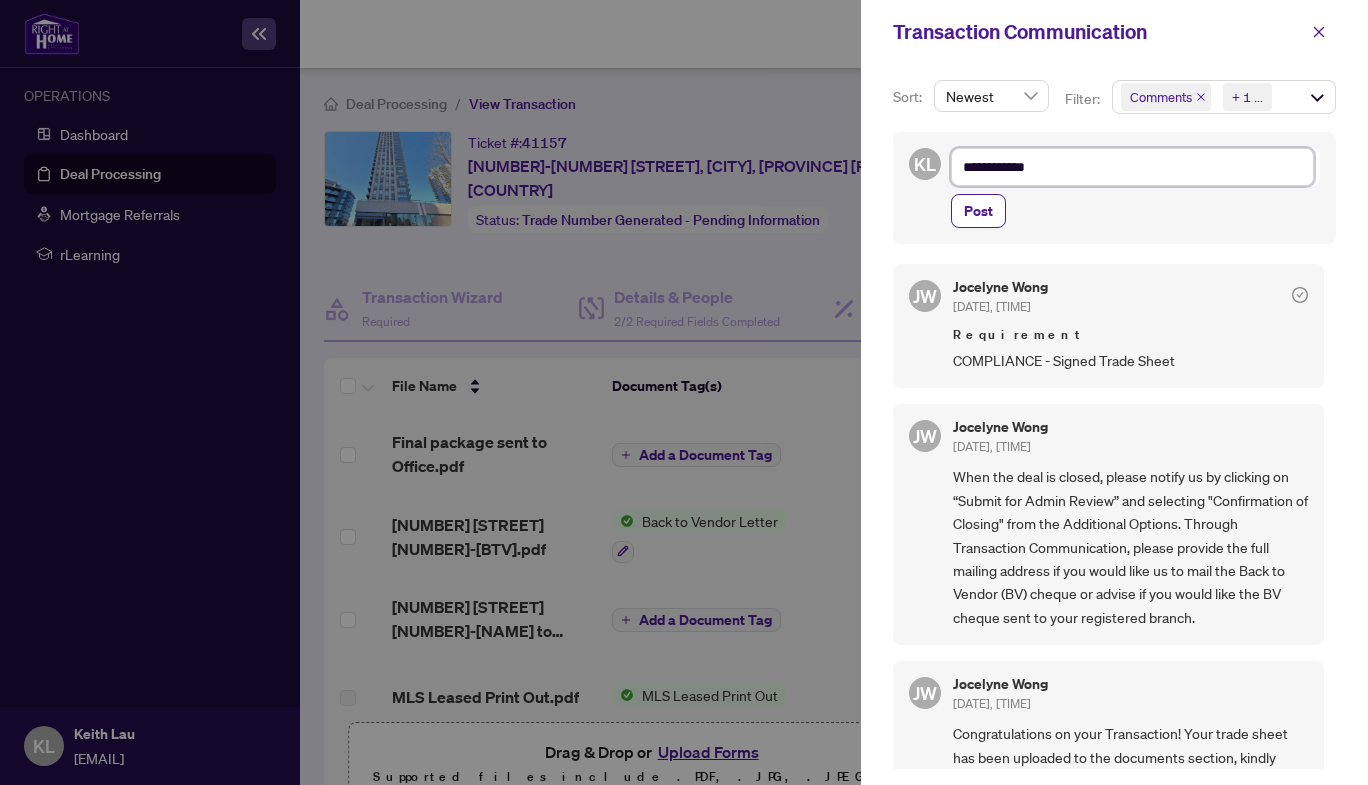 type on "**********" 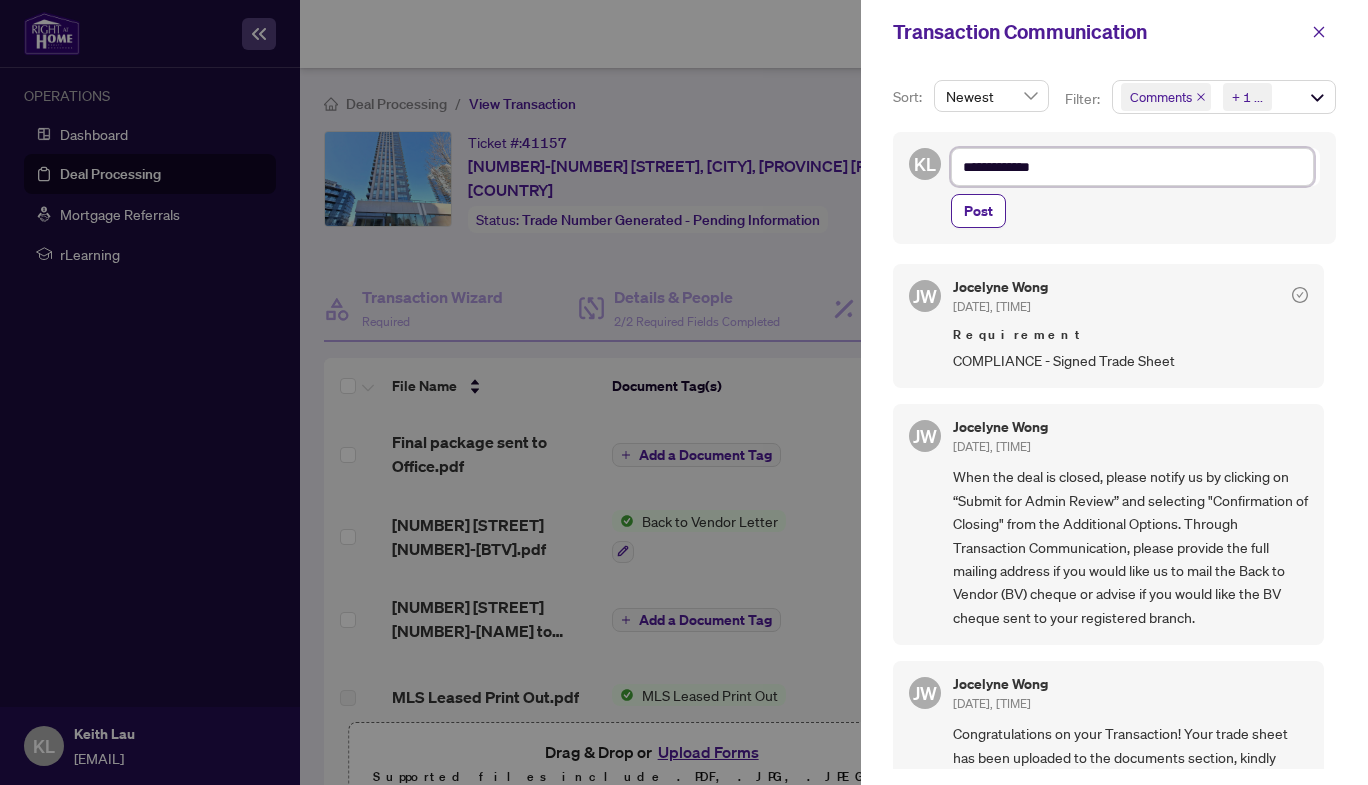 type on "**********" 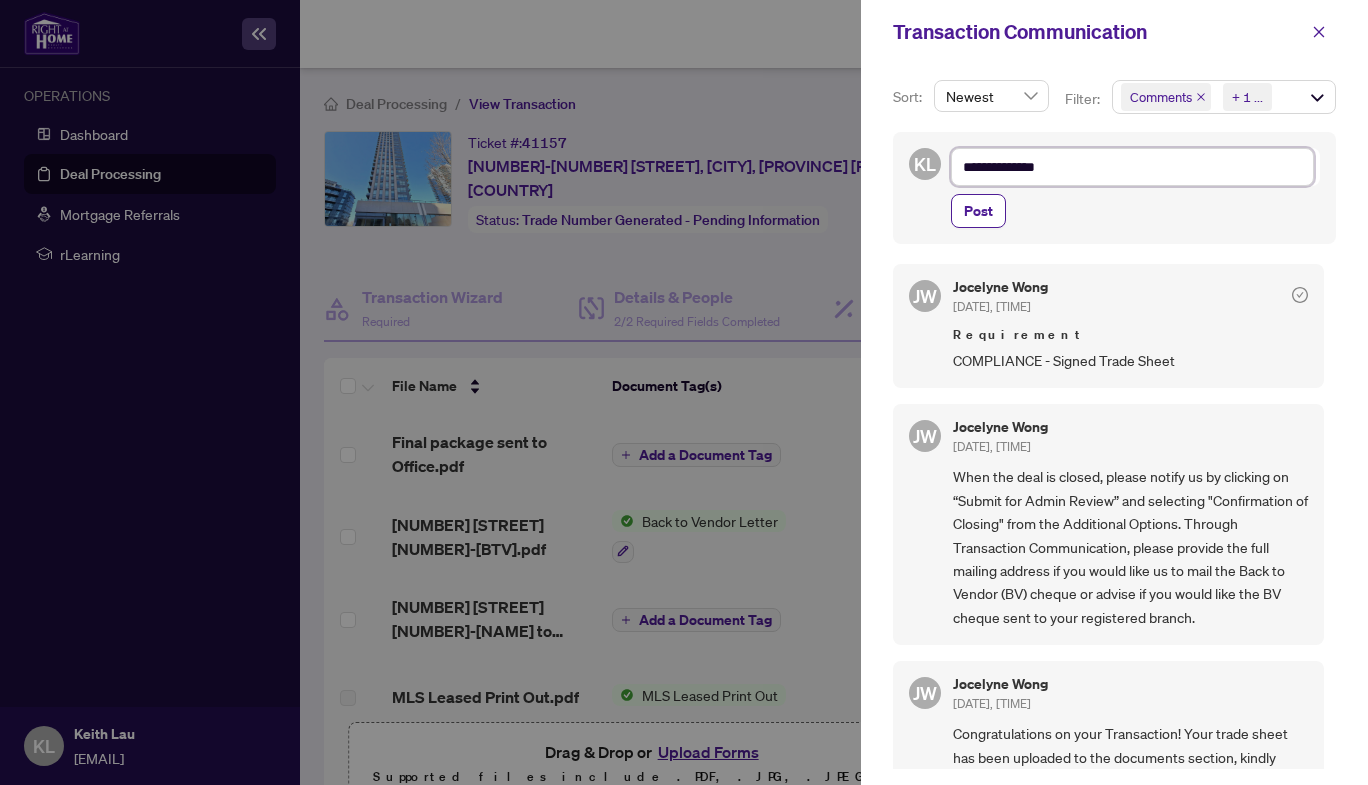 type on "**********" 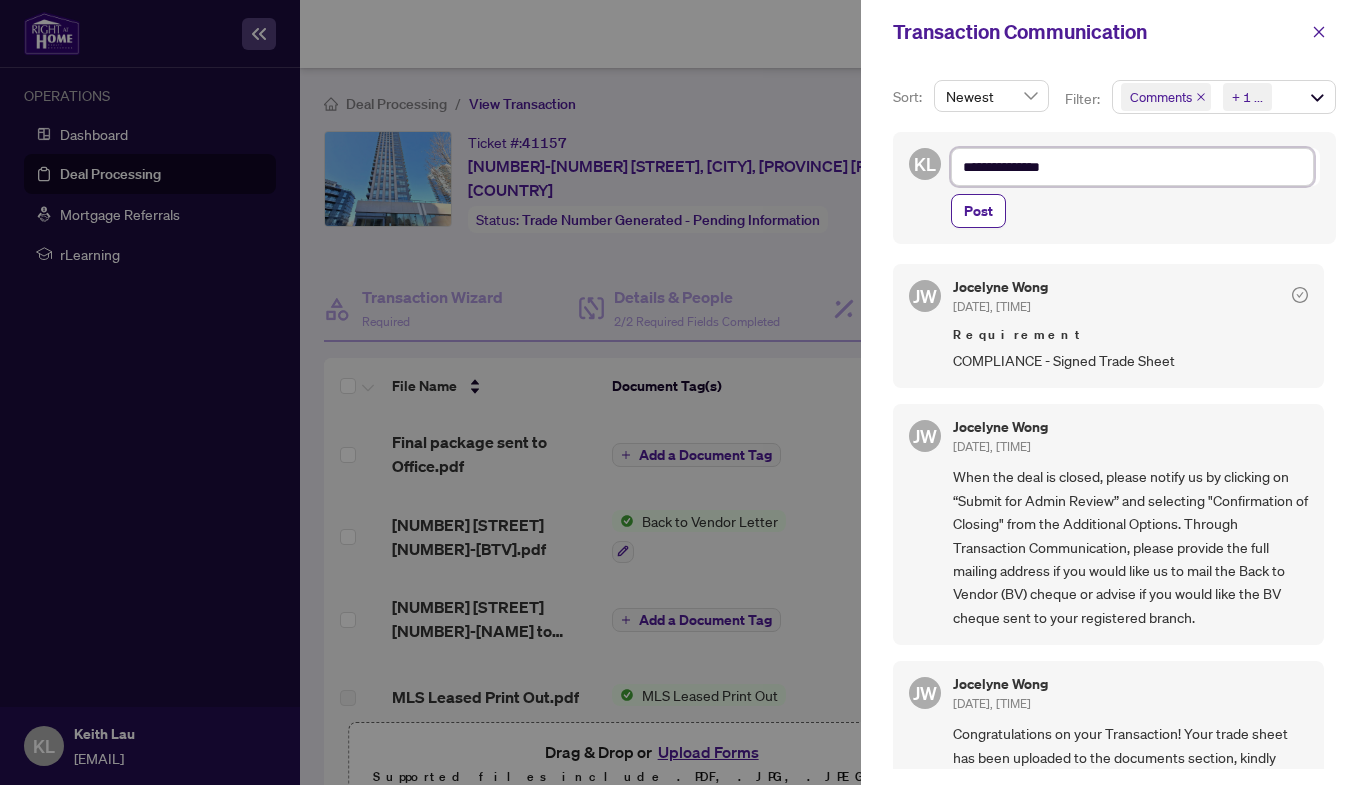 type on "**********" 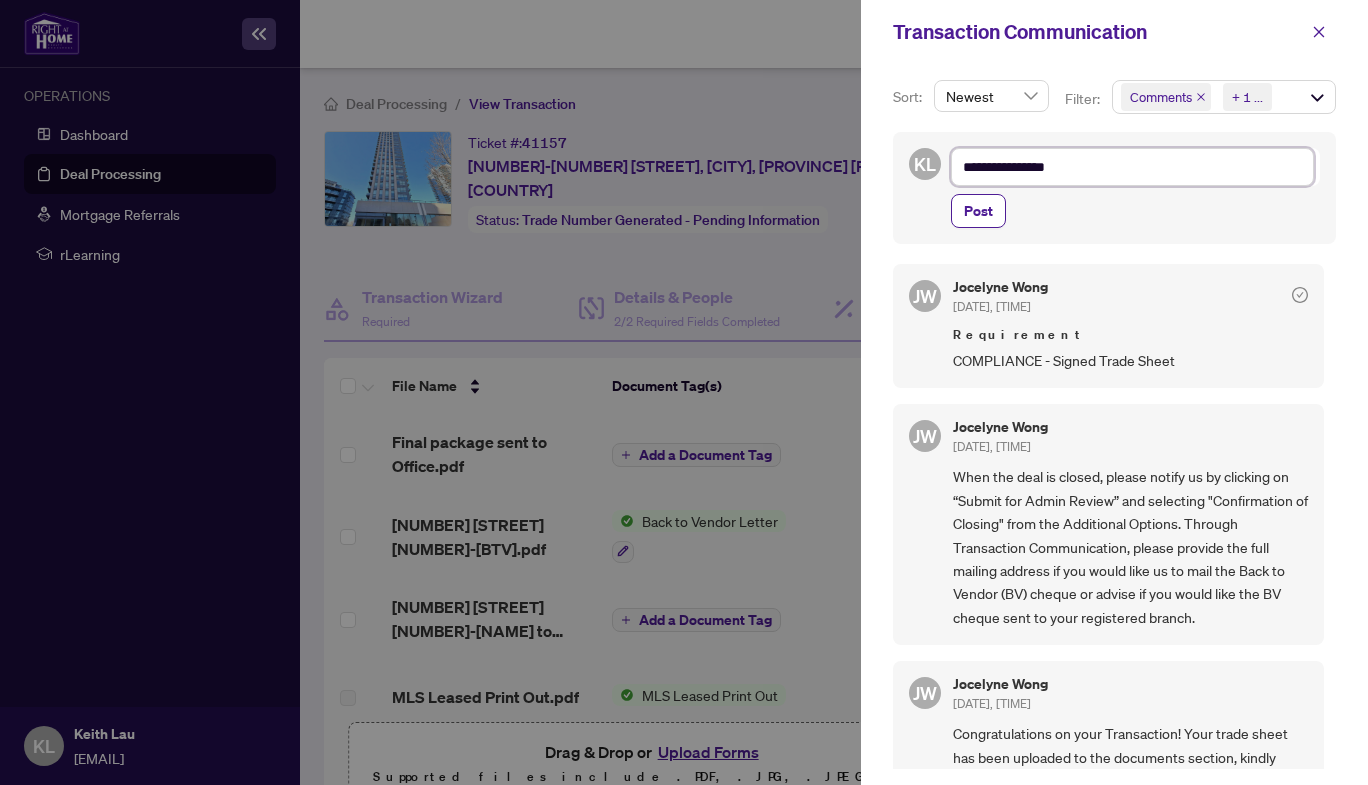 type on "**********" 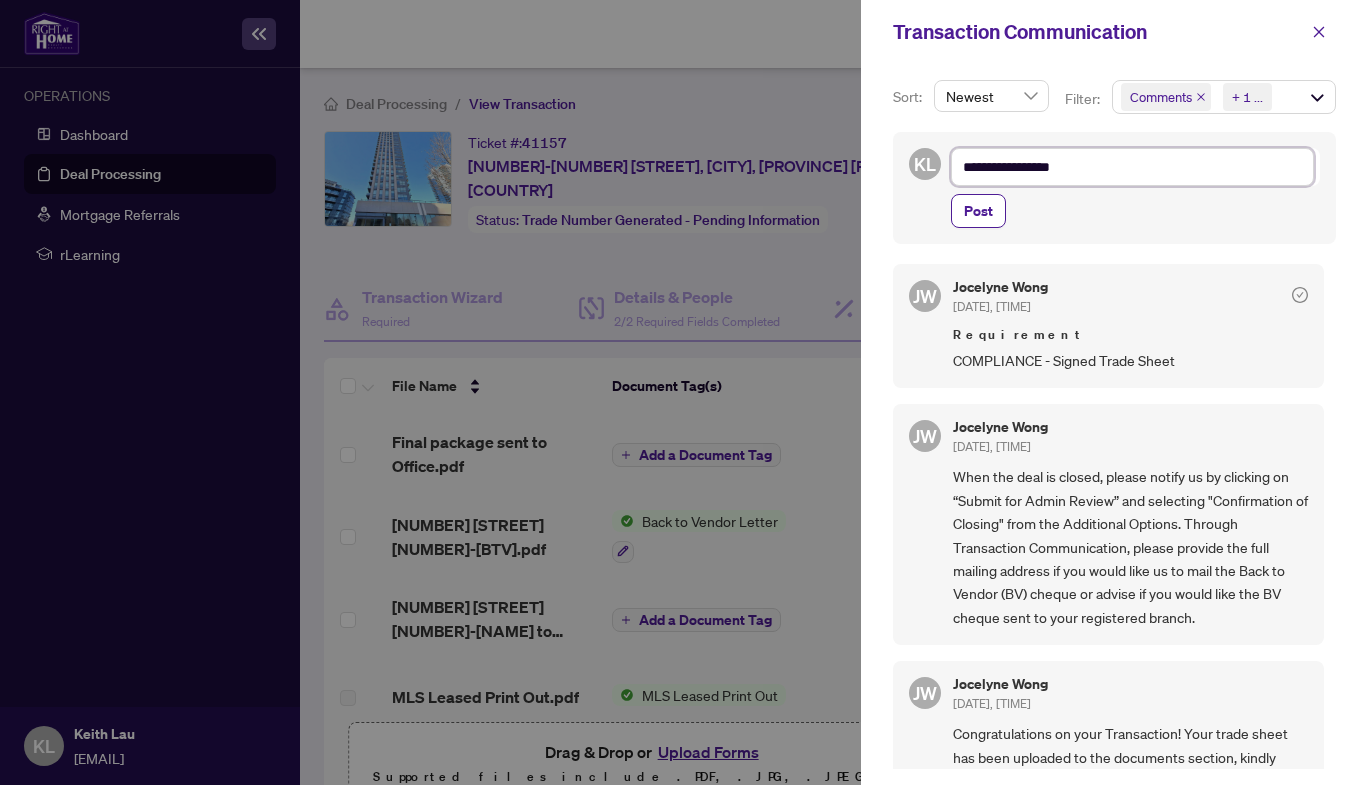 type on "**********" 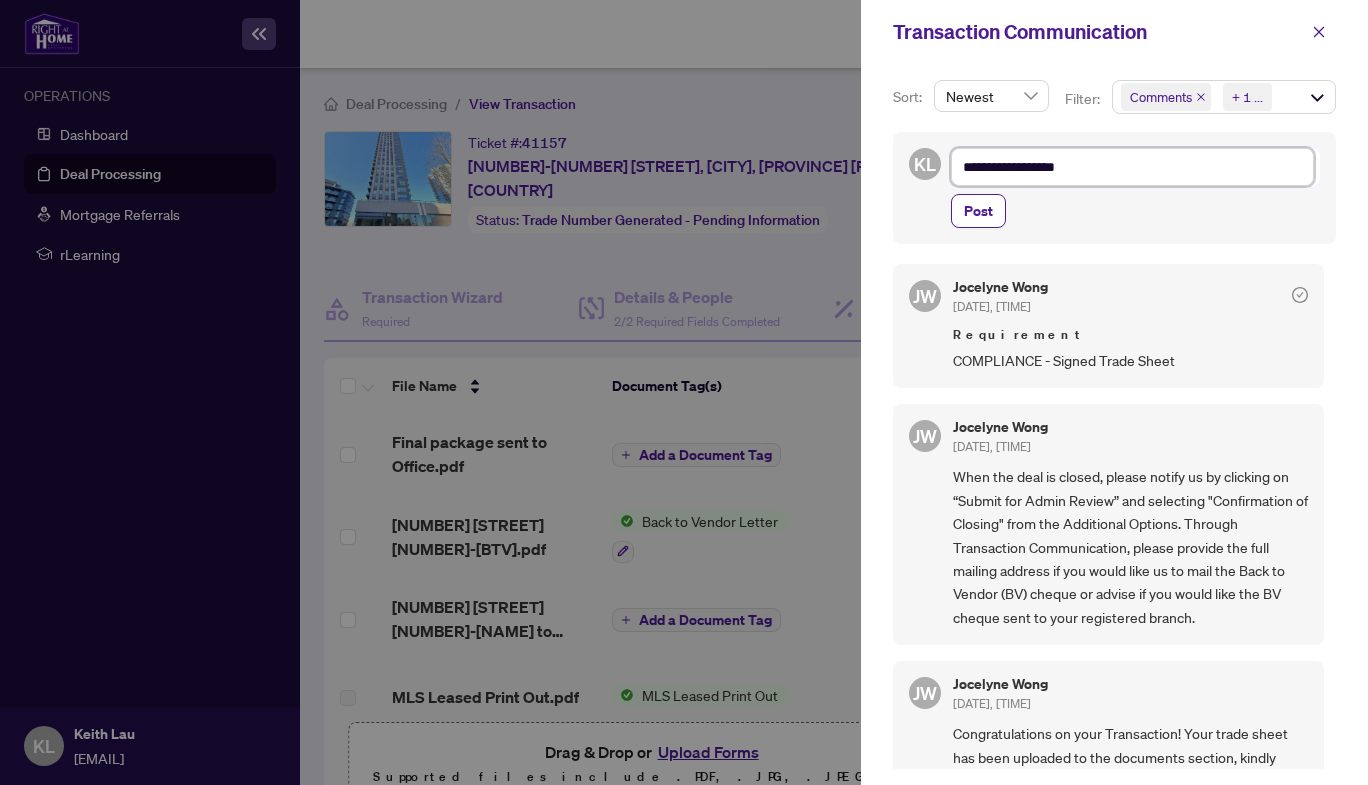 type on "**********" 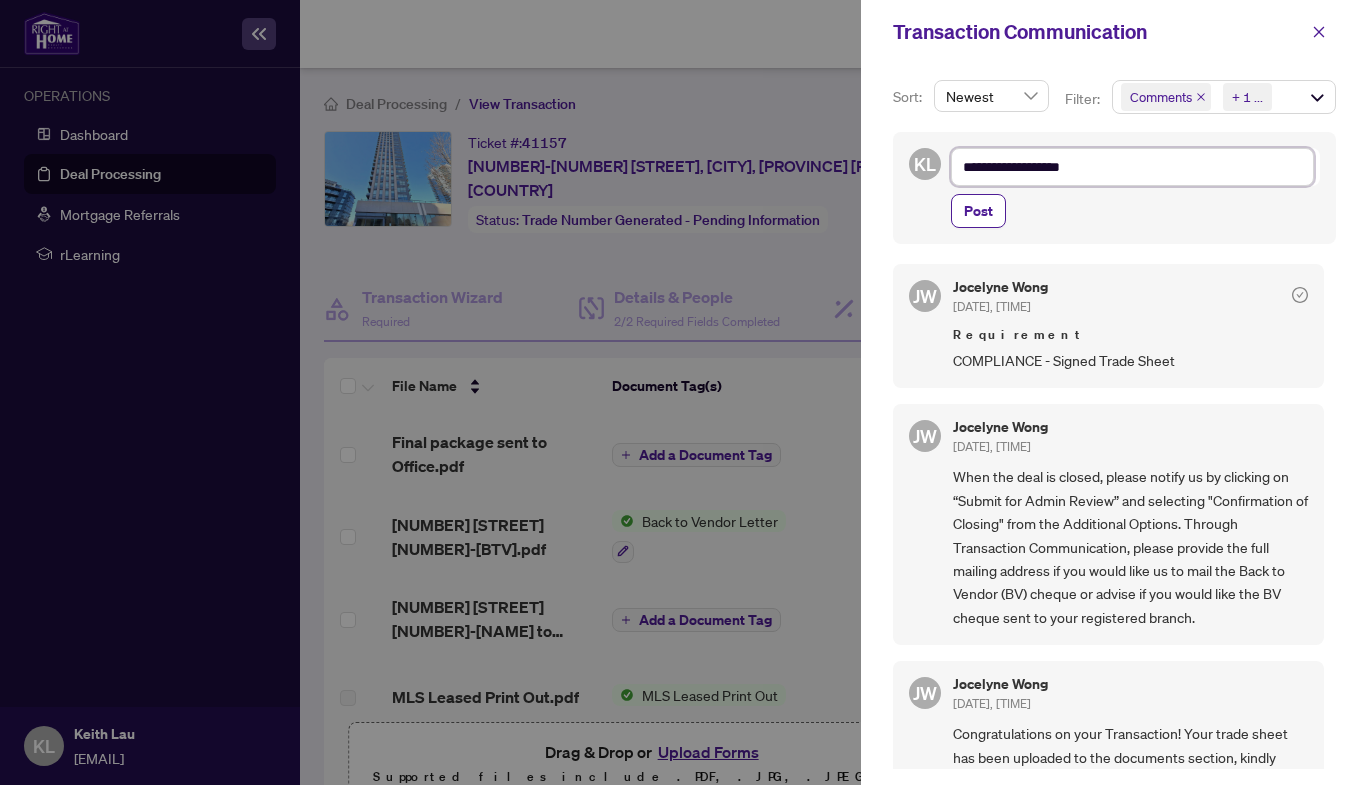 scroll, scrollTop: 26, scrollLeft: 0, axis: vertical 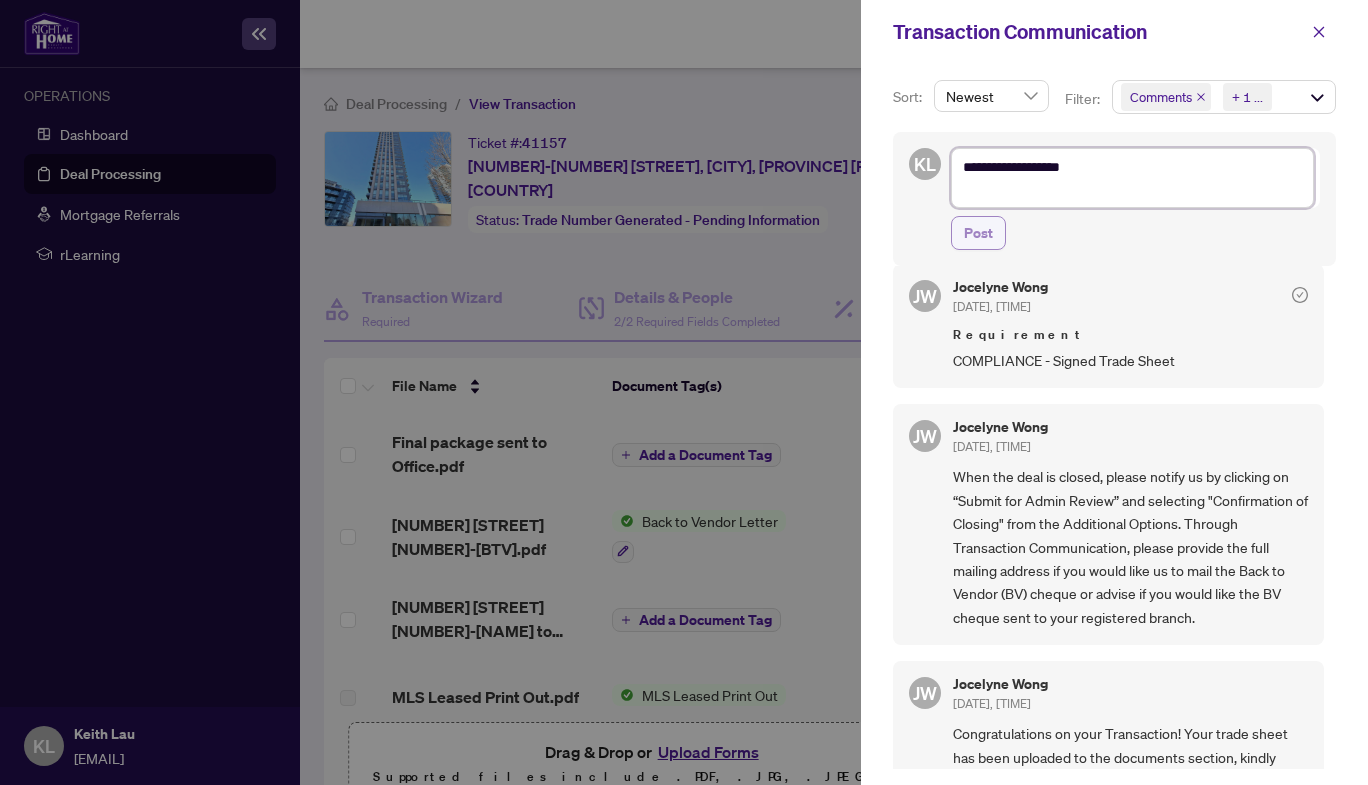 type on "**********" 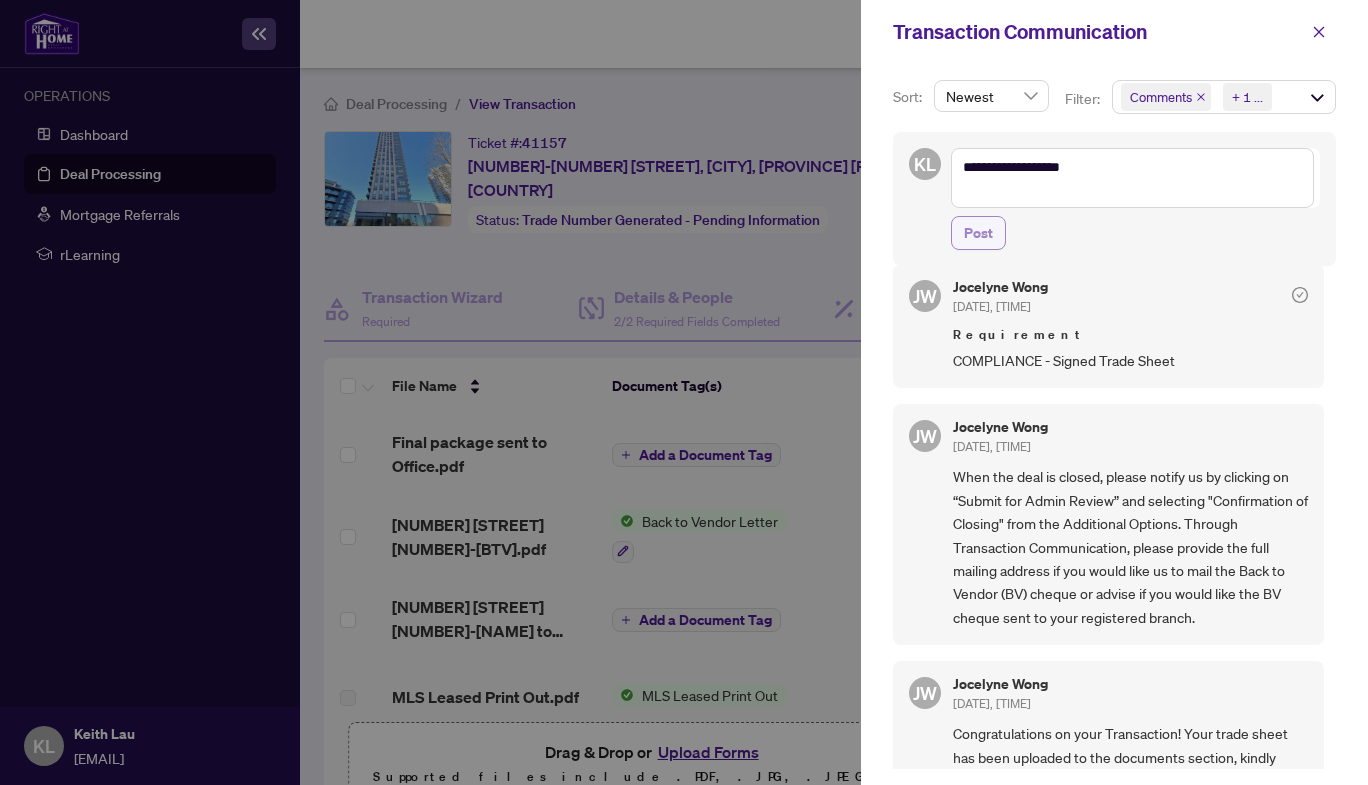 click on "Post" at bounding box center [978, 233] 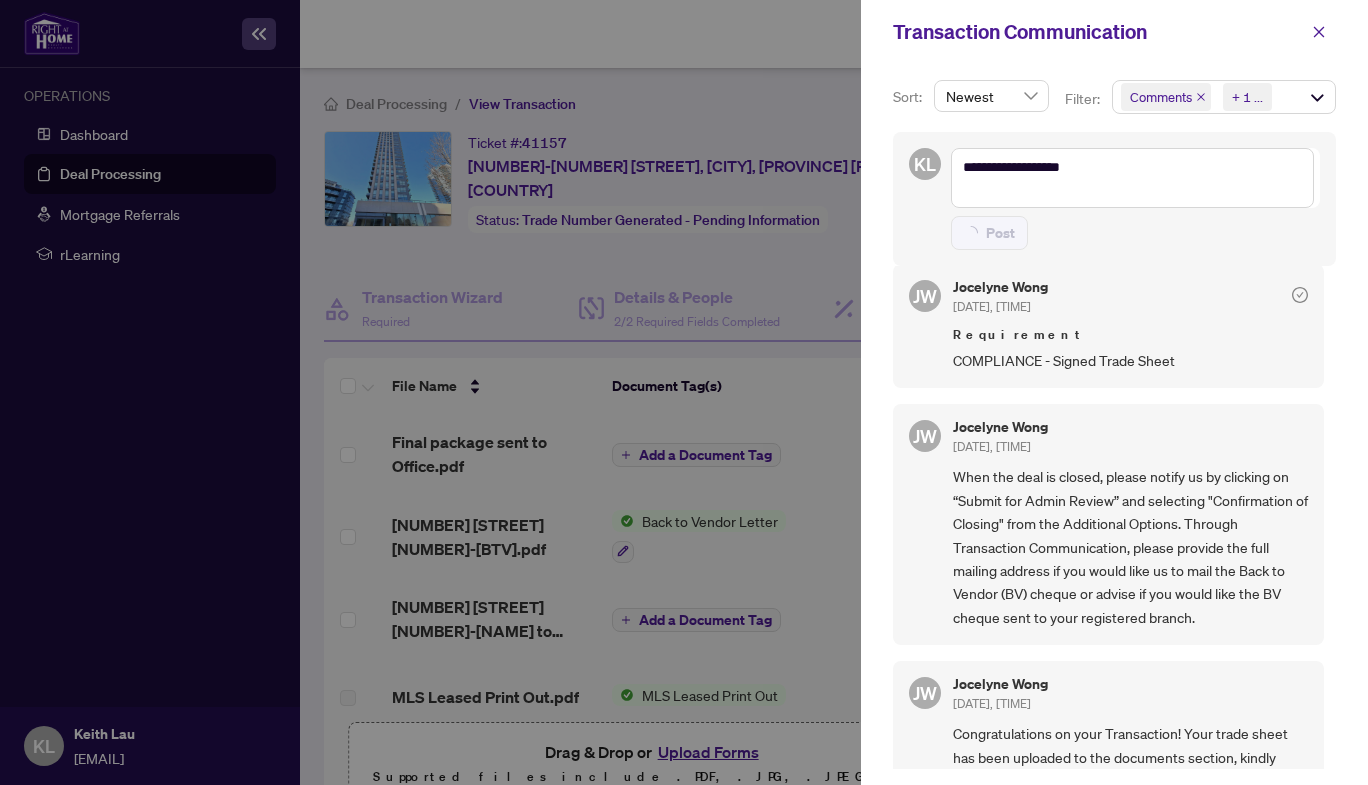 type 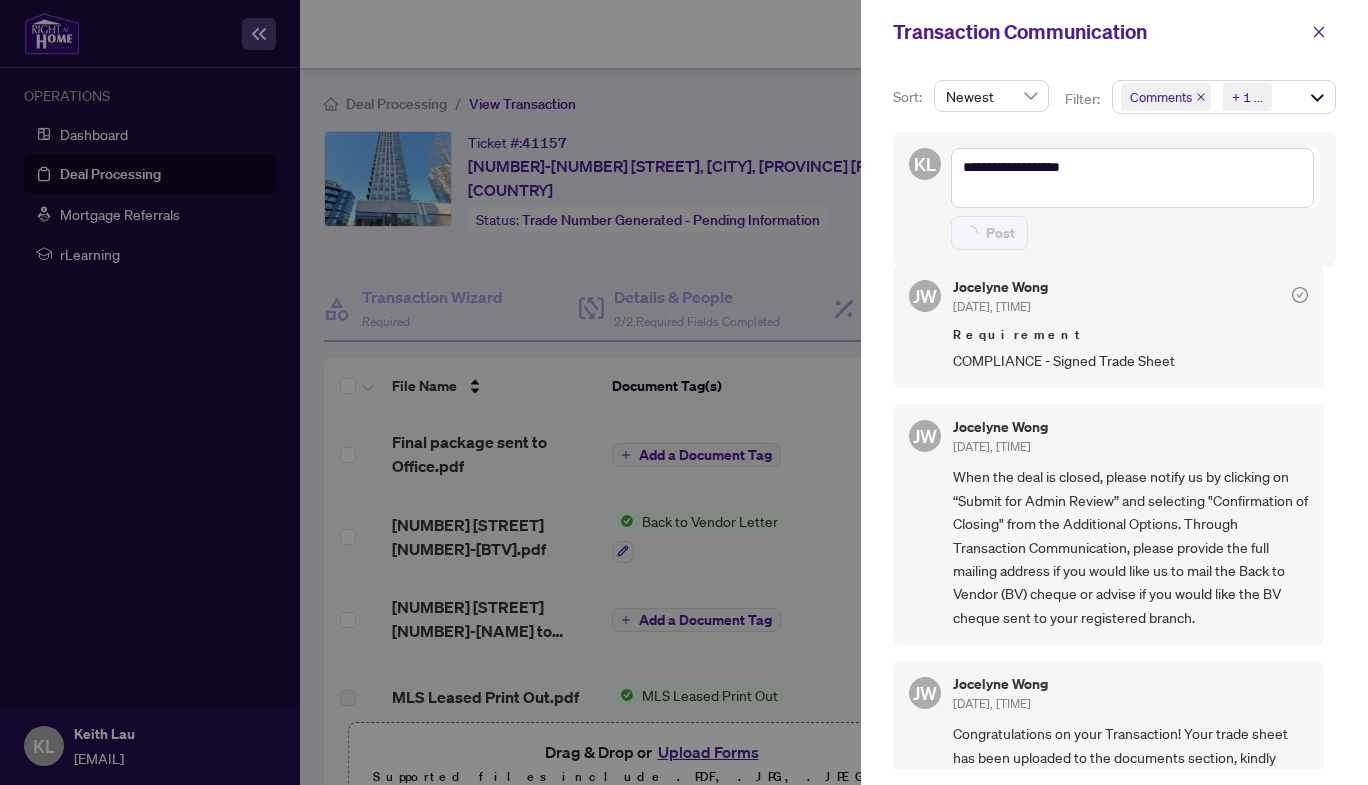 type on "**********" 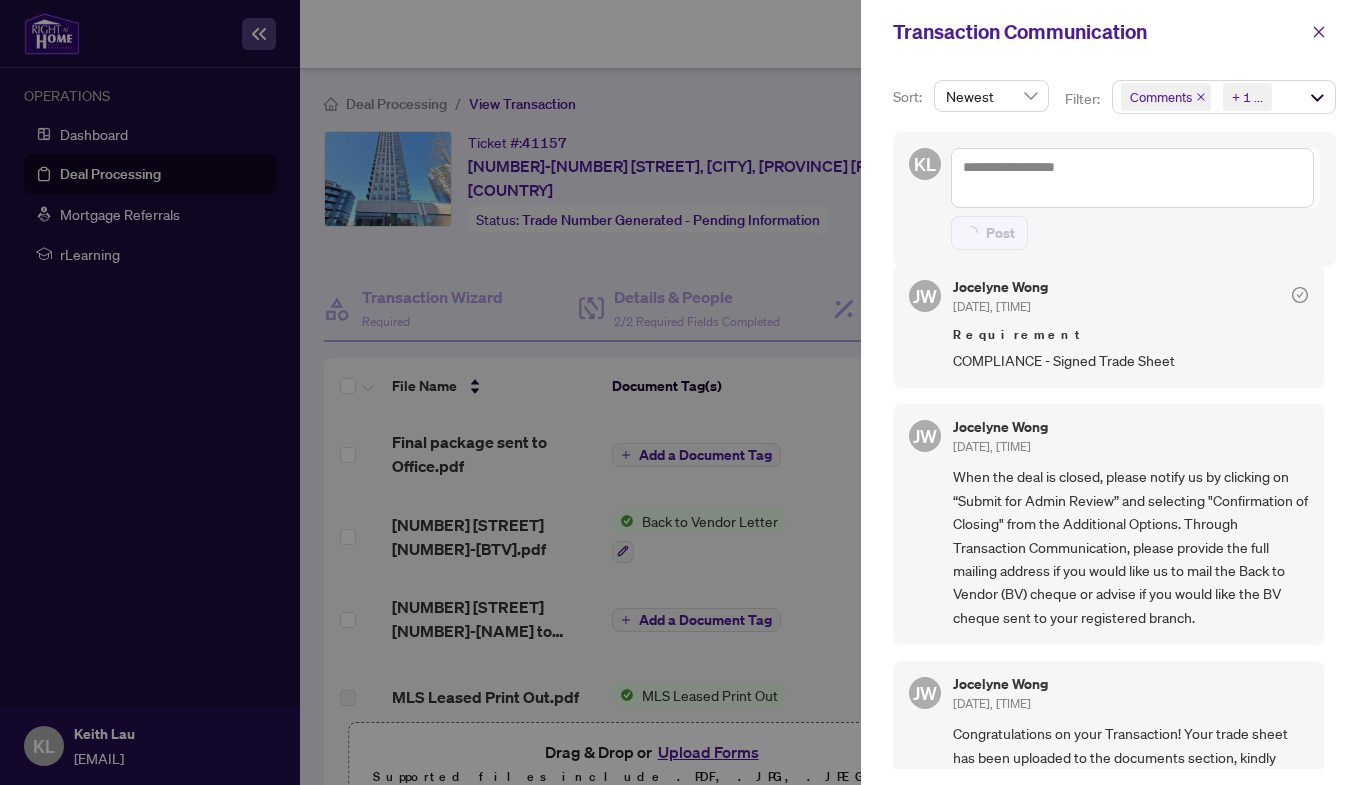 scroll, scrollTop: 4, scrollLeft: 0, axis: vertical 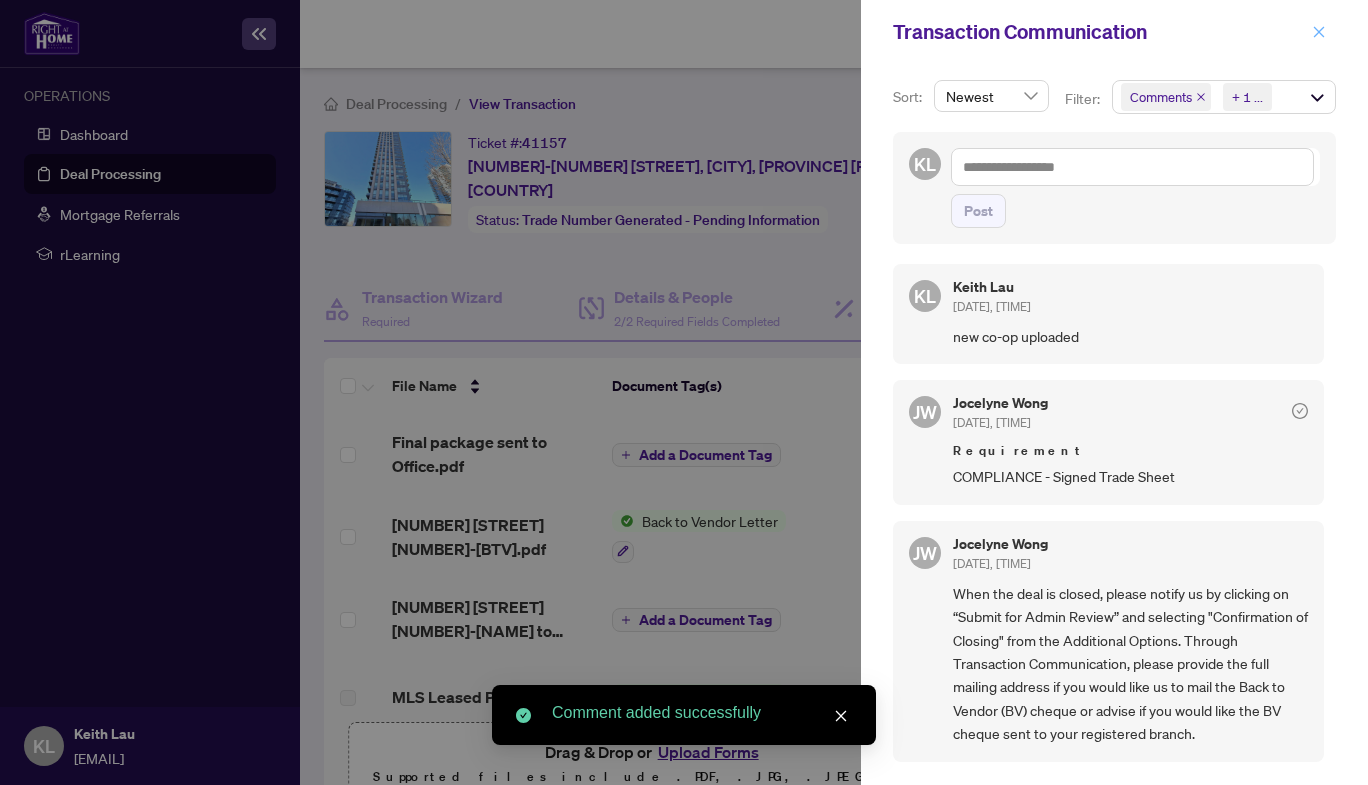 click at bounding box center (1319, 32) 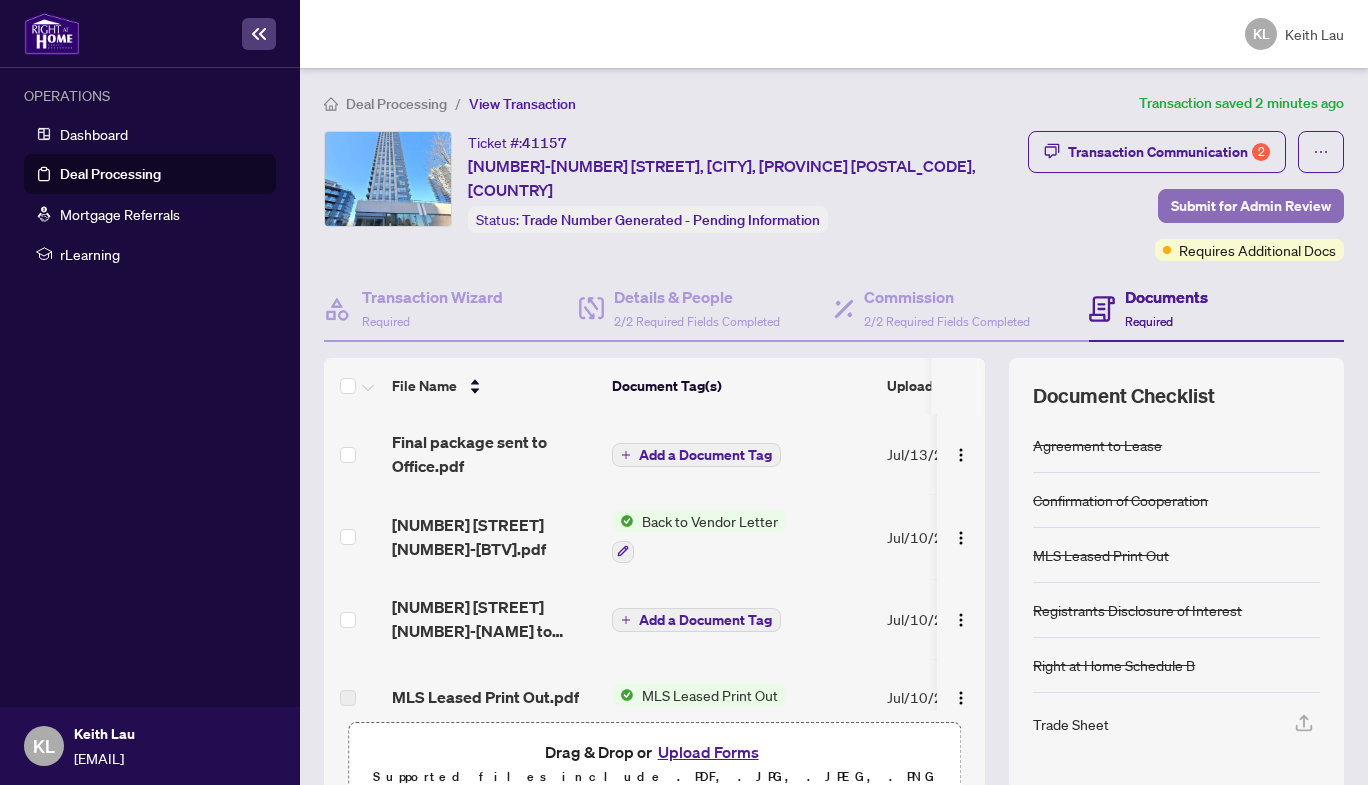click on "Submit for Admin Review" at bounding box center (1251, 206) 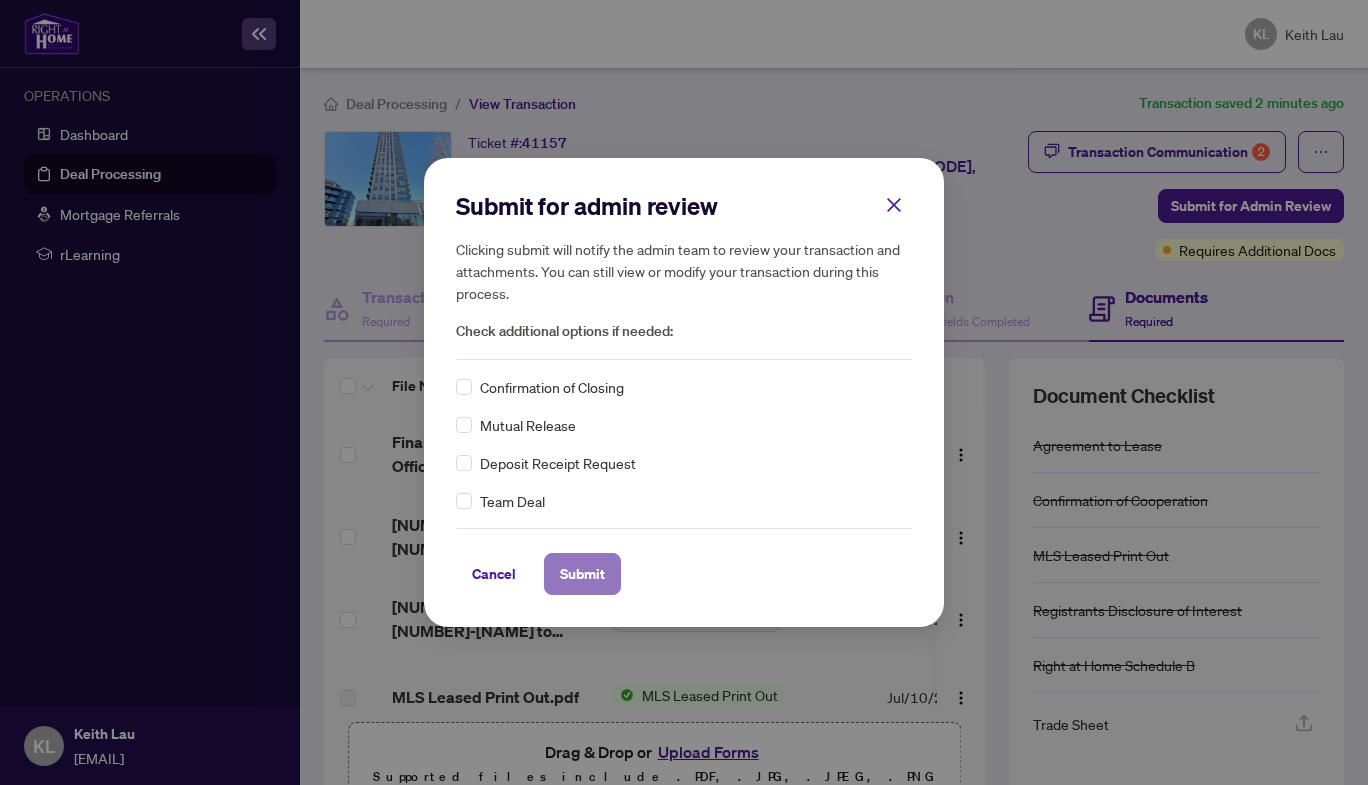 click on "Submit" at bounding box center (582, 574) 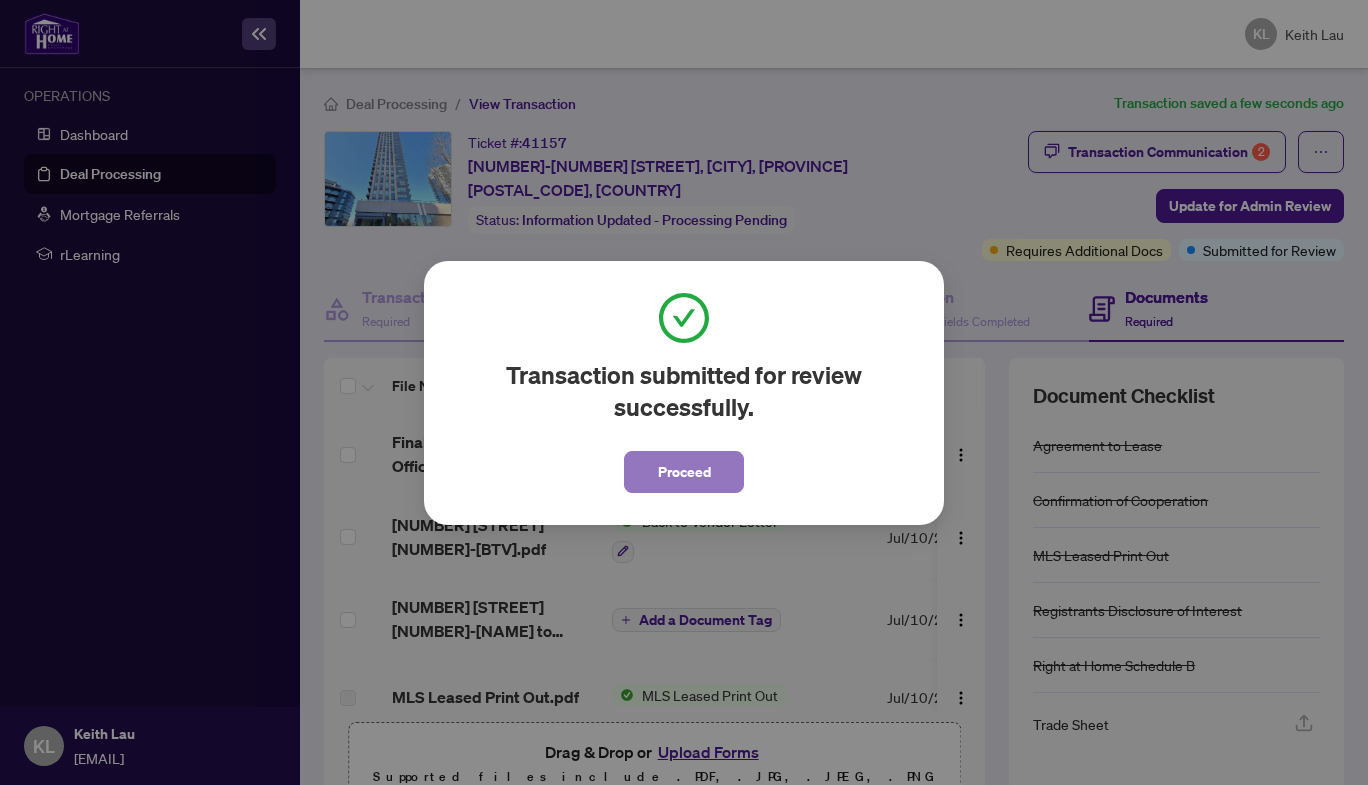 click on "Proceed" at bounding box center (684, 472) 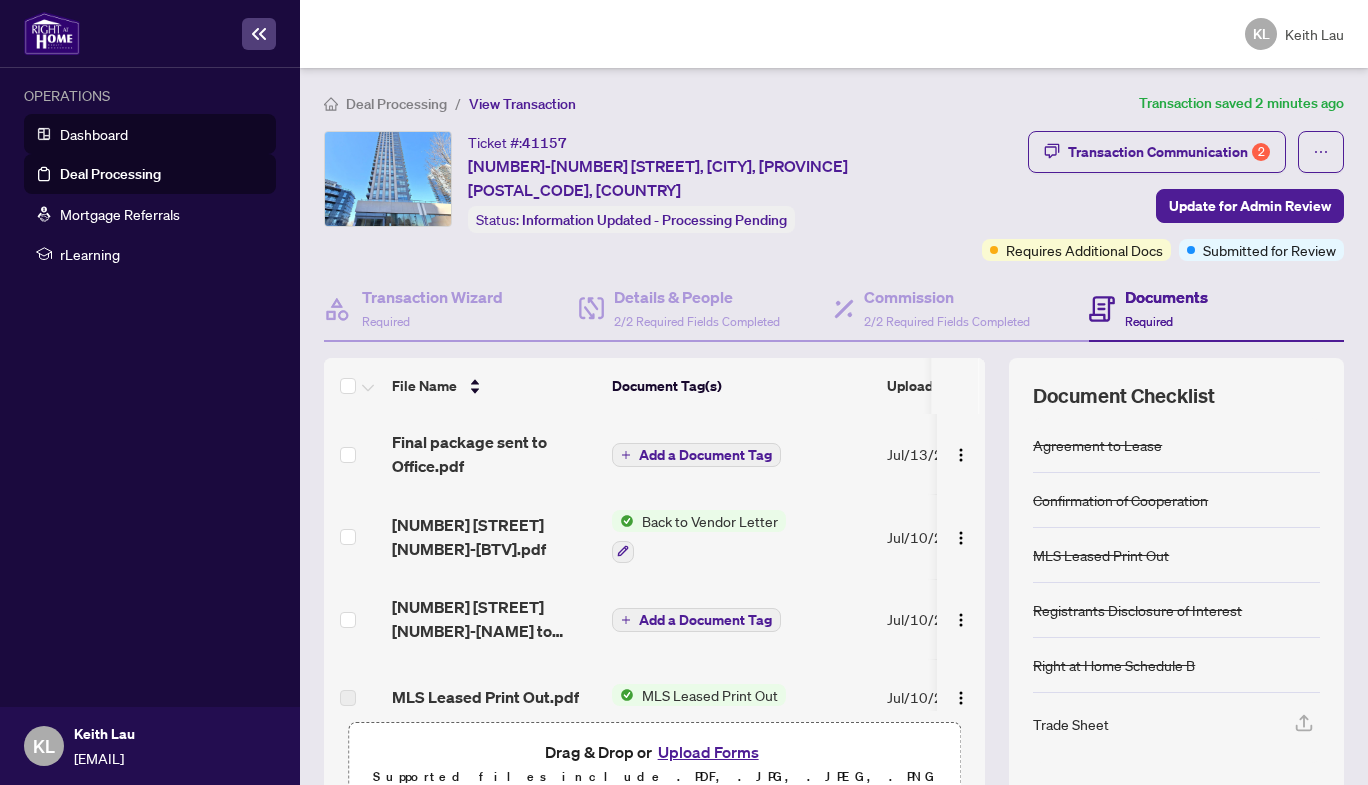 click on "Dashboard" at bounding box center (94, 134) 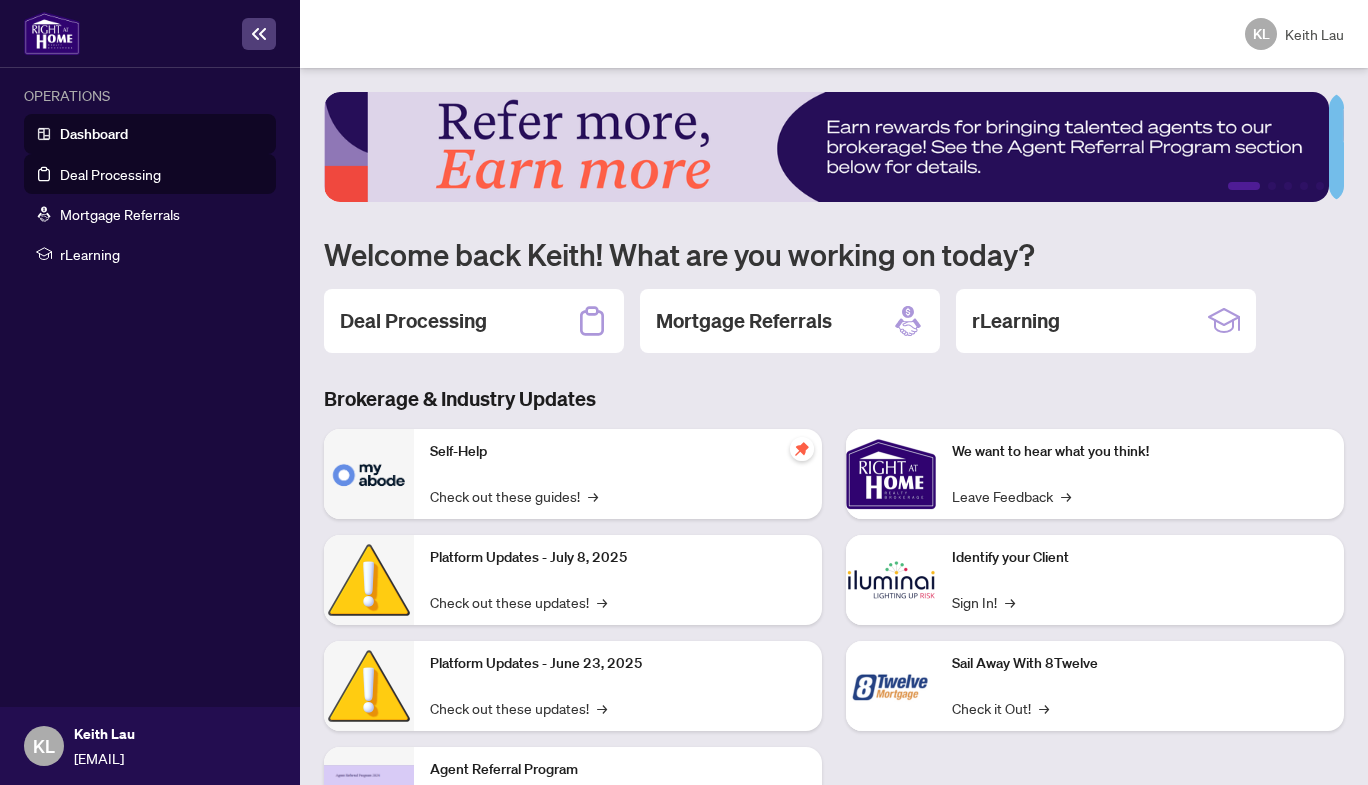 click on "Deal Processing" at bounding box center (110, 174) 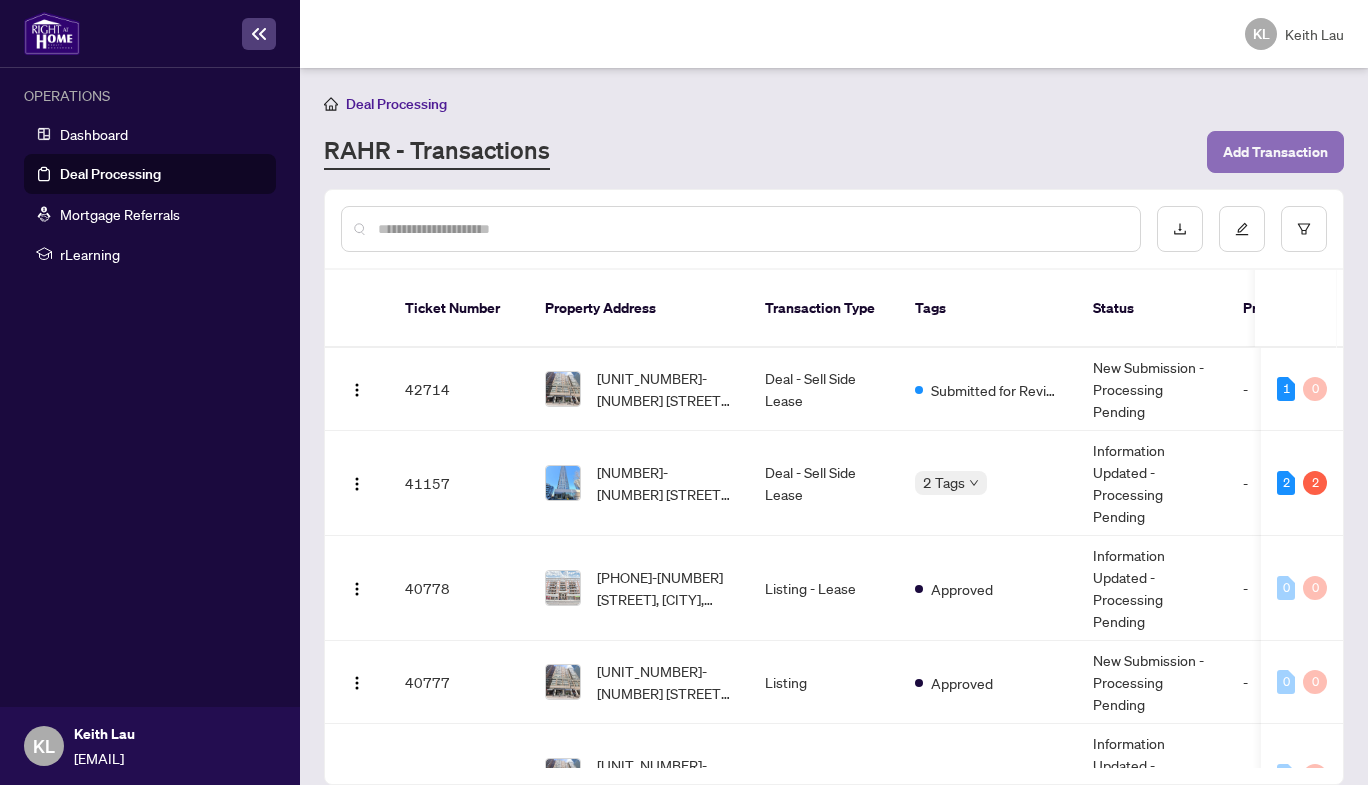 click on "Add Transaction" at bounding box center [1275, 152] 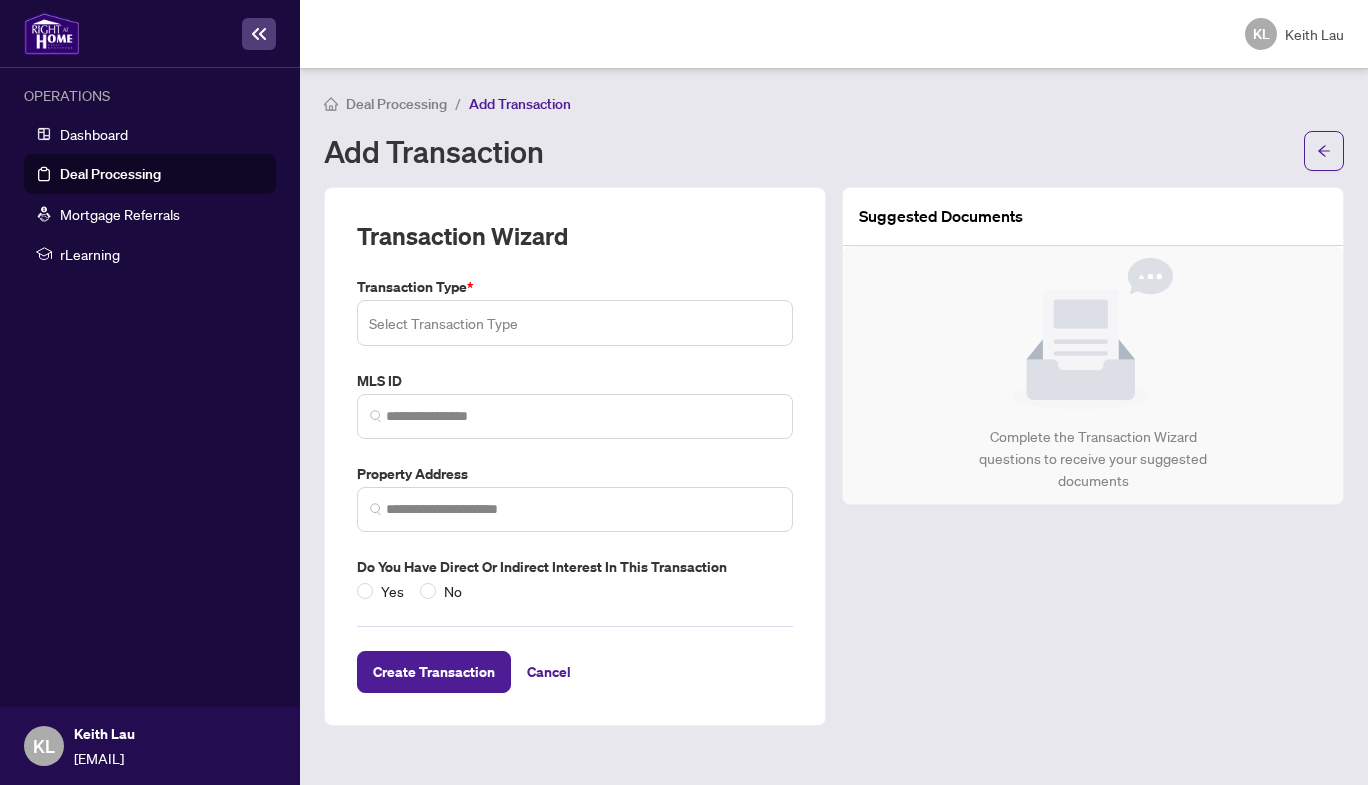 click at bounding box center (575, 323) 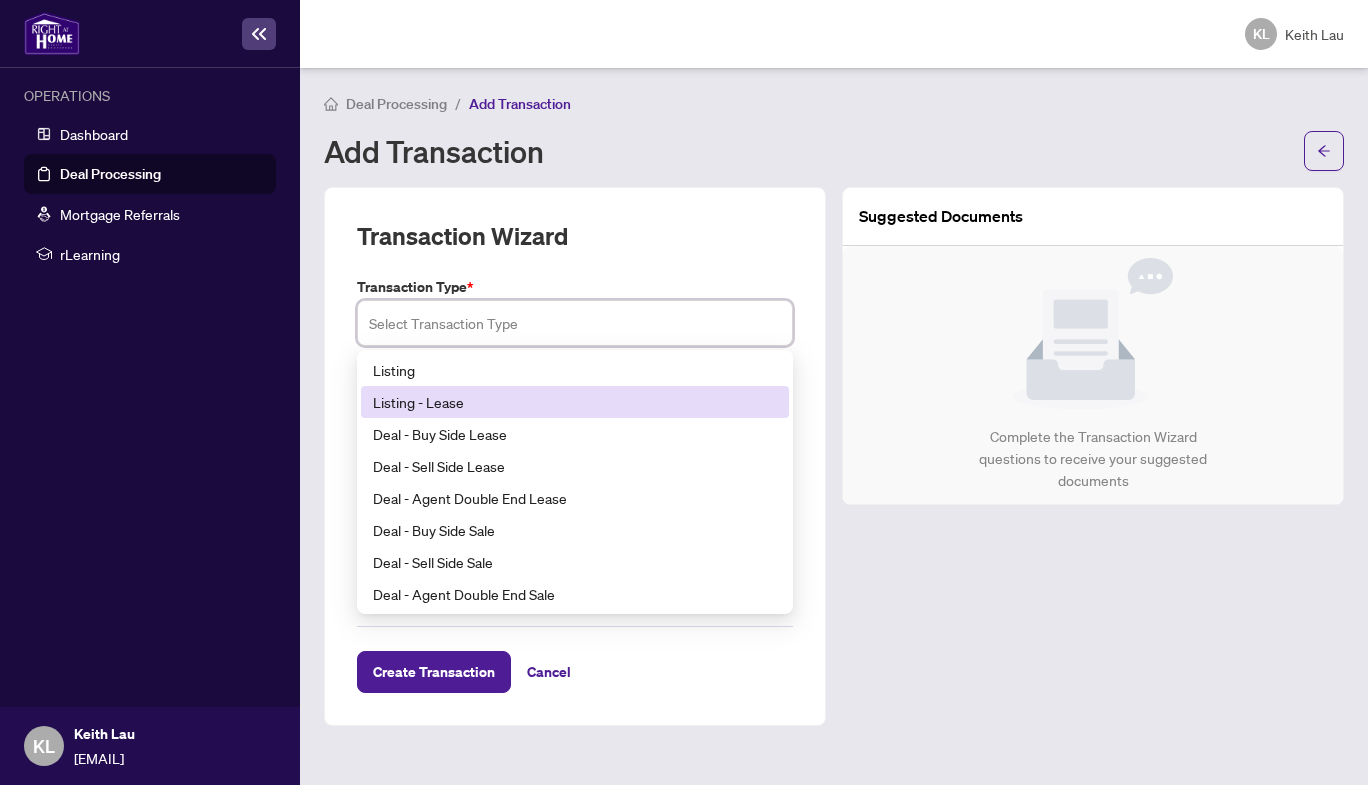 click on "Listing - Lease" at bounding box center (575, 402) 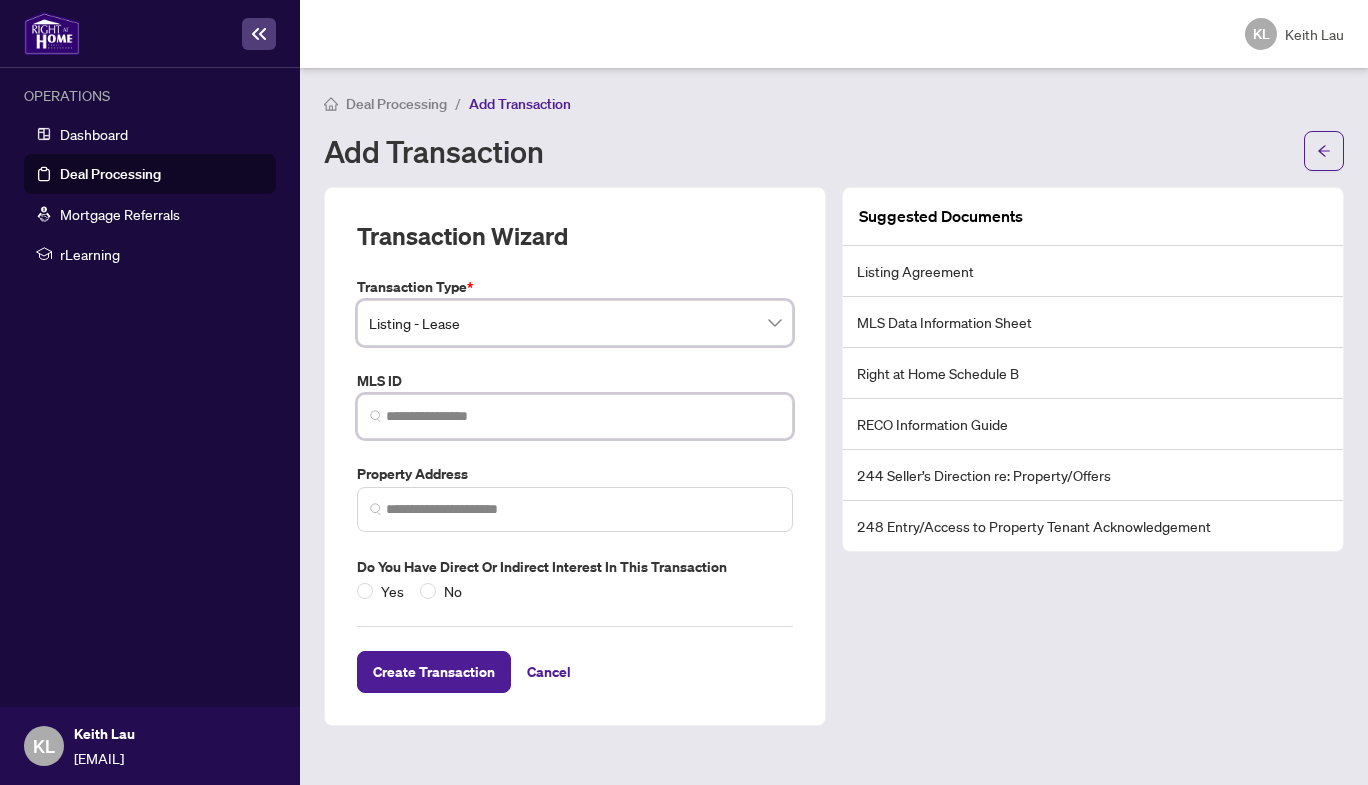 click at bounding box center (583, 416) 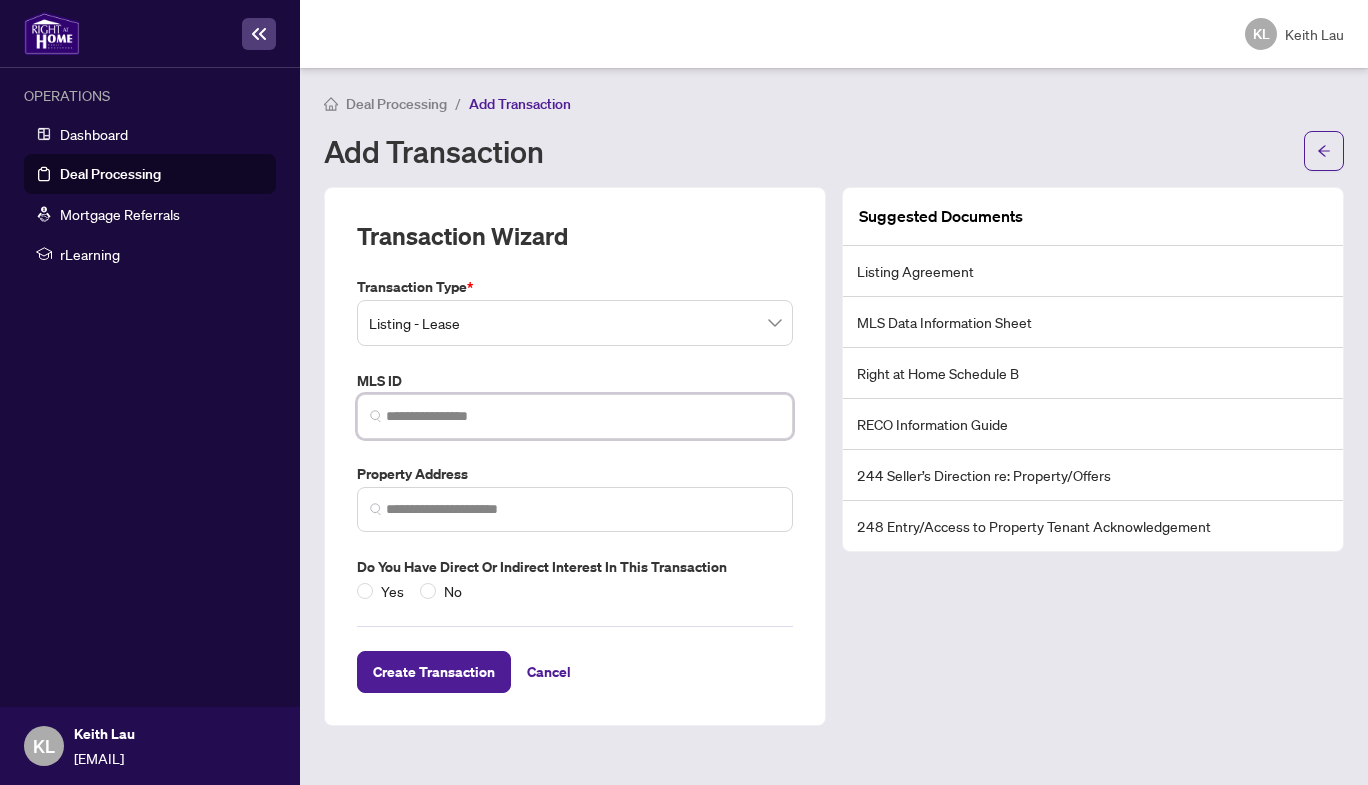 paste on "*********" 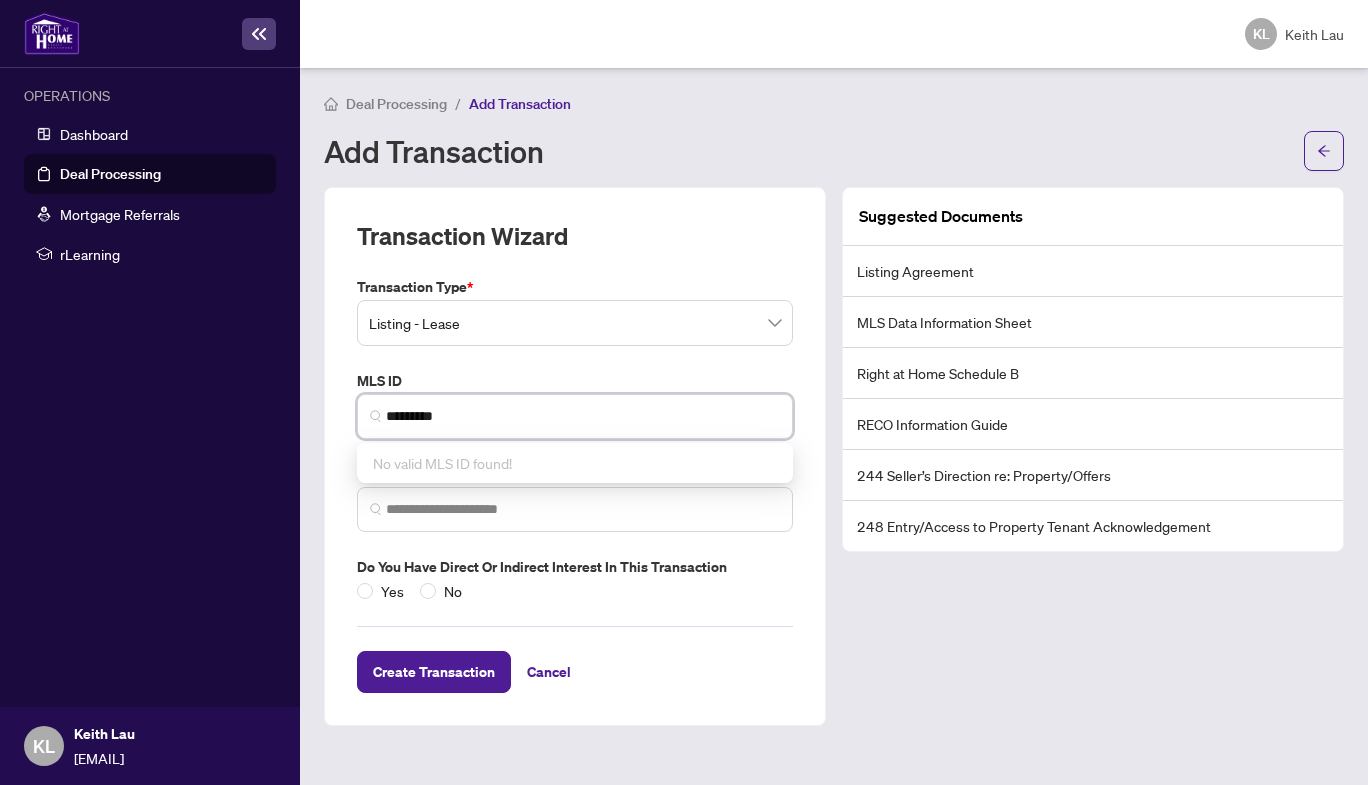 type on "*********" 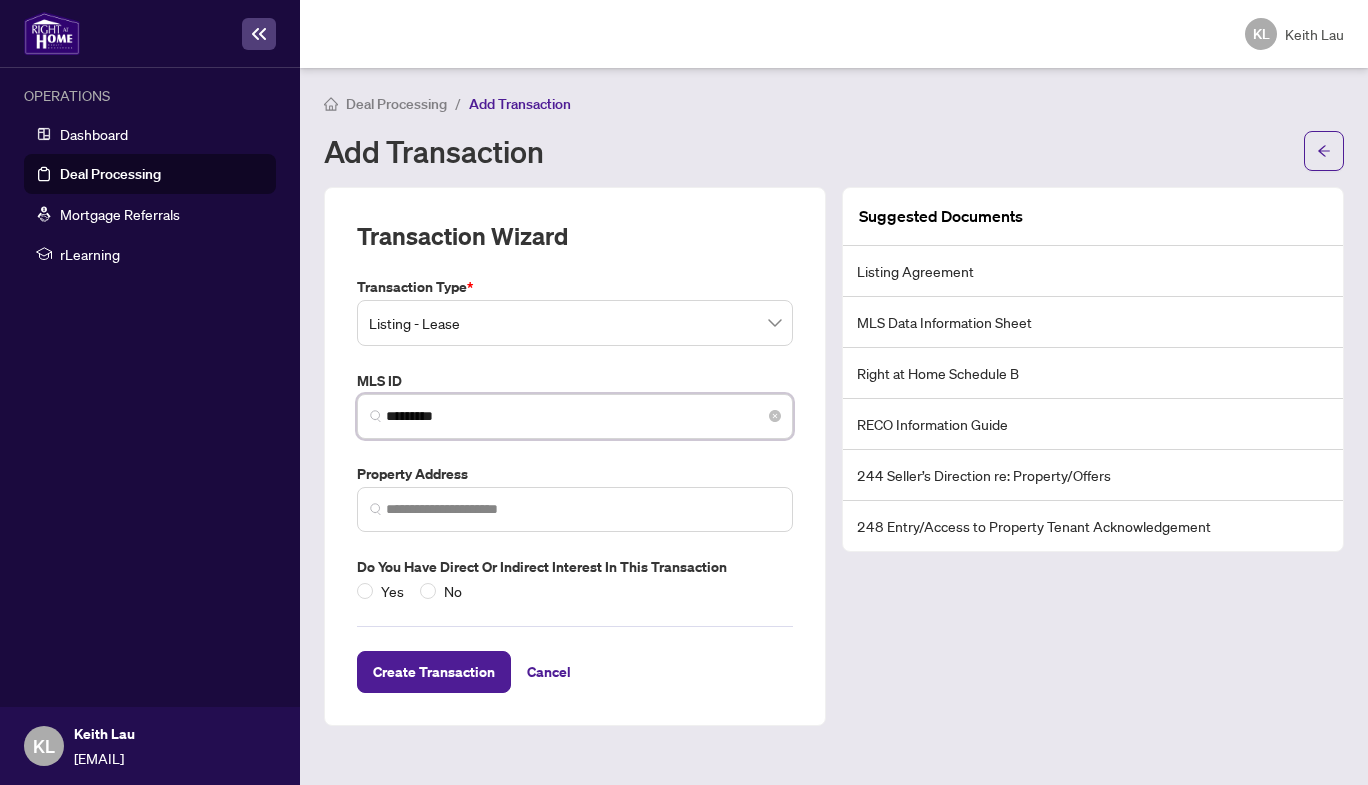 click on "*********" at bounding box center (583, 416) 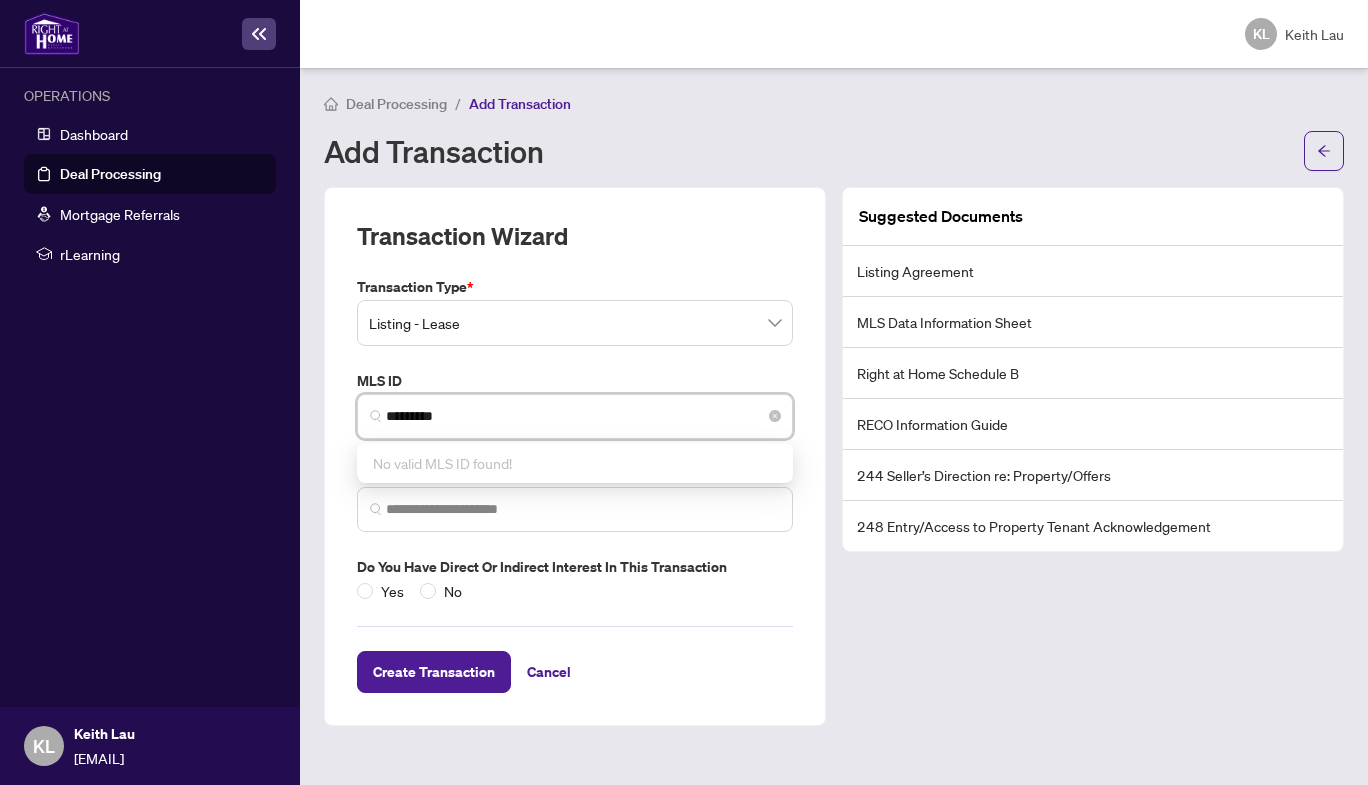 click on "*********" at bounding box center [575, 416] 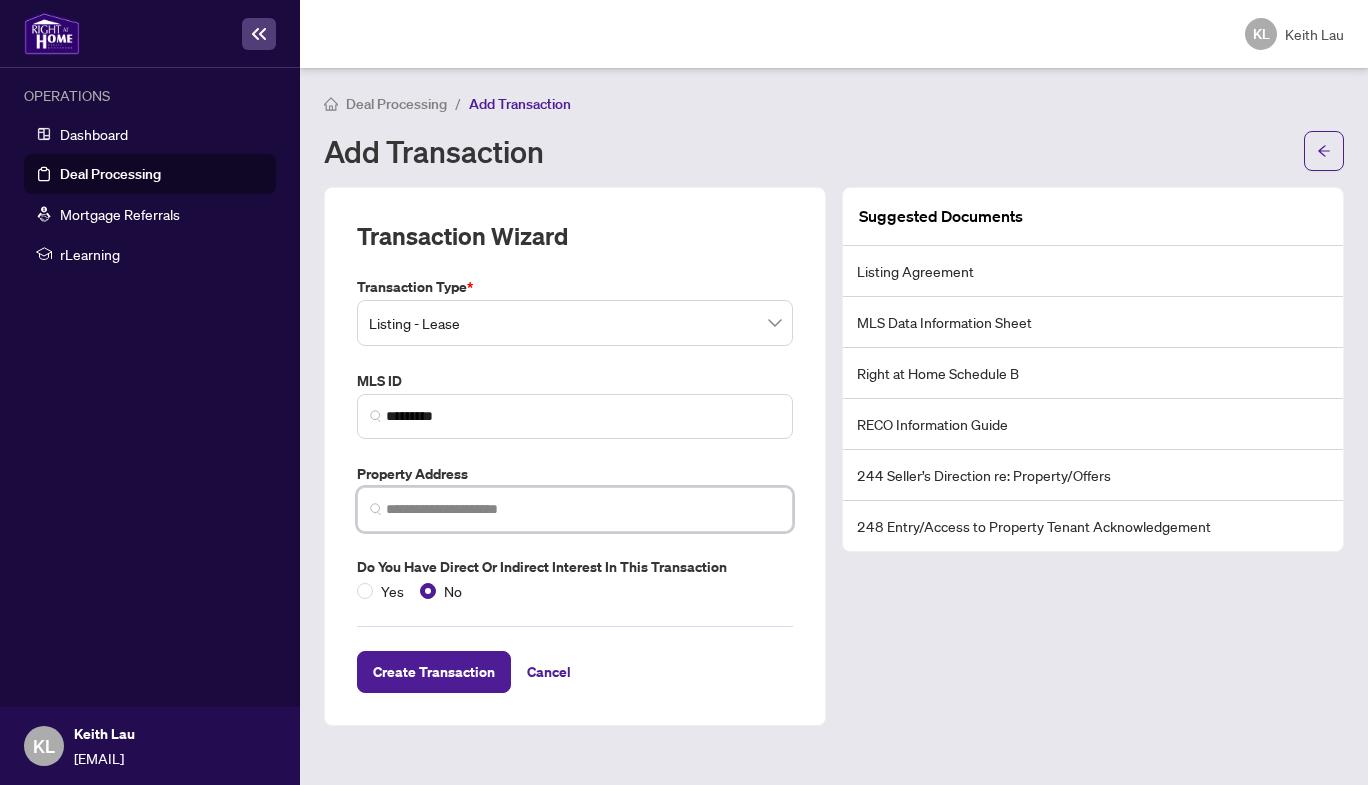 click at bounding box center [583, 509] 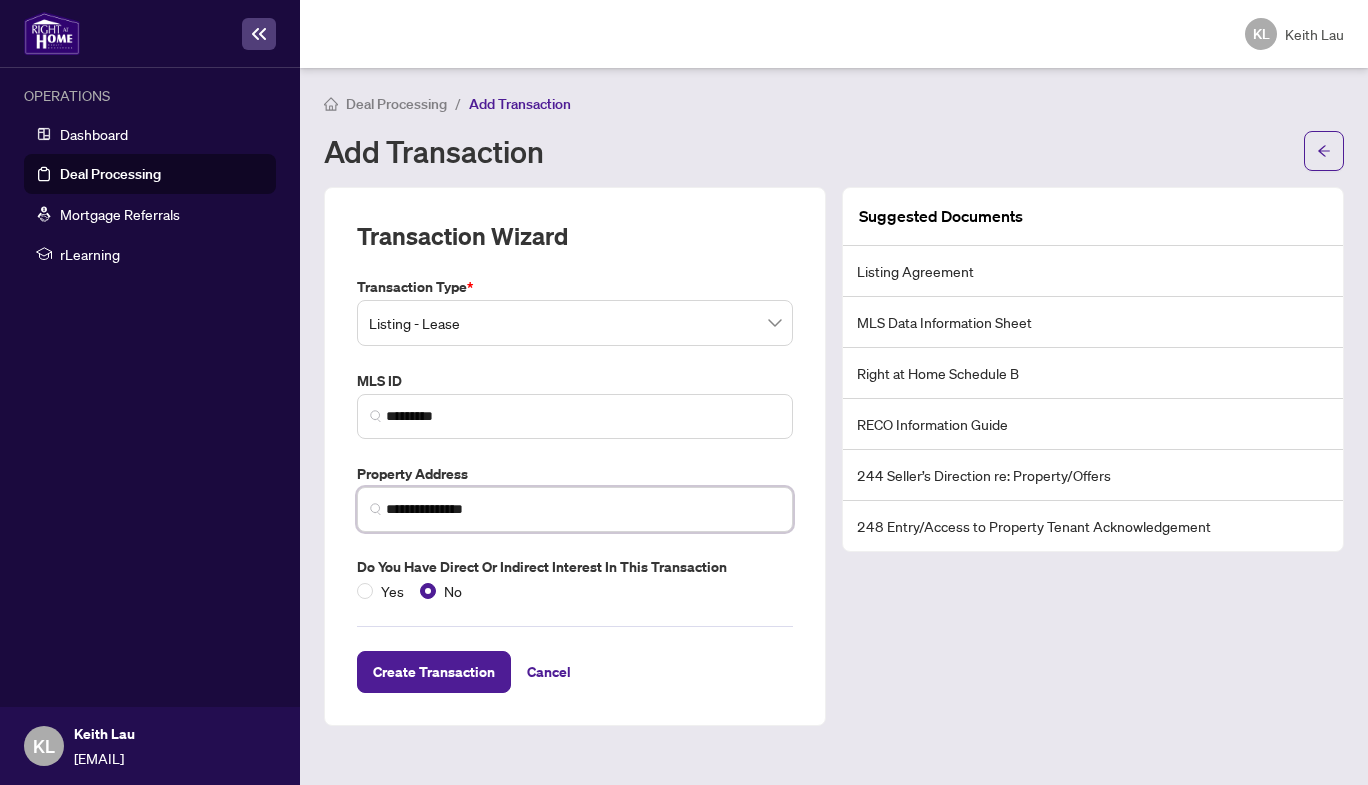click on "**********" at bounding box center [583, 509] 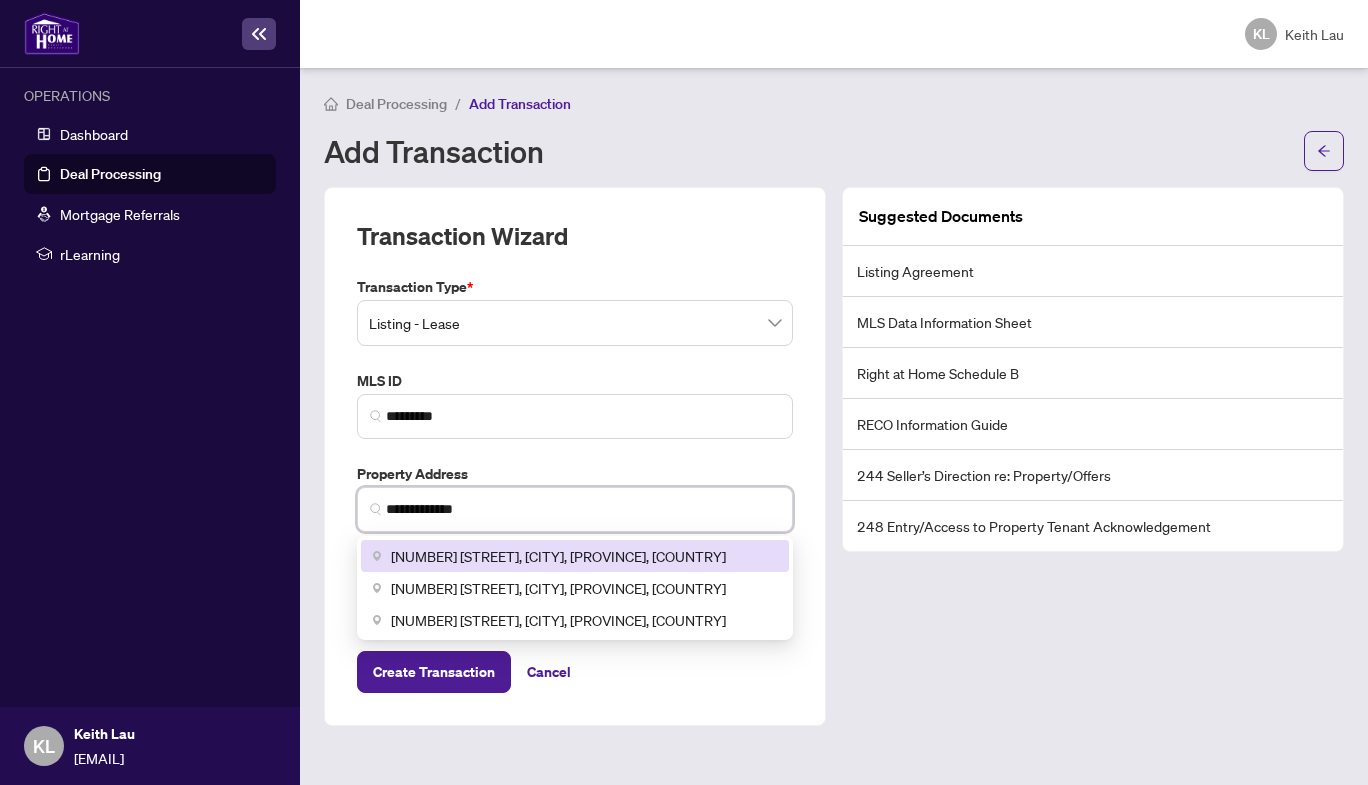 drag, startPoint x: 574, startPoint y: 524, endPoint x: 656, endPoint y: 503, distance: 84.646324 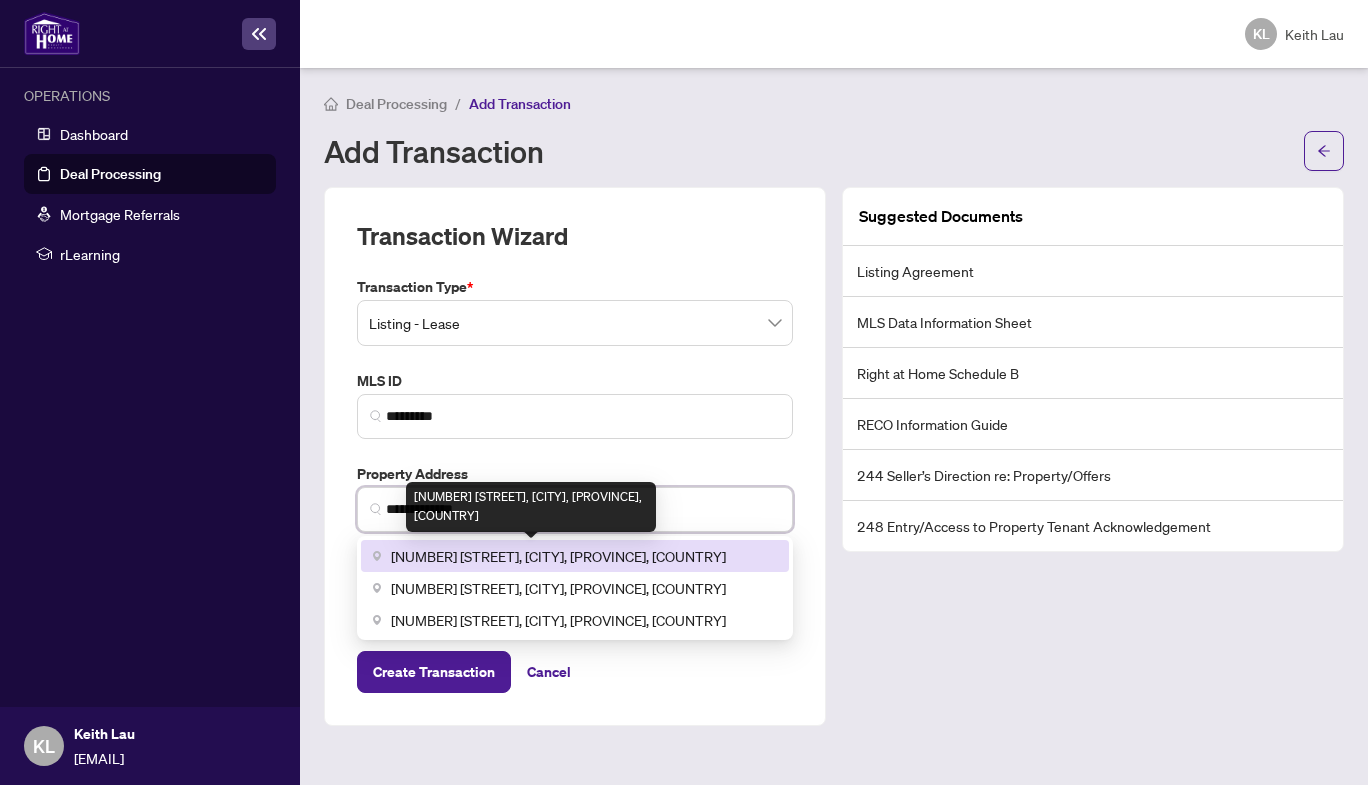 click on "[NUMBER] [STREET], [CITY], [PROVINCE], [COUNTRY]" at bounding box center [558, 556] 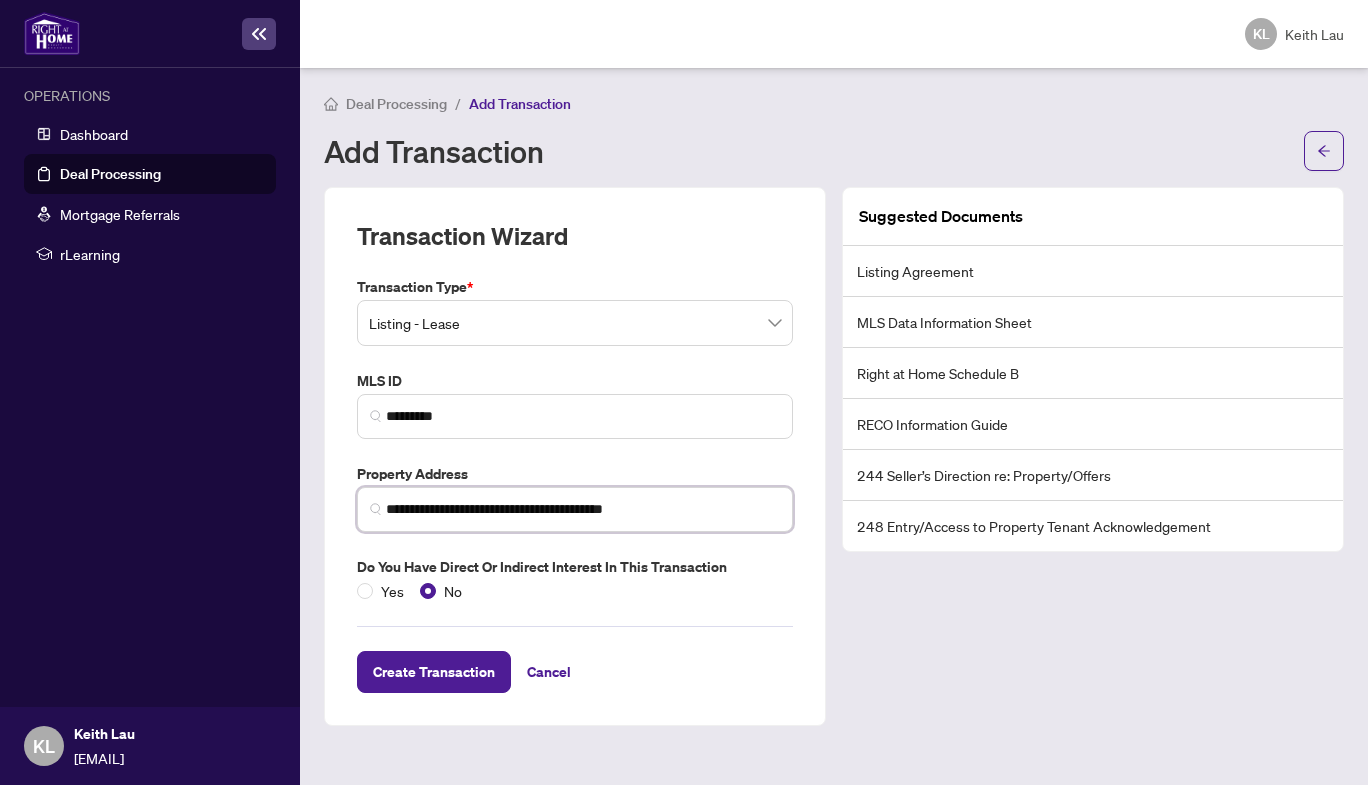 click on "**********" at bounding box center (583, 509) 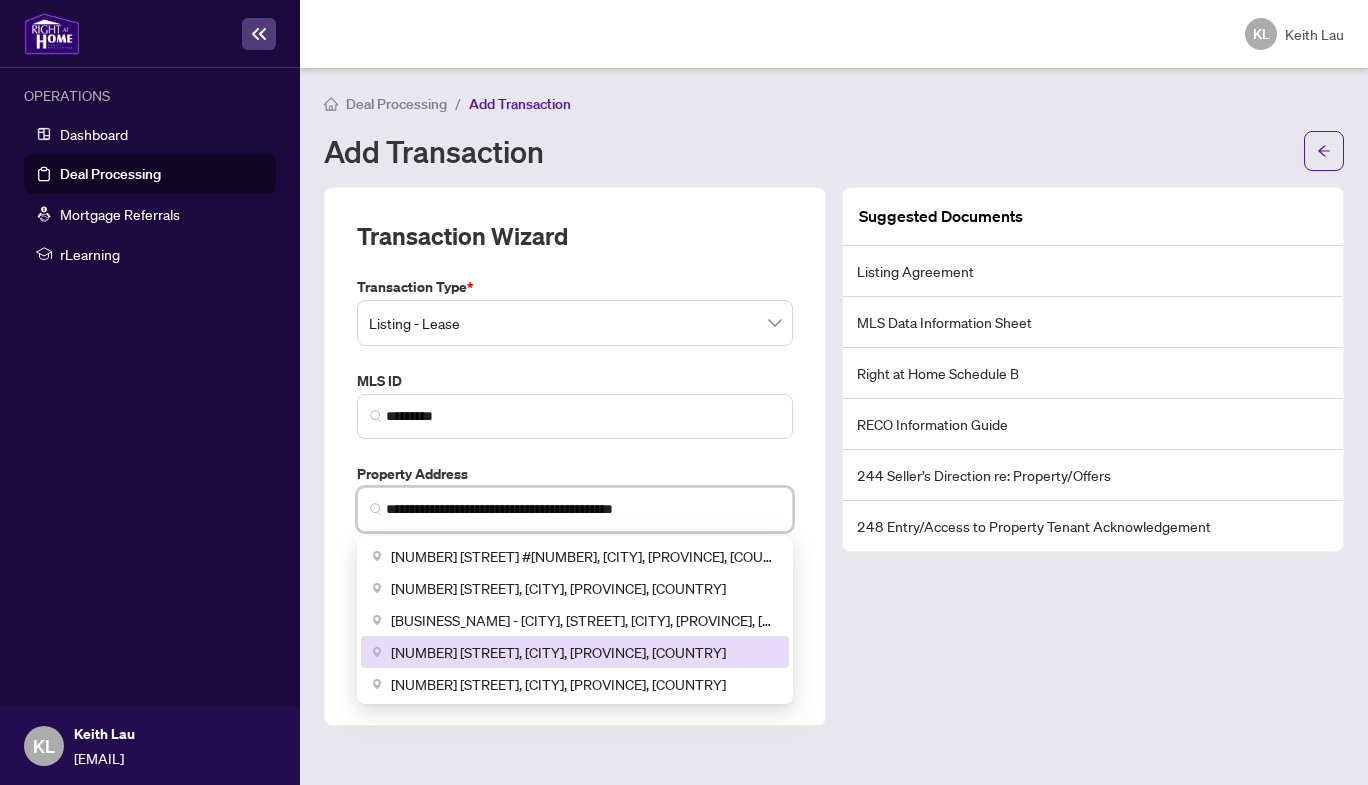 type on "**********" 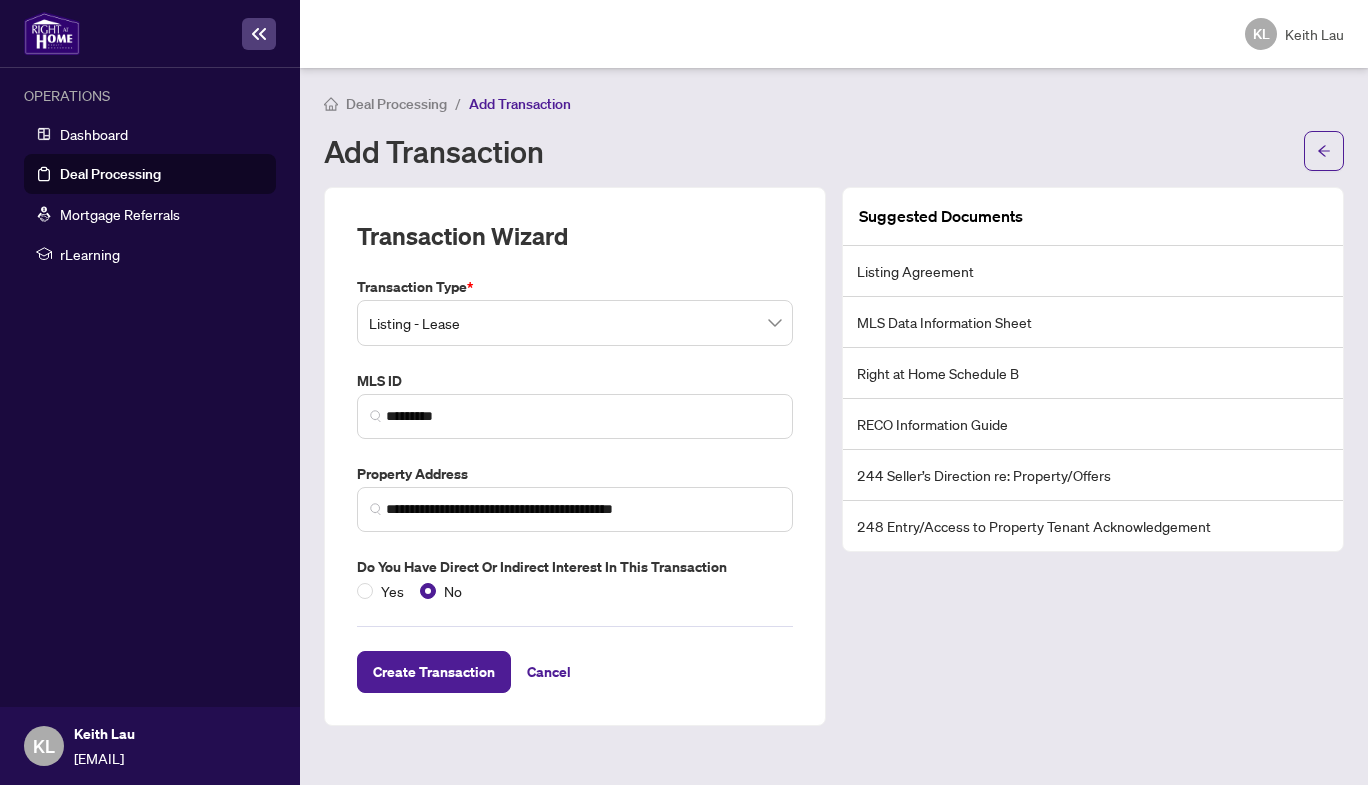 click on "[DOCUMENTS_LISTING]" at bounding box center (1093, 456) 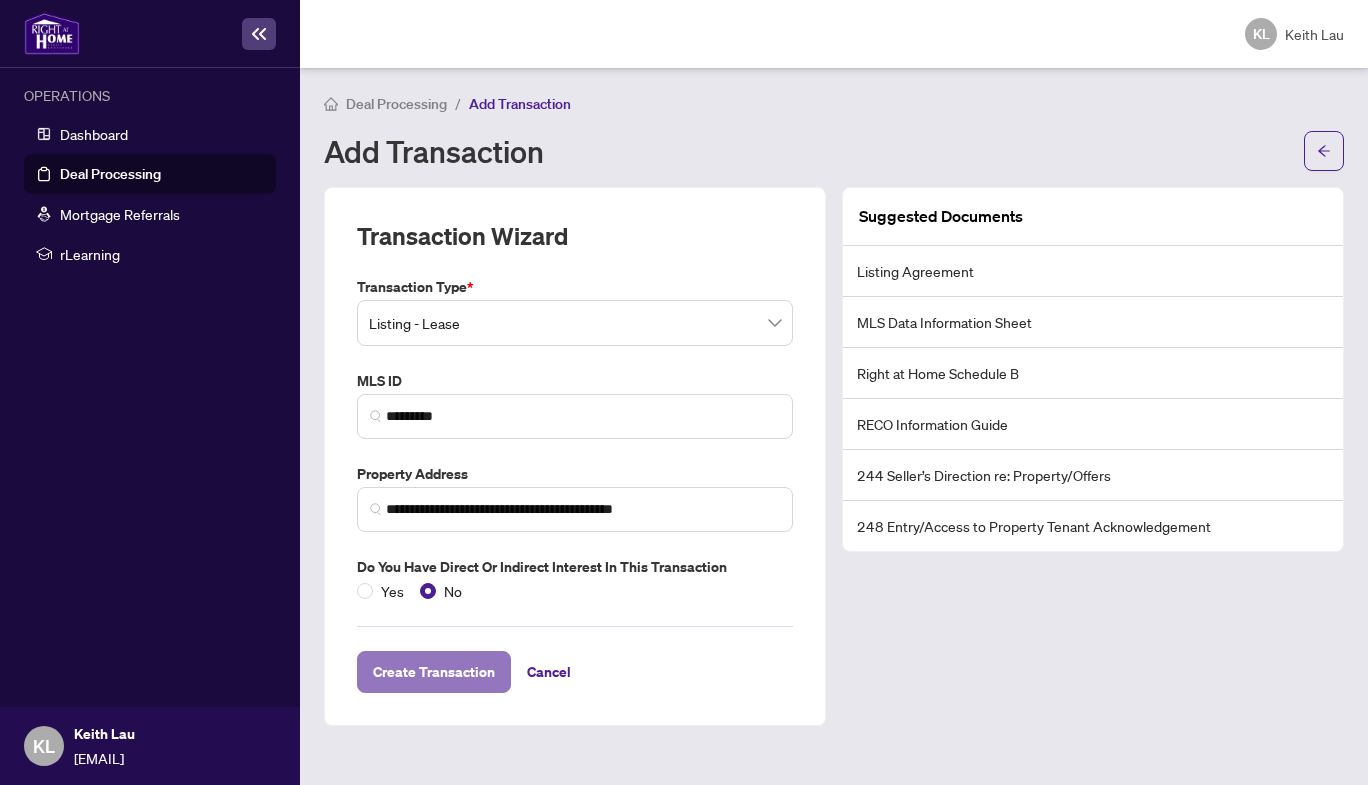 click on "Create Transaction" at bounding box center [434, 672] 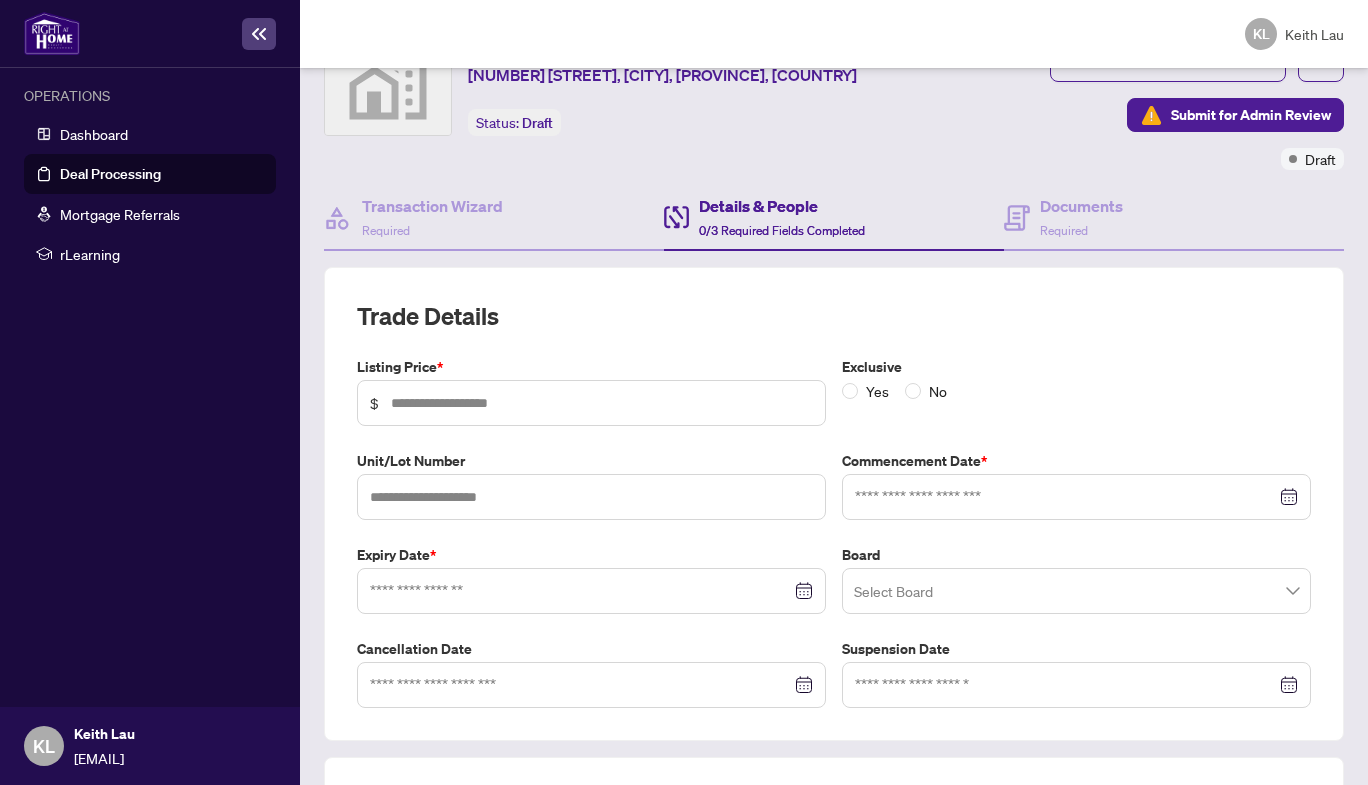 scroll, scrollTop: 92, scrollLeft: 0, axis: vertical 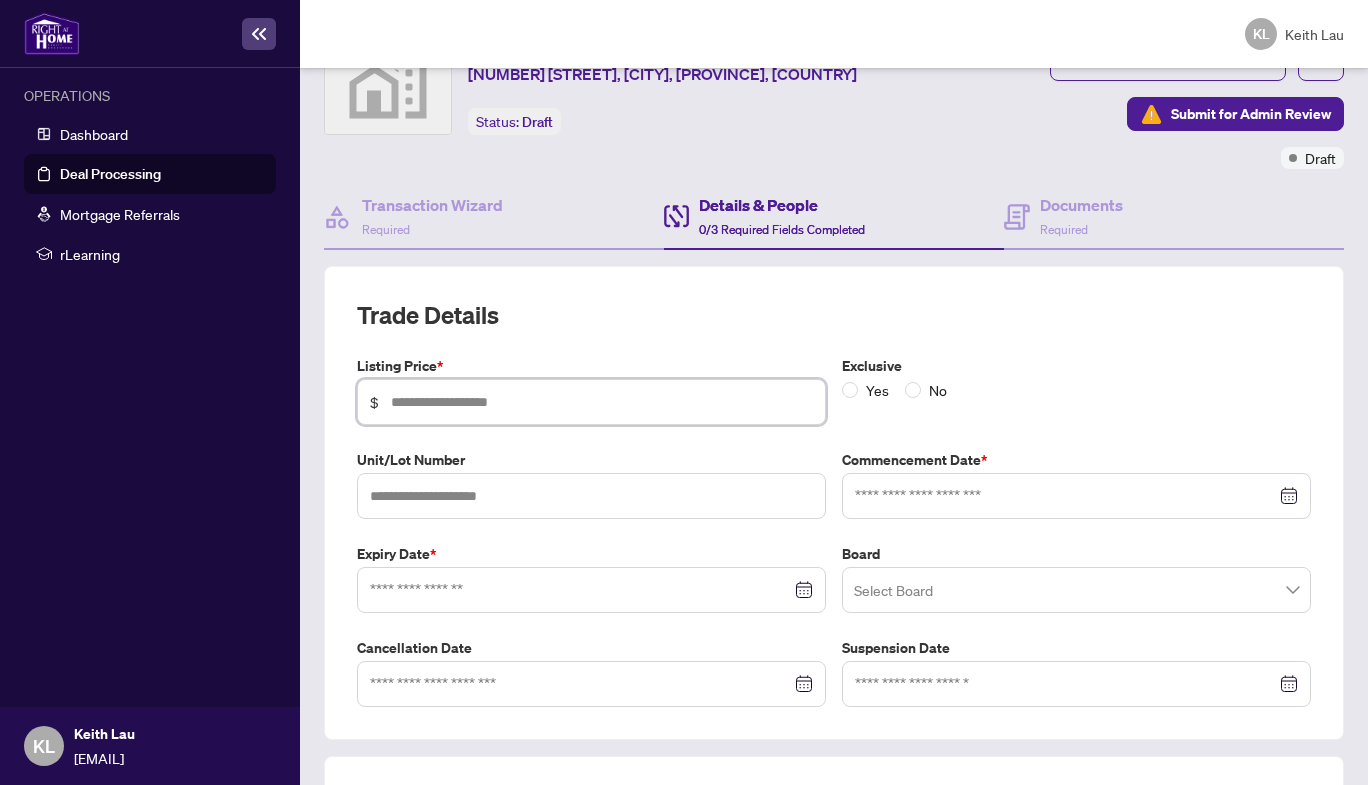 click at bounding box center [602, 402] 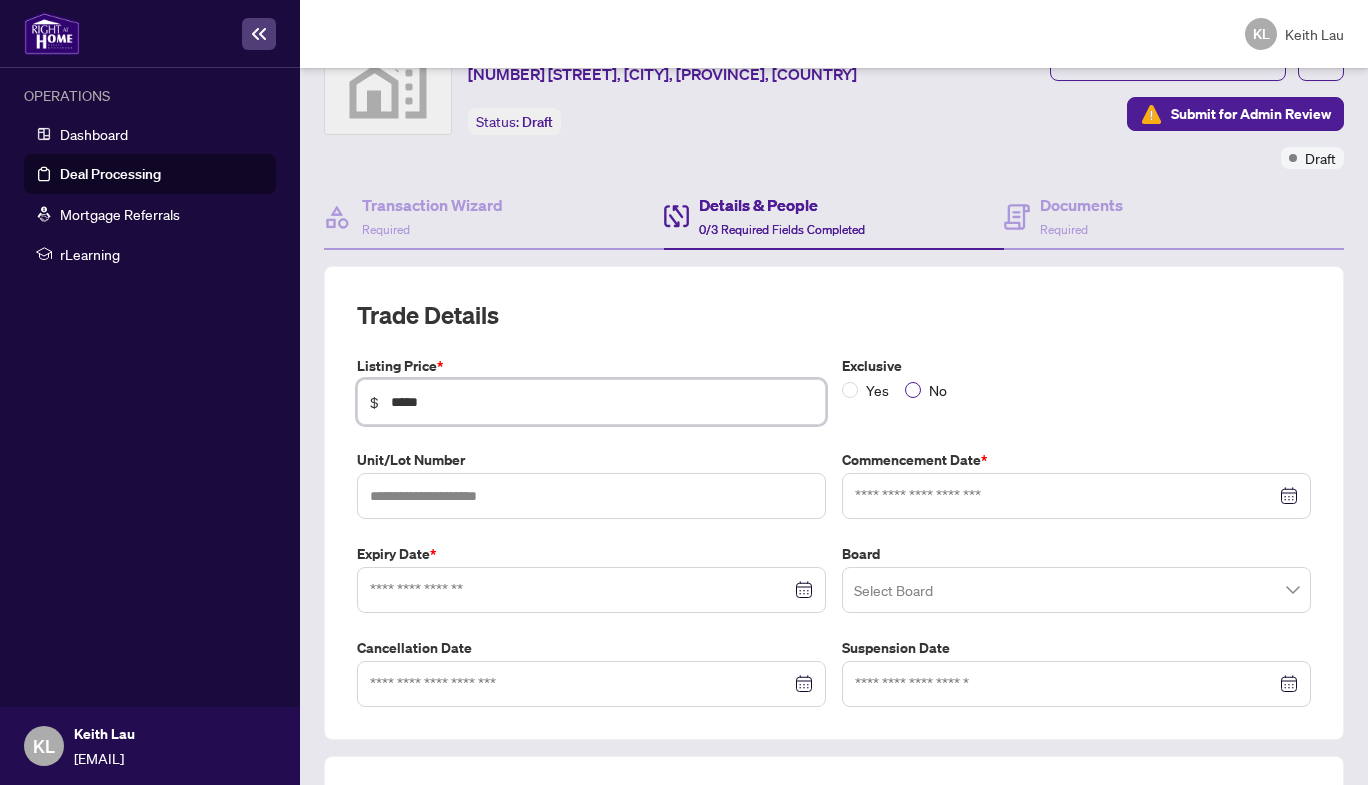 type on "*****" 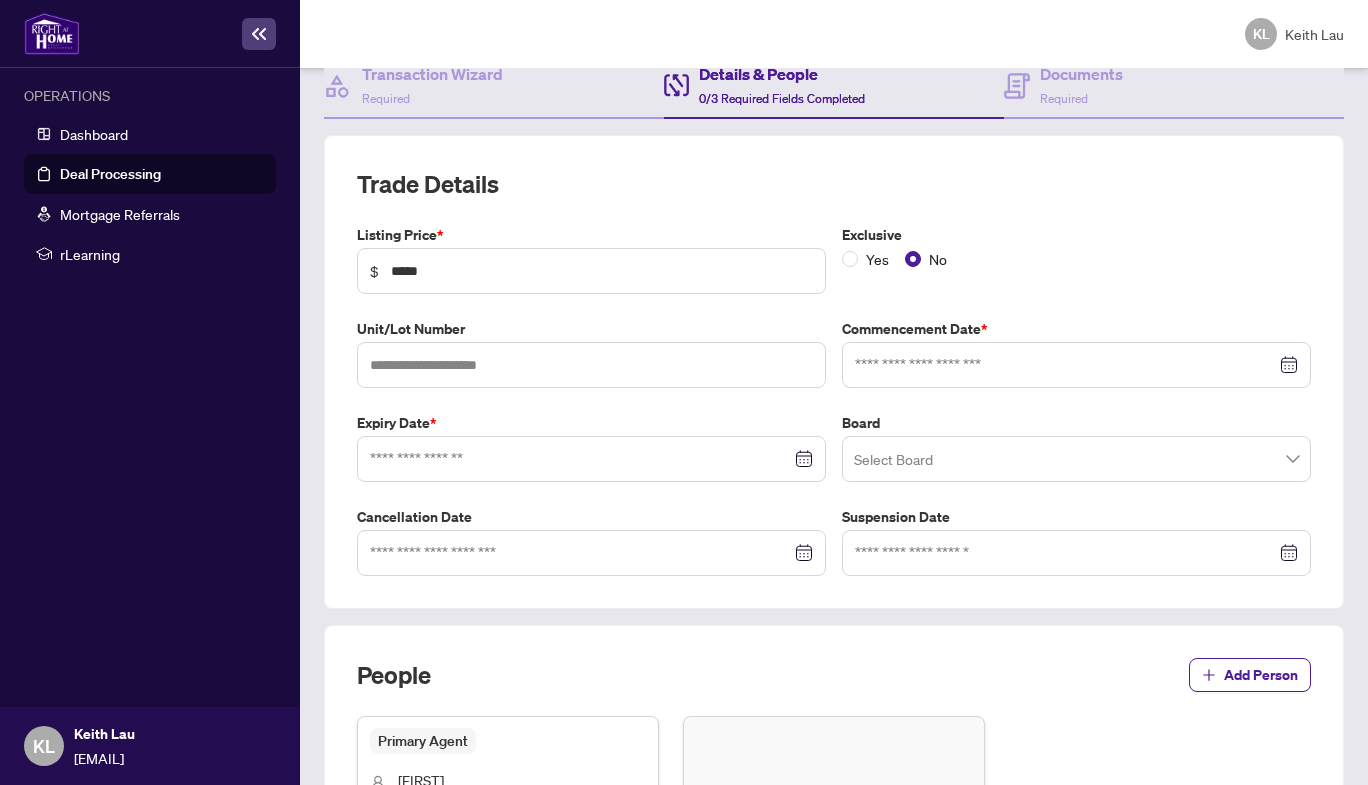 scroll, scrollTop: 224, scrollLeft: 0, axis: vertical 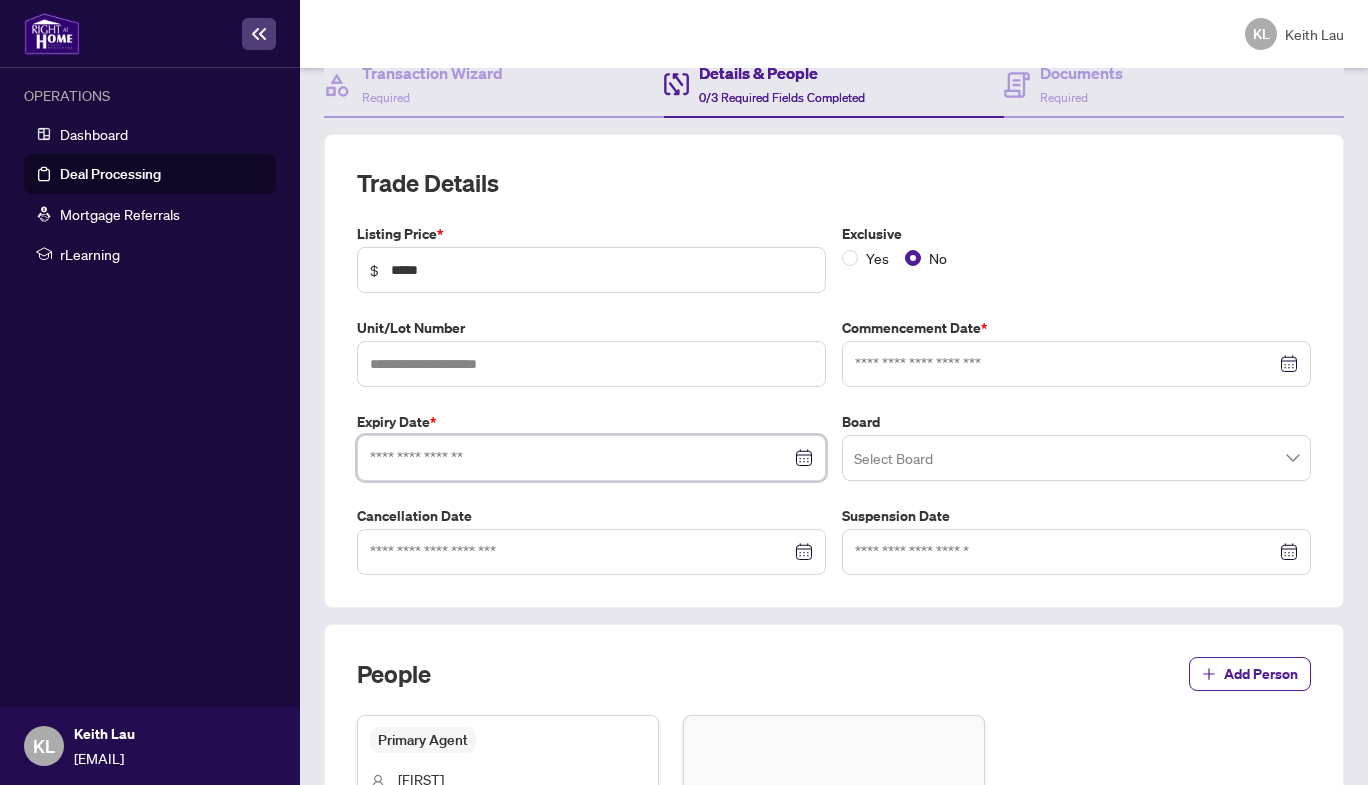 click at bounding box center [580, 458] 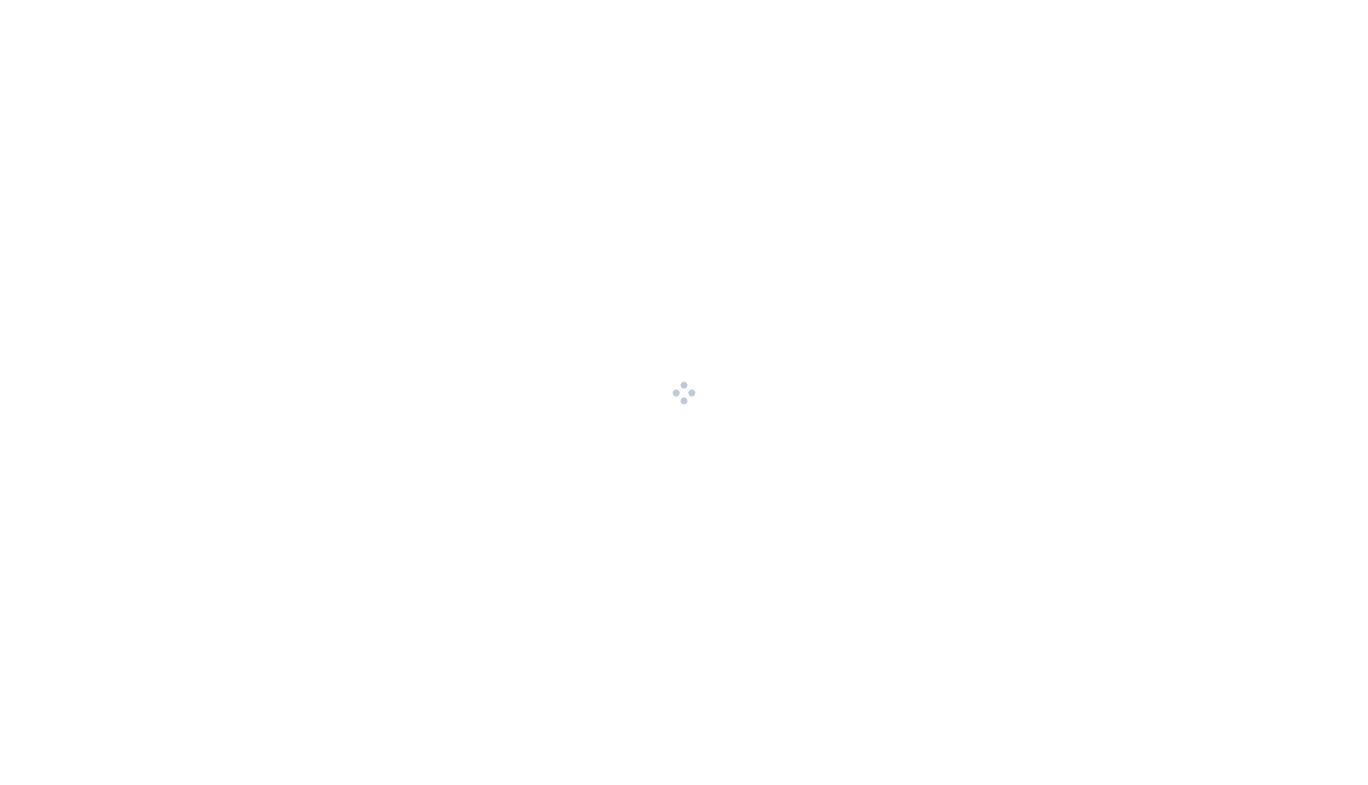 scroll, scrollTop: 0, scrollLeft: 0, axis: both 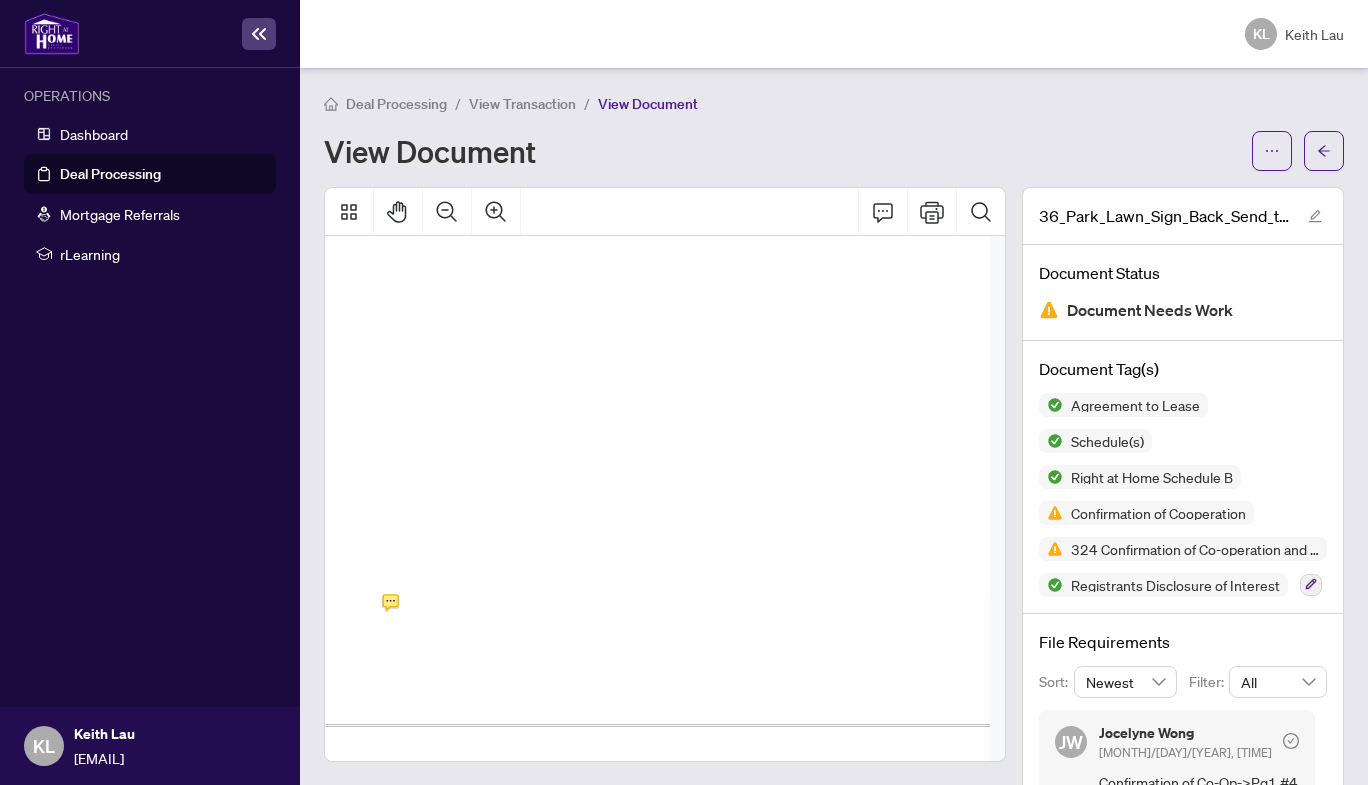 click 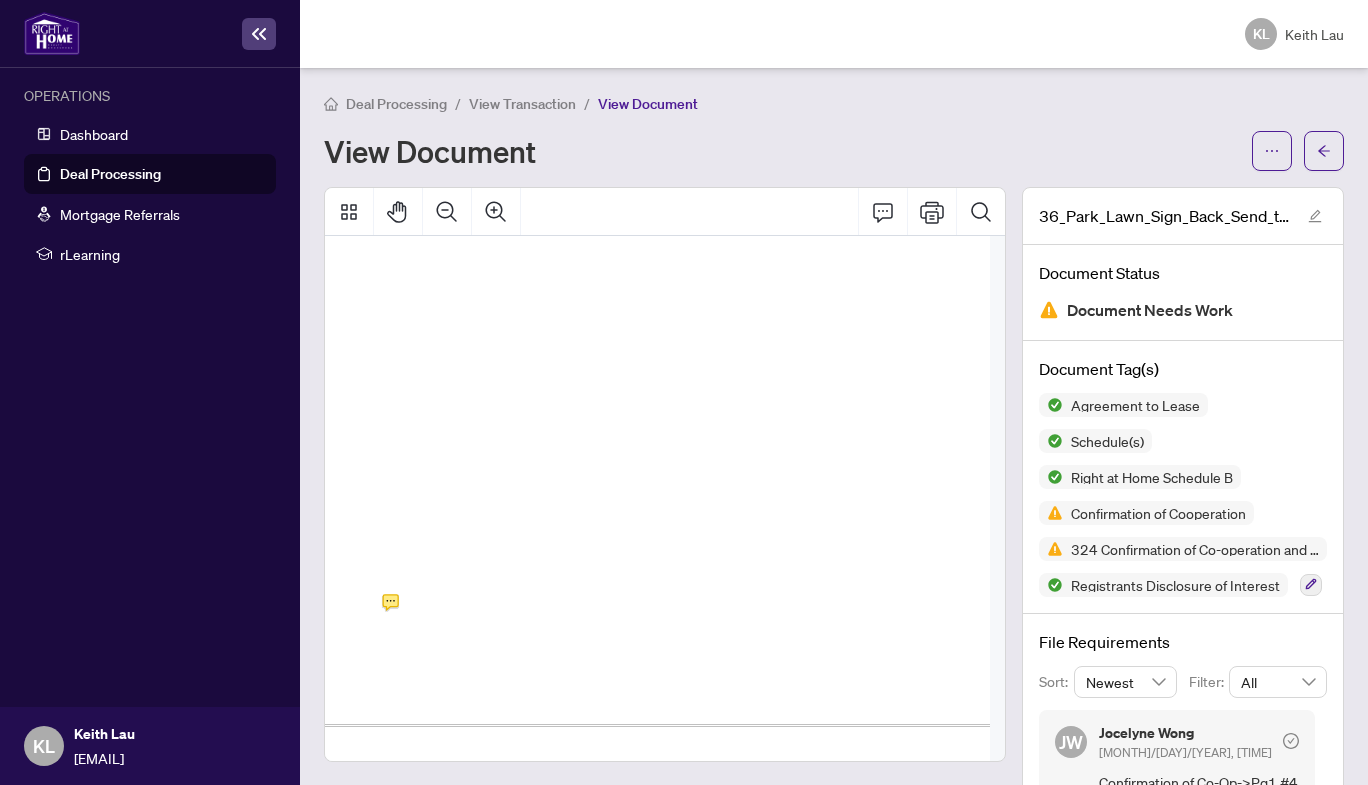 drag, startPoint x: 655, startPoint y: 517, endPoint x: 523, endPoint y: 601, distance: 156.46086 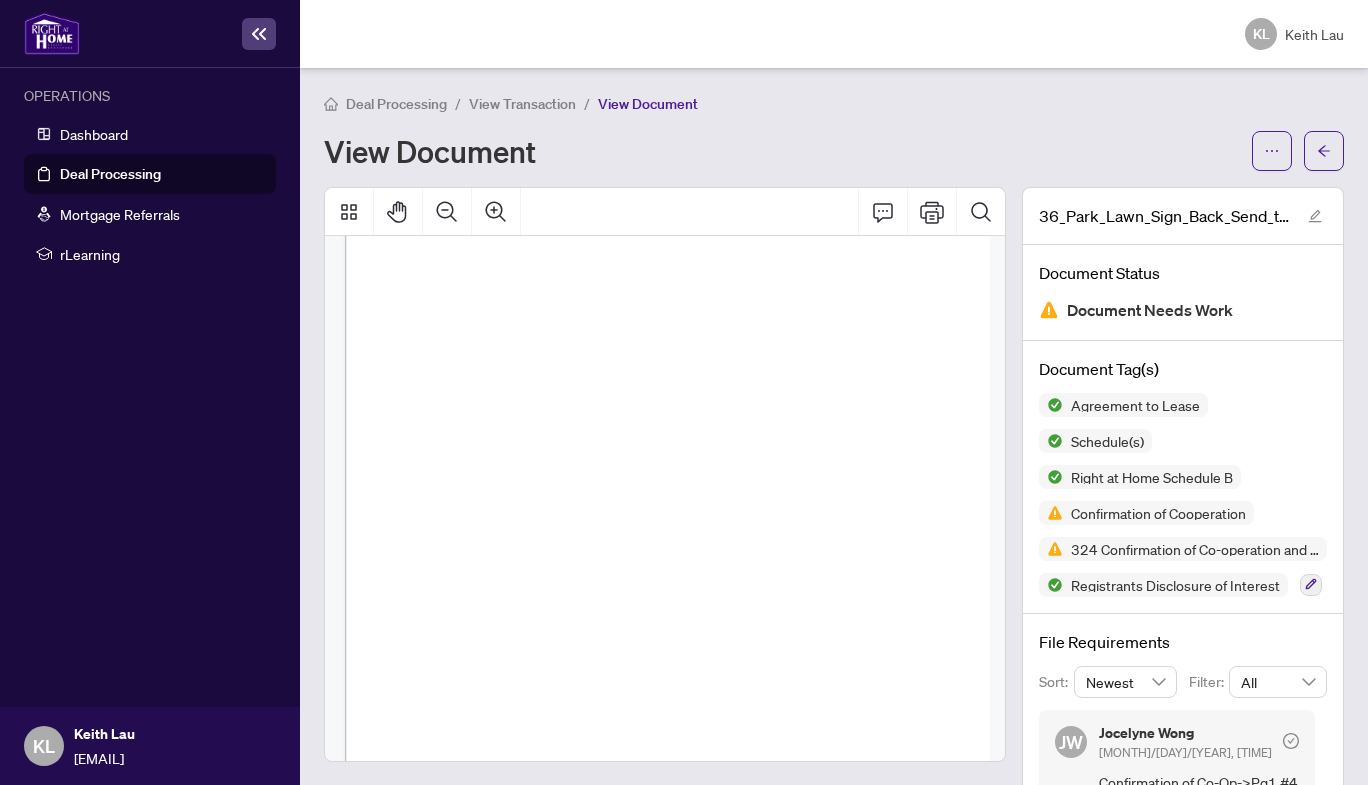 scroll, scrollTop: 7730, scrollLeft: 0, axis: vertical 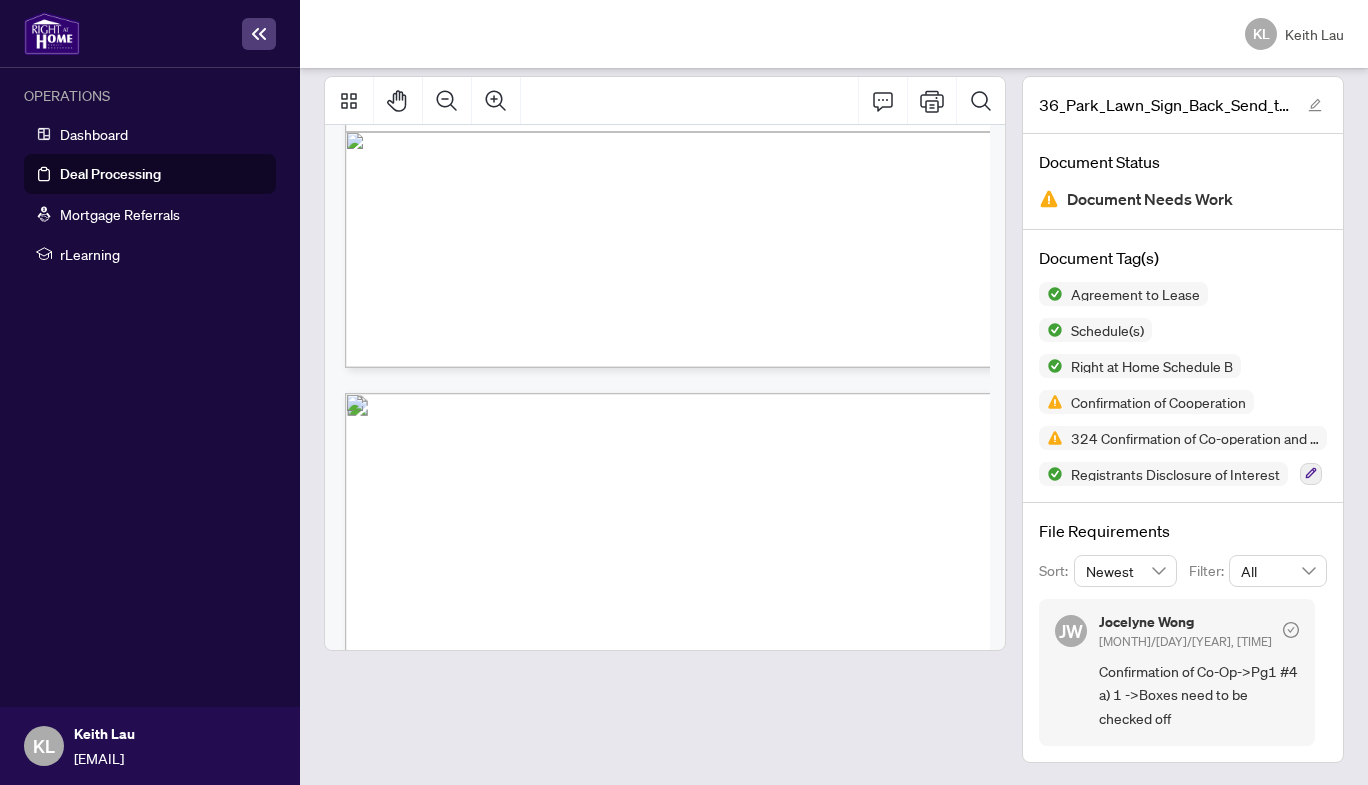 click 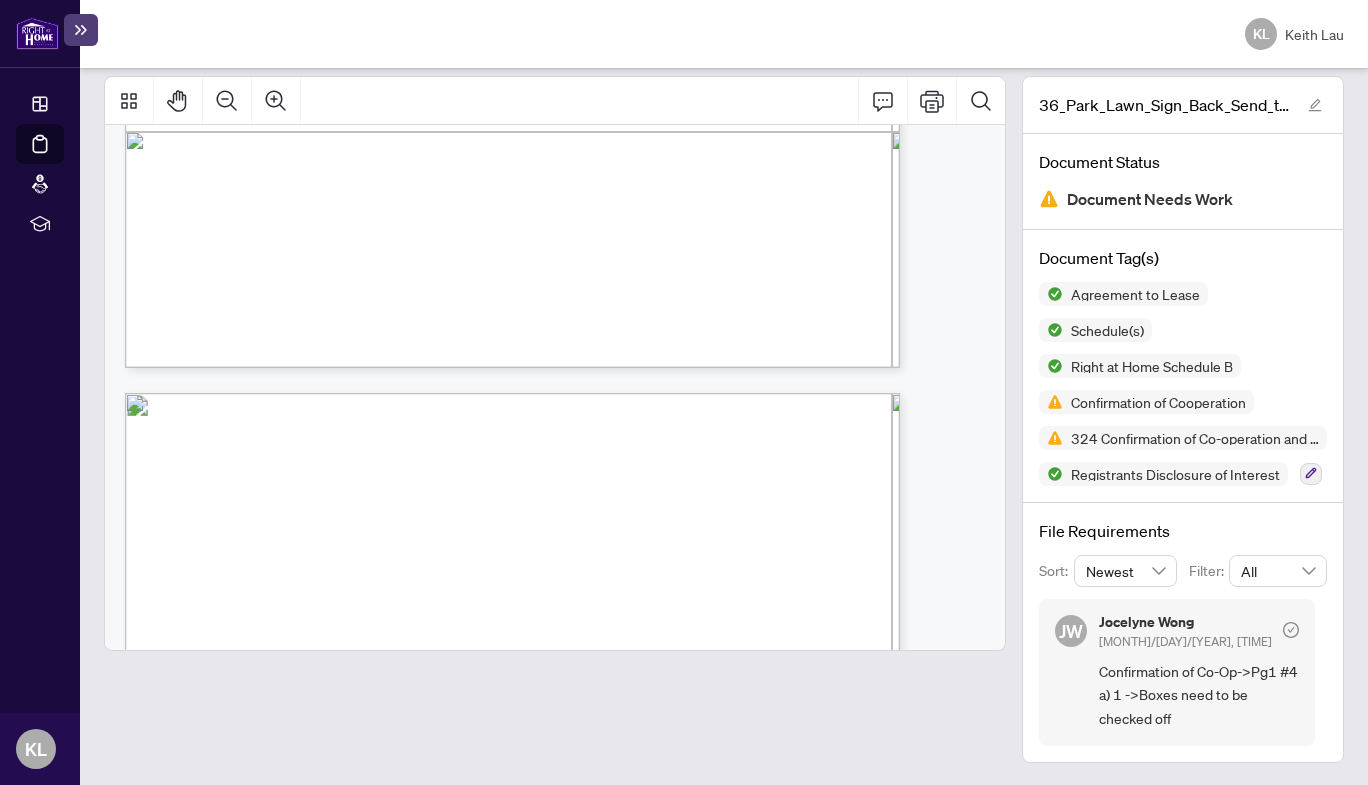 click at bounding box center [37, 33] 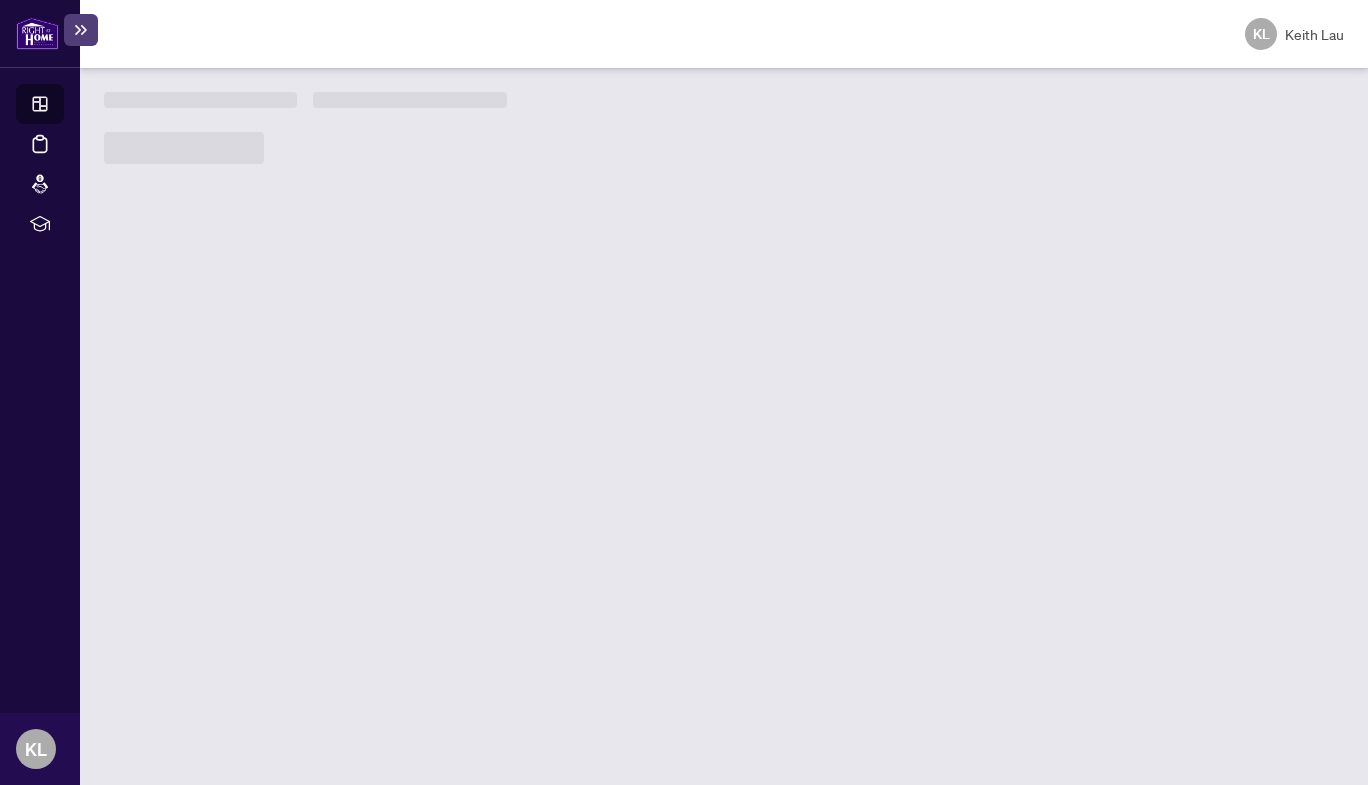 scroll, scrollTop: 0, scrollLeft: 0, axis: both 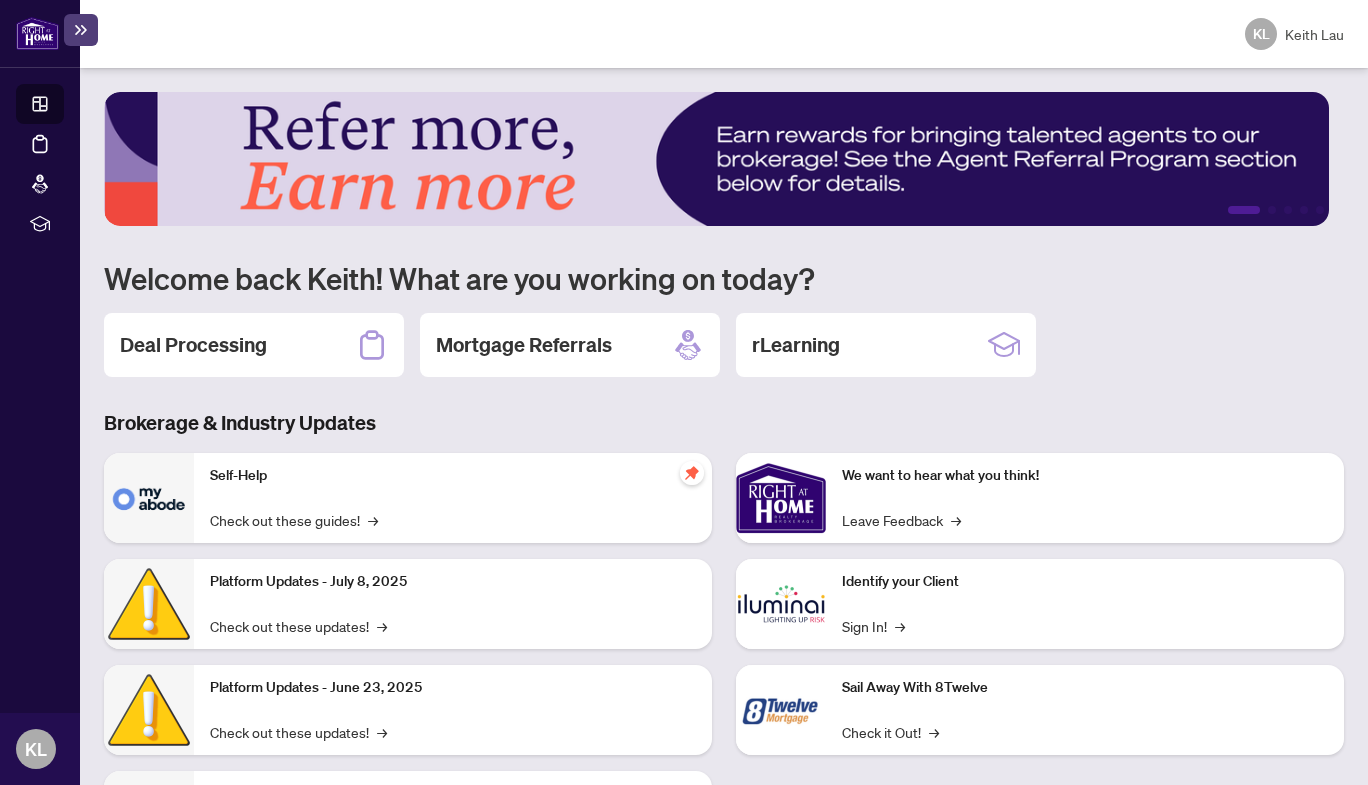 click 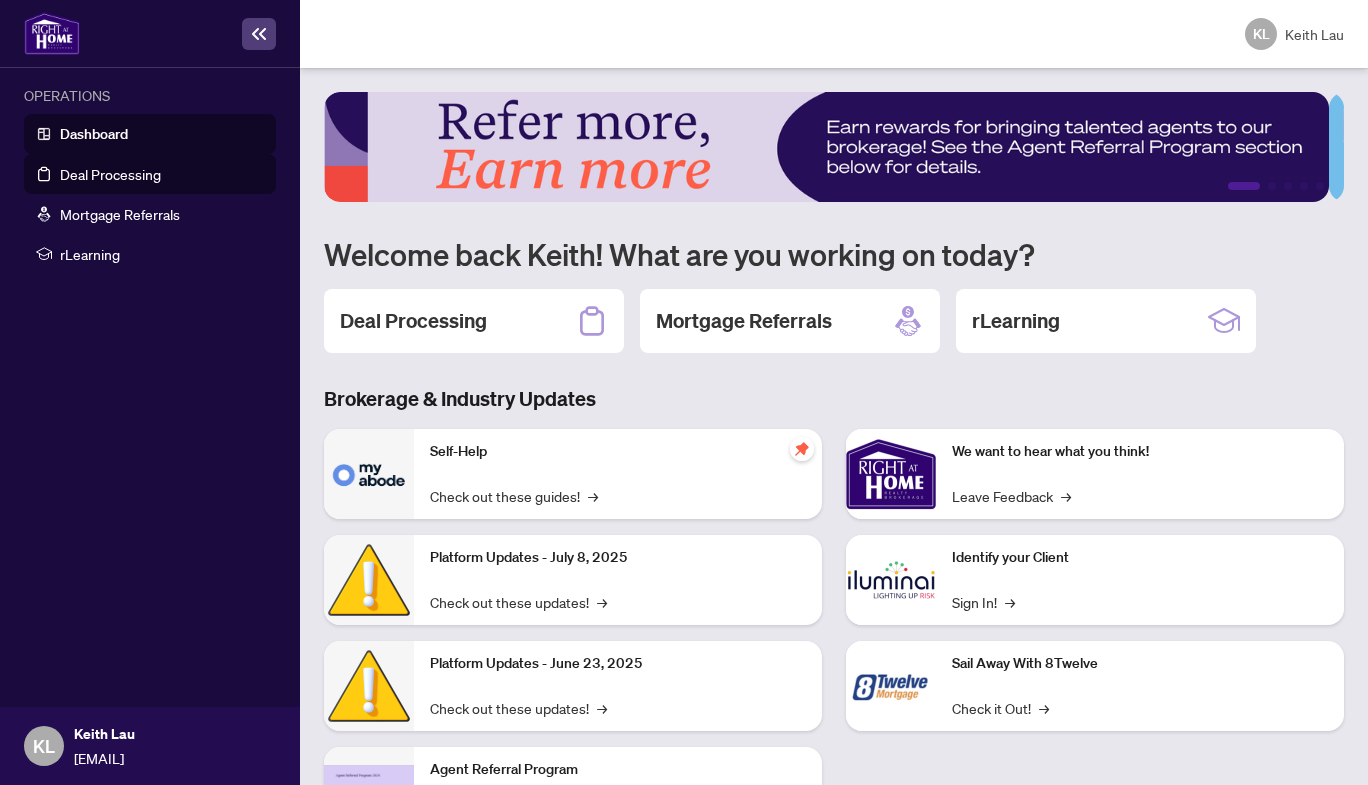 click on "Deal Processing" at bounding box center (110, 174) 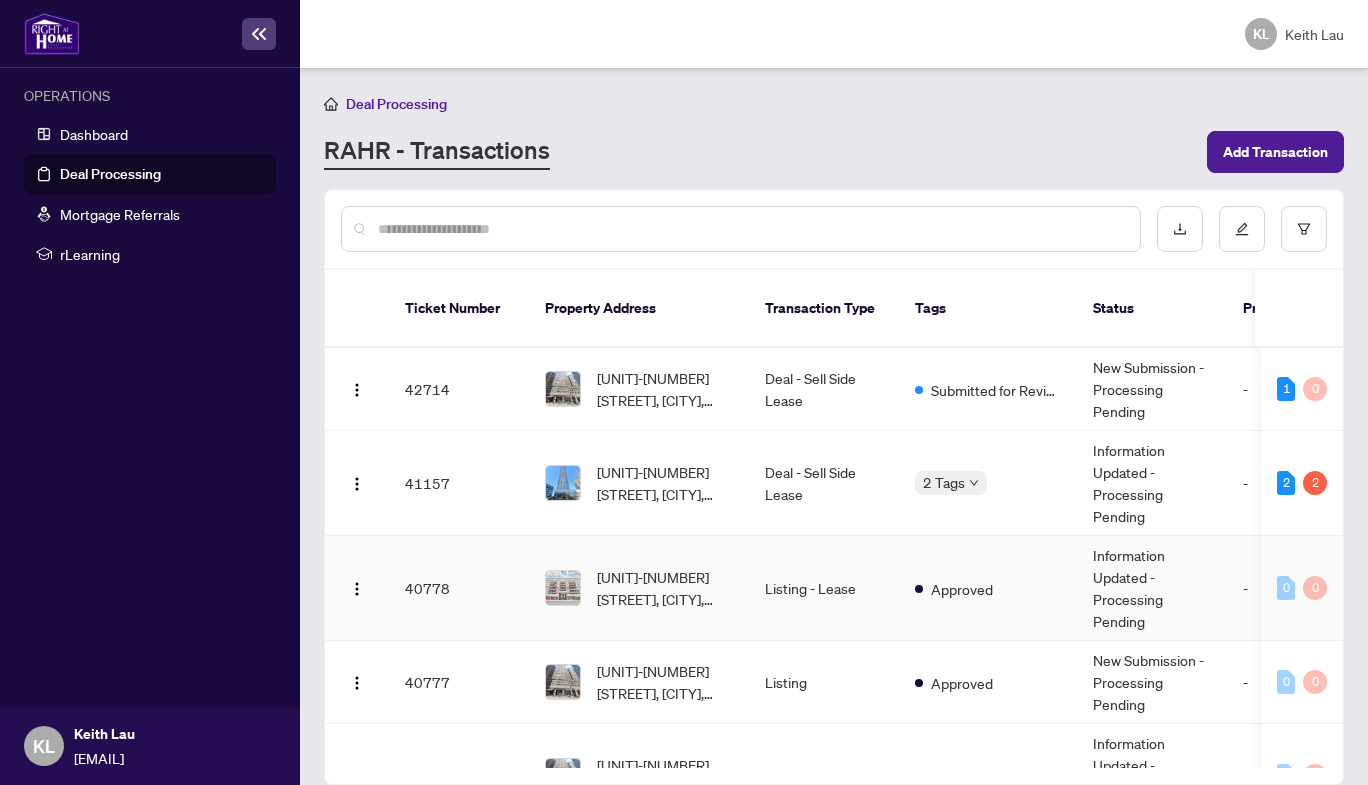 scroll, scrollTop: 0, scrollLeft: 81, axis: horizontal 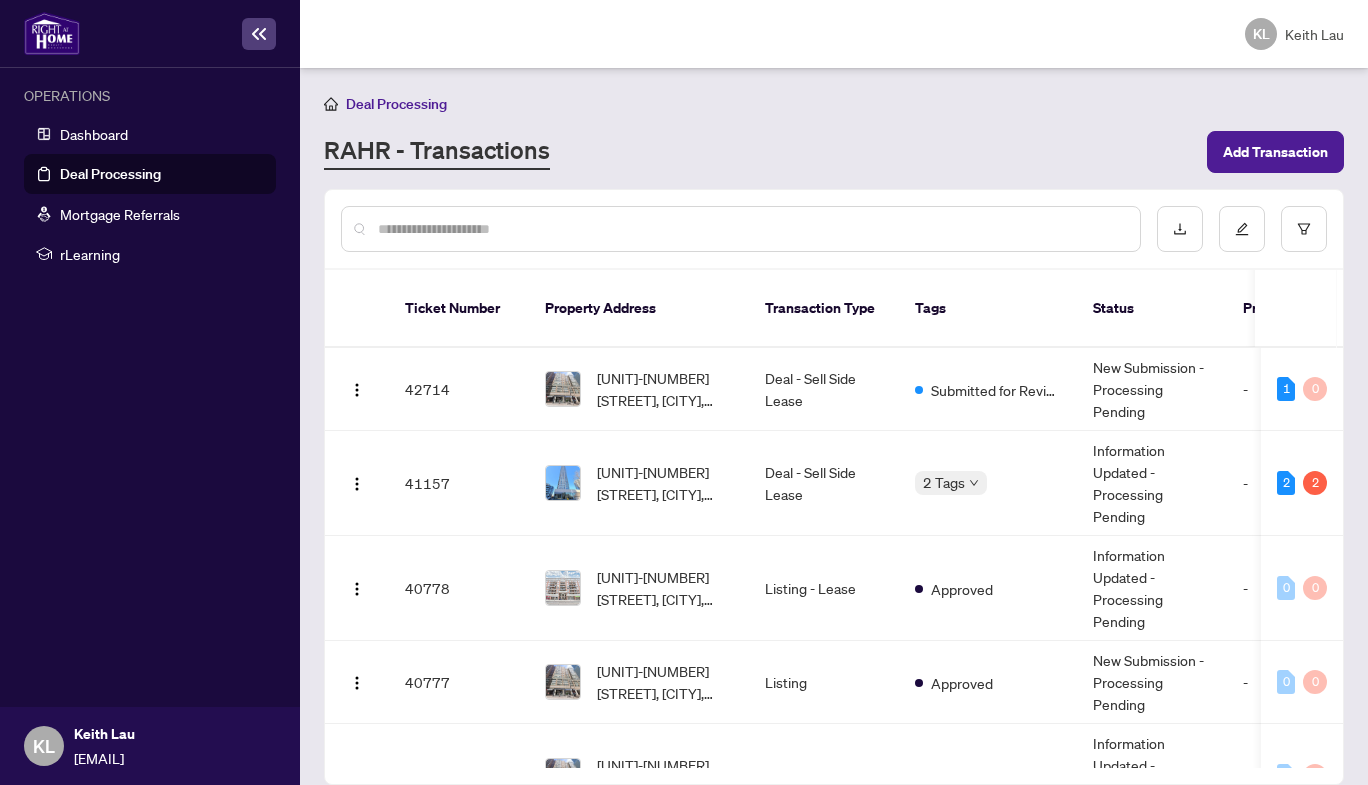 click on "Deal Processing" at bounding box center [110, 174] 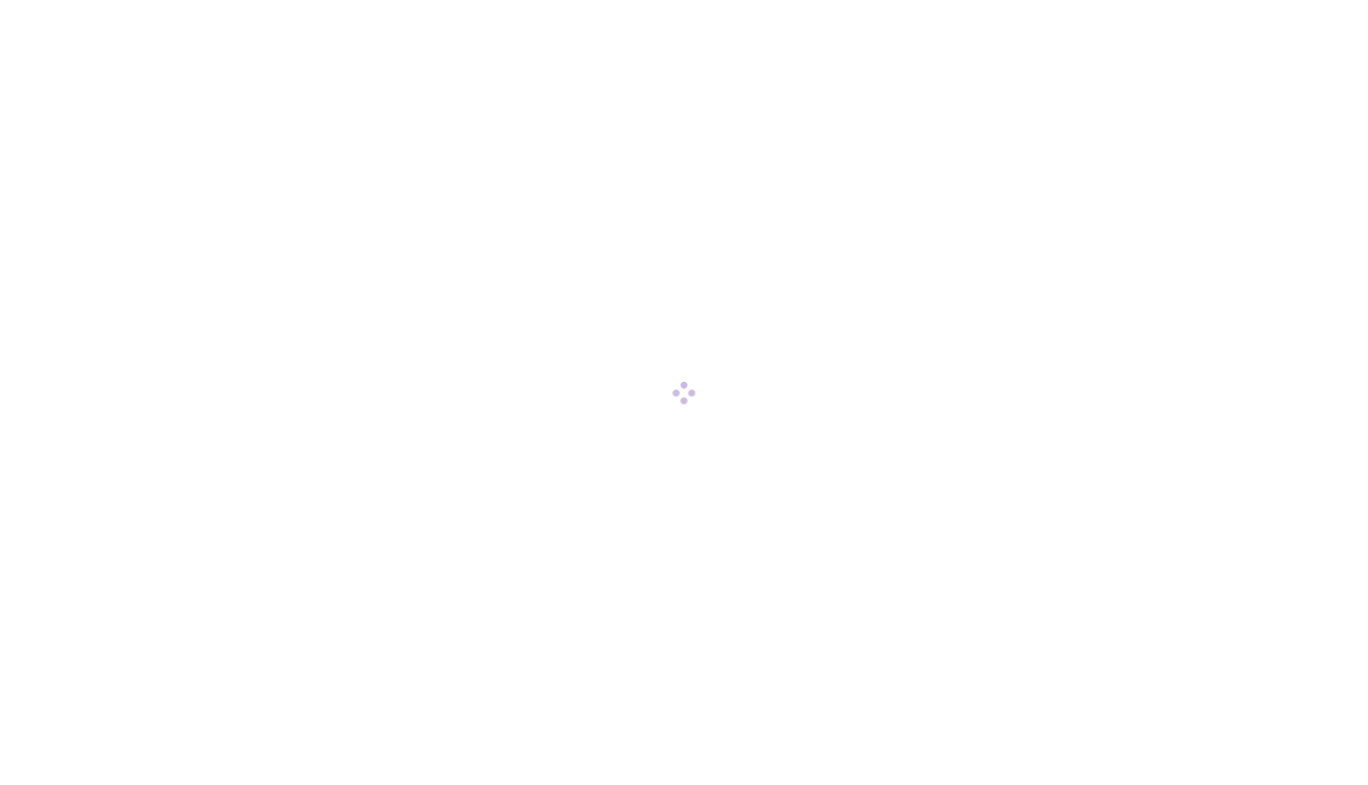 scroll, scrollTop: 0, scrollLeft: 0, axis: both 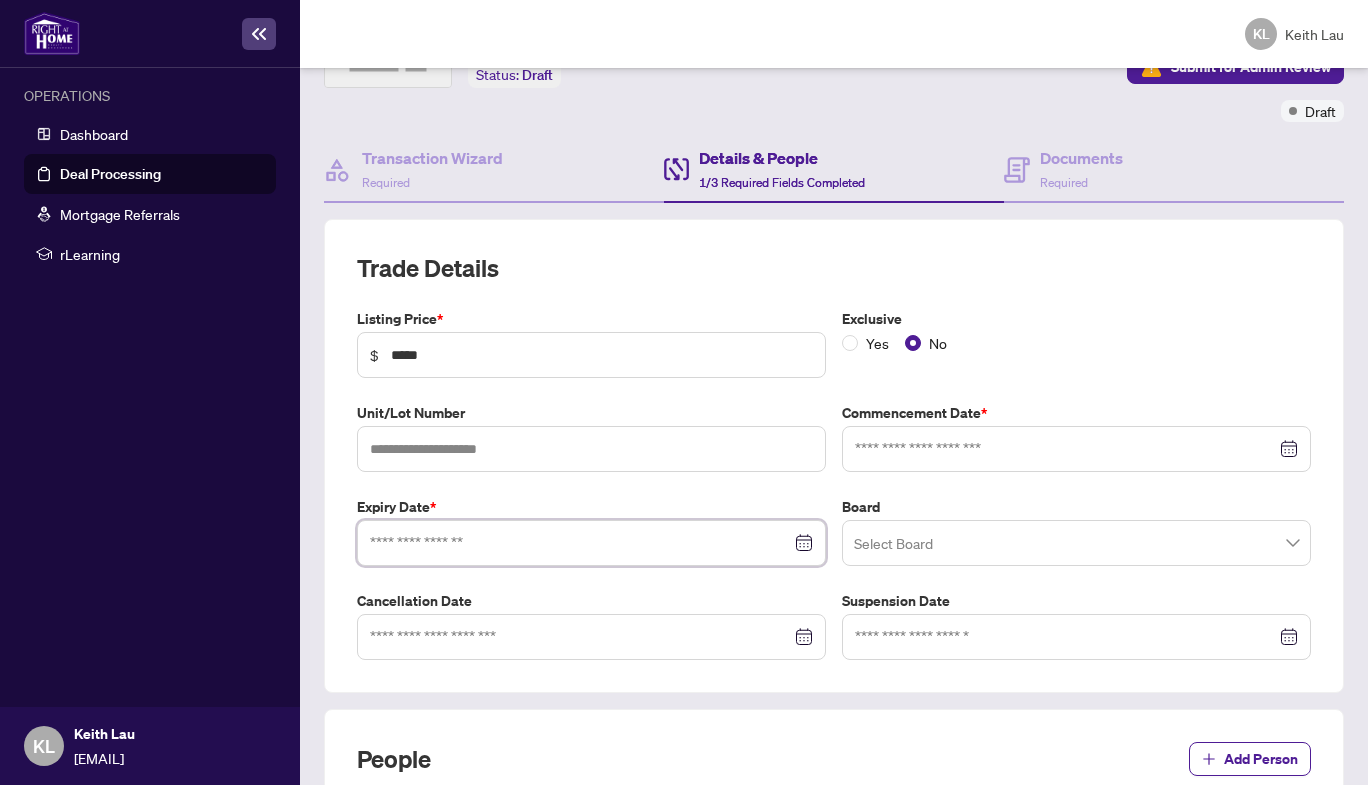 click at bounding box center (580, 543) 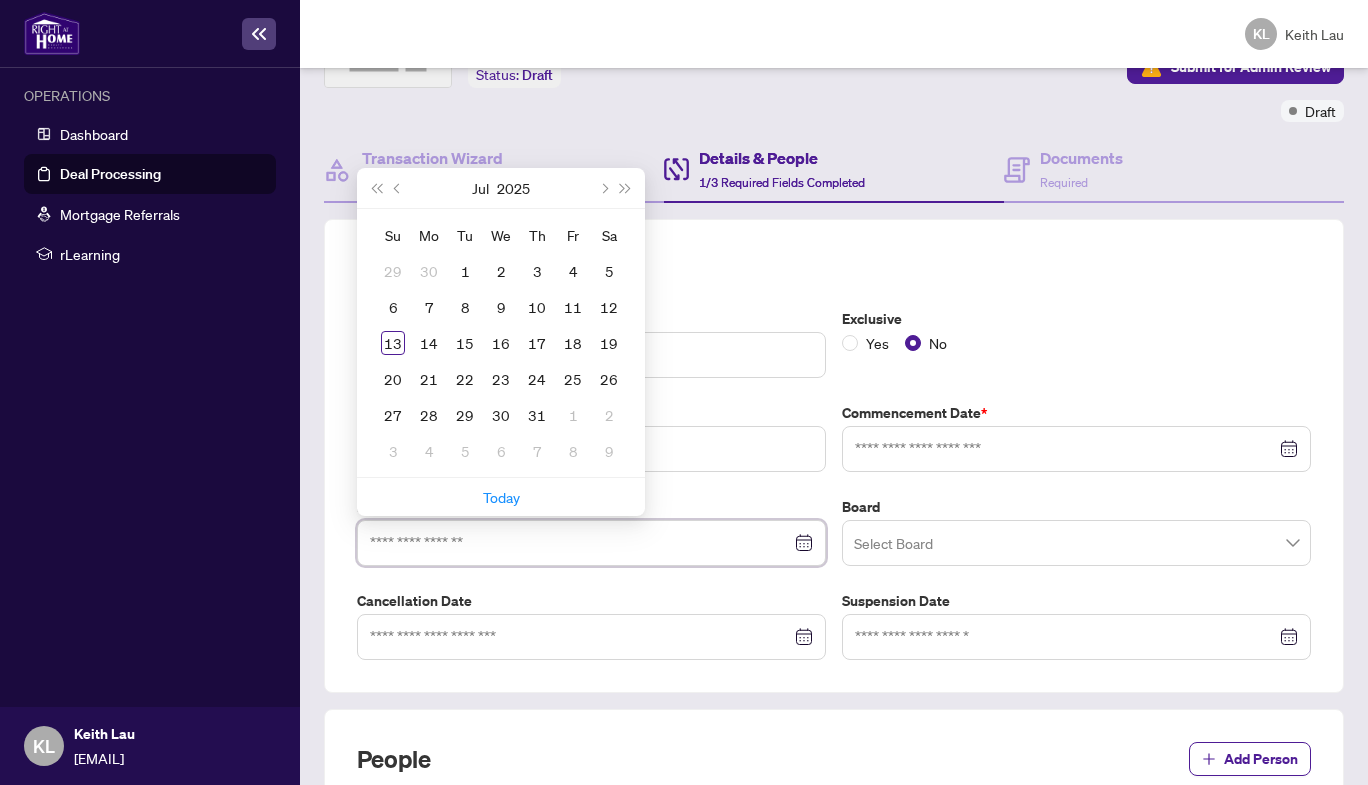 click at bounding box center [591, 543] 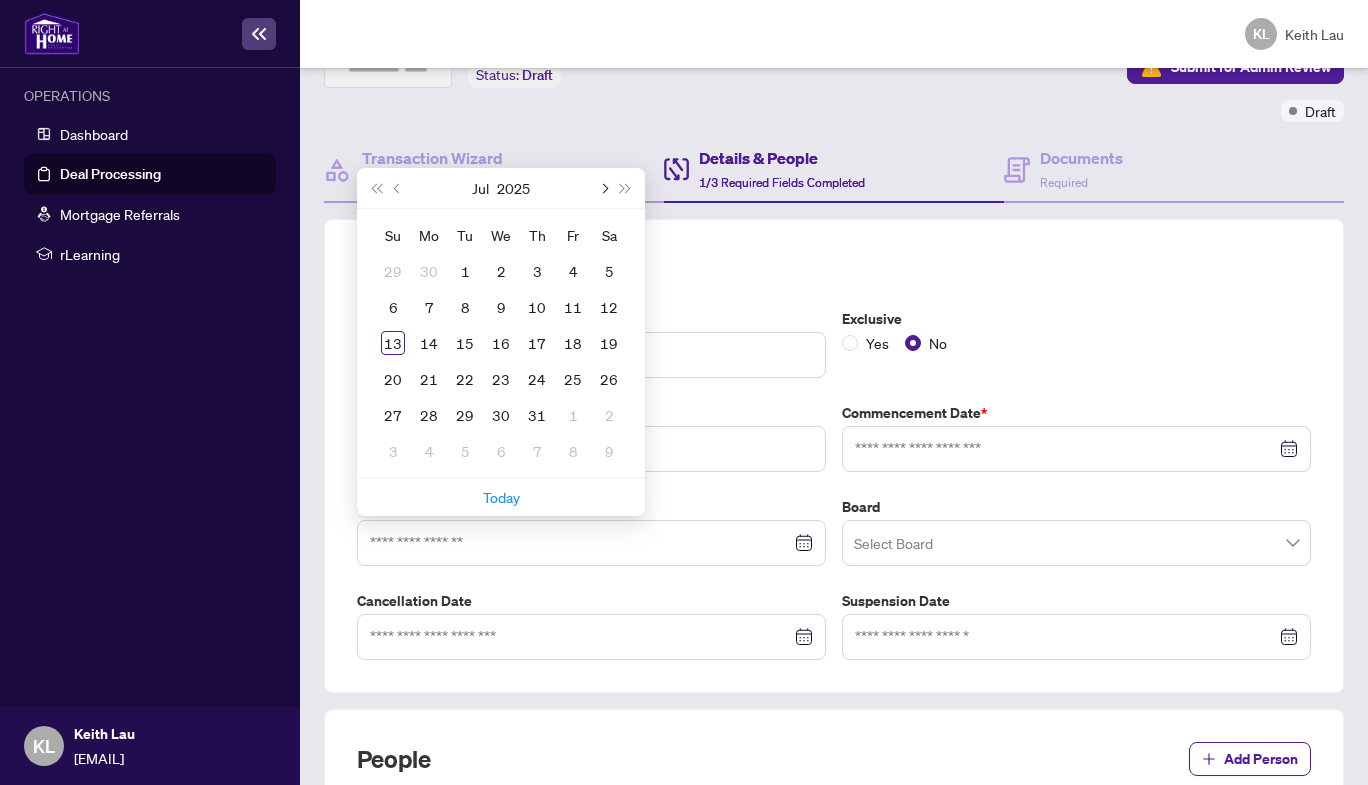 click at bounding box center (603, 188) 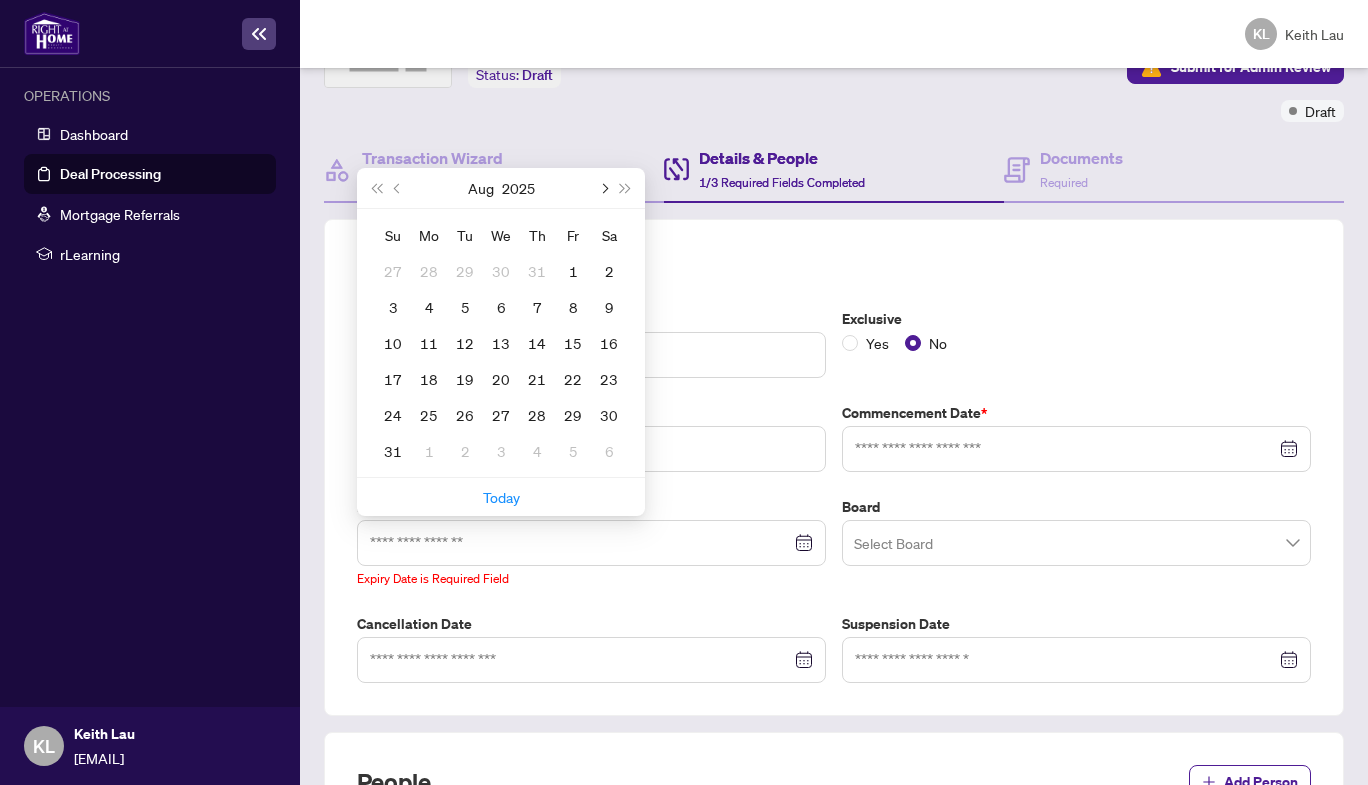 click at bounding box center [603, 188] 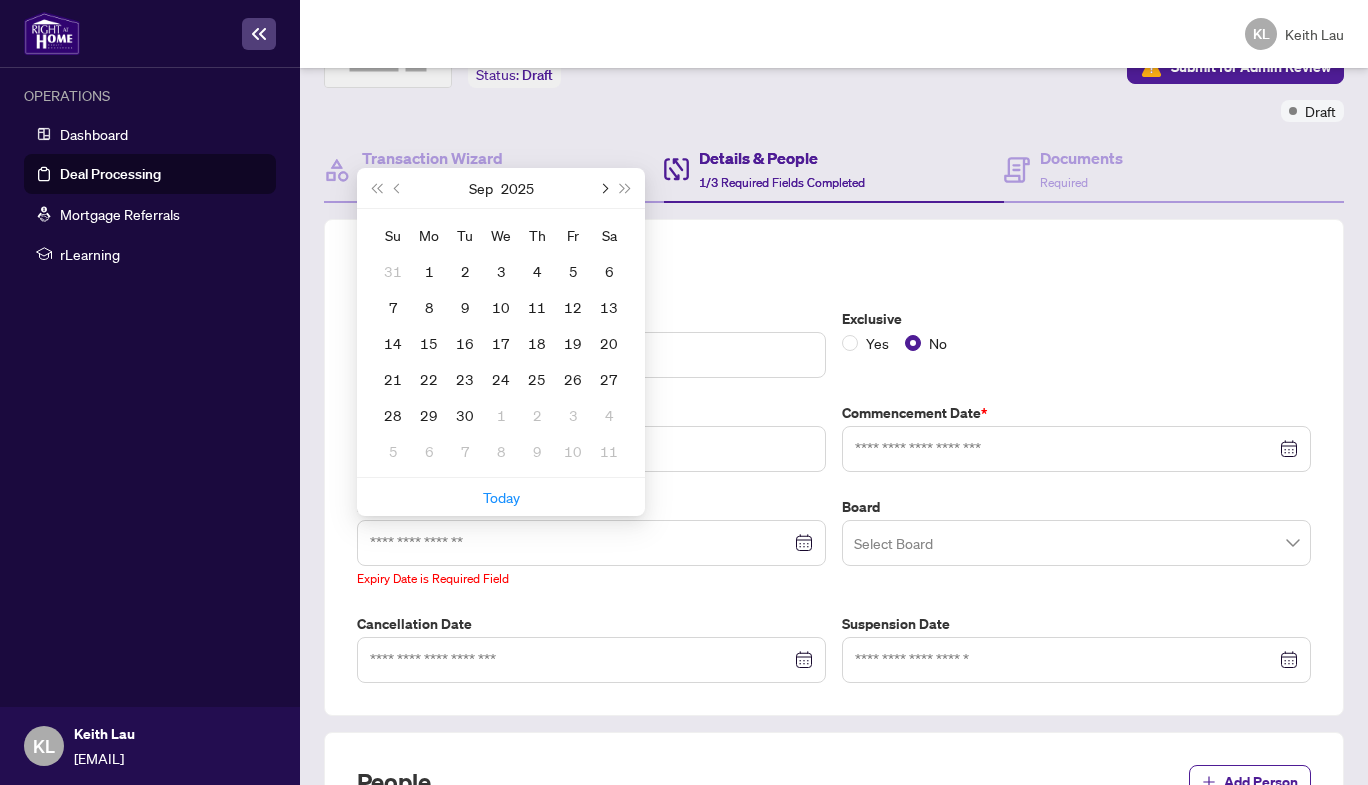 click at bounding box center [603, 188] 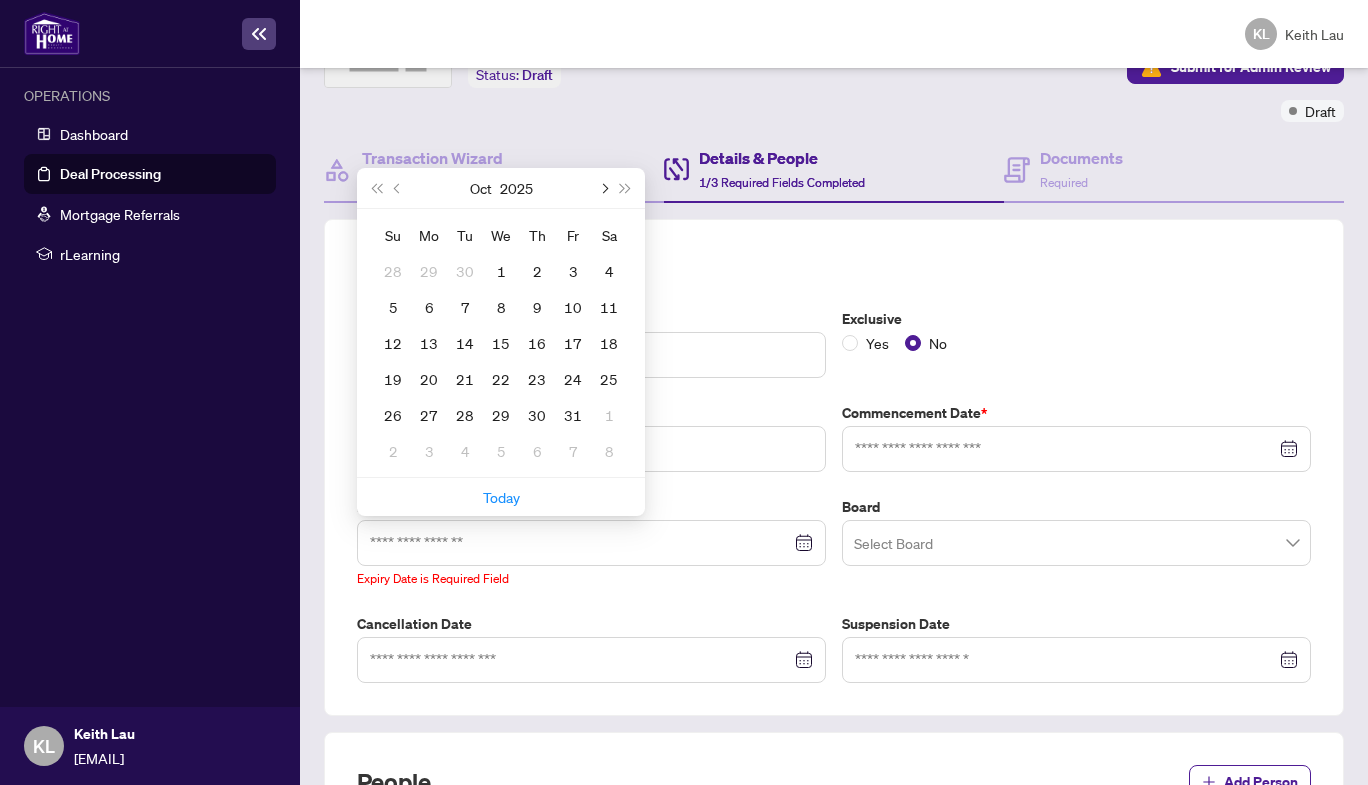 click at bounding box center [603, 188] 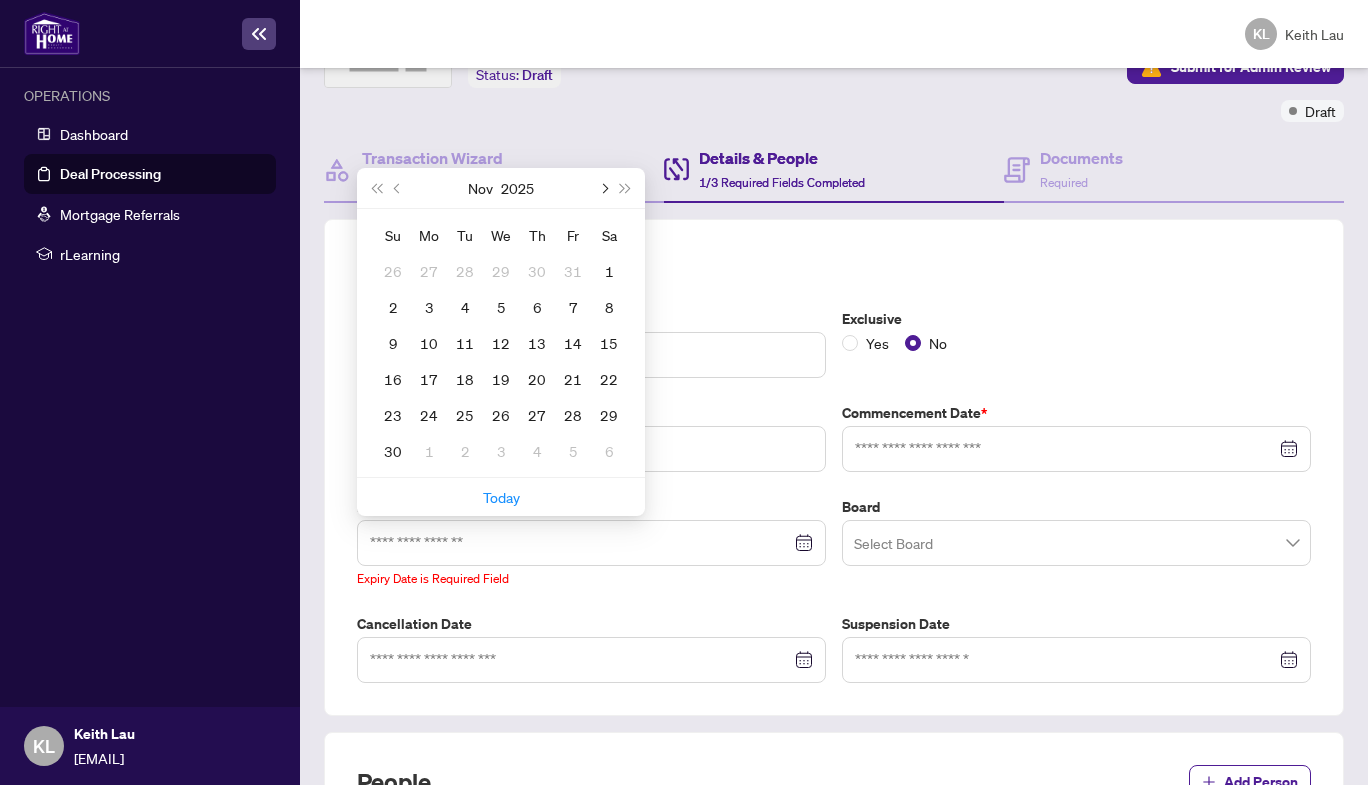 click at bounding box center (603, 188) 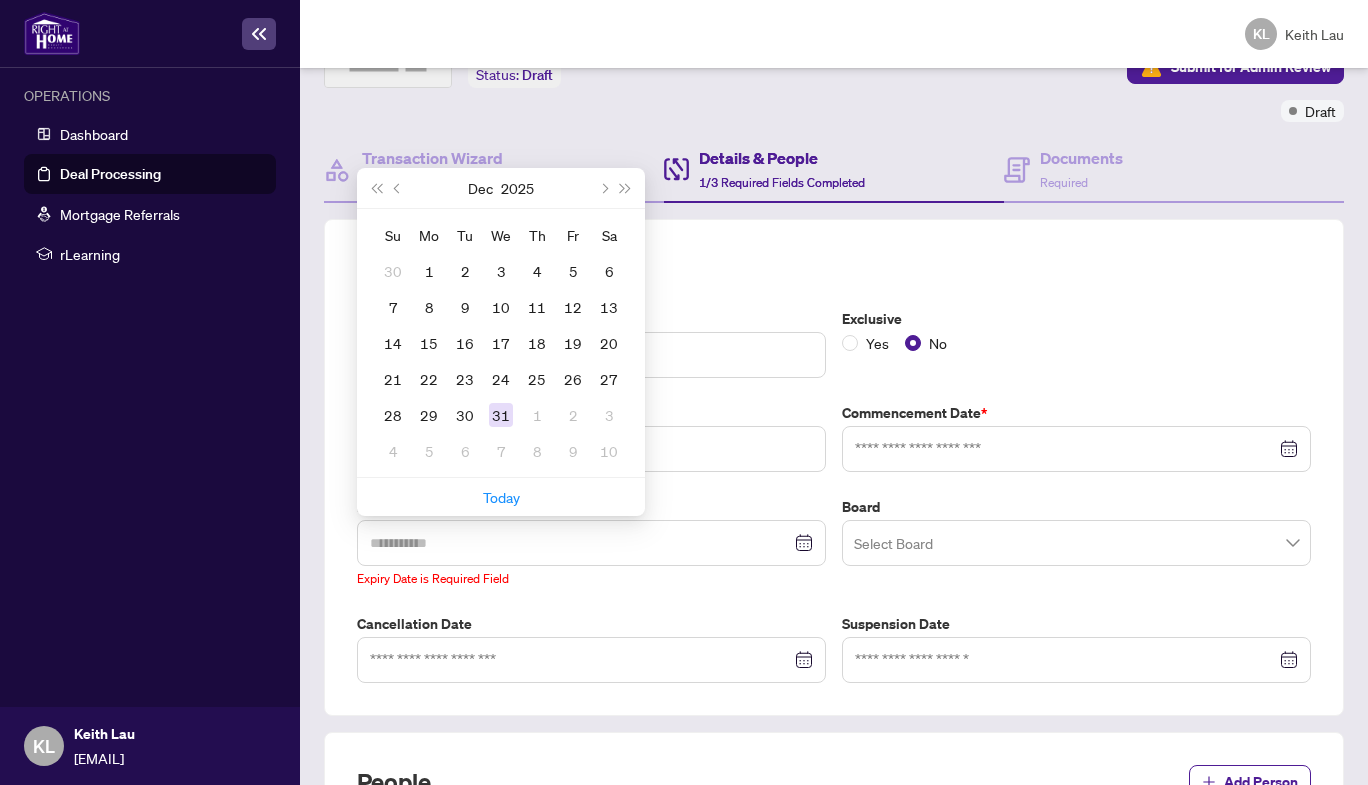 type on "**********" 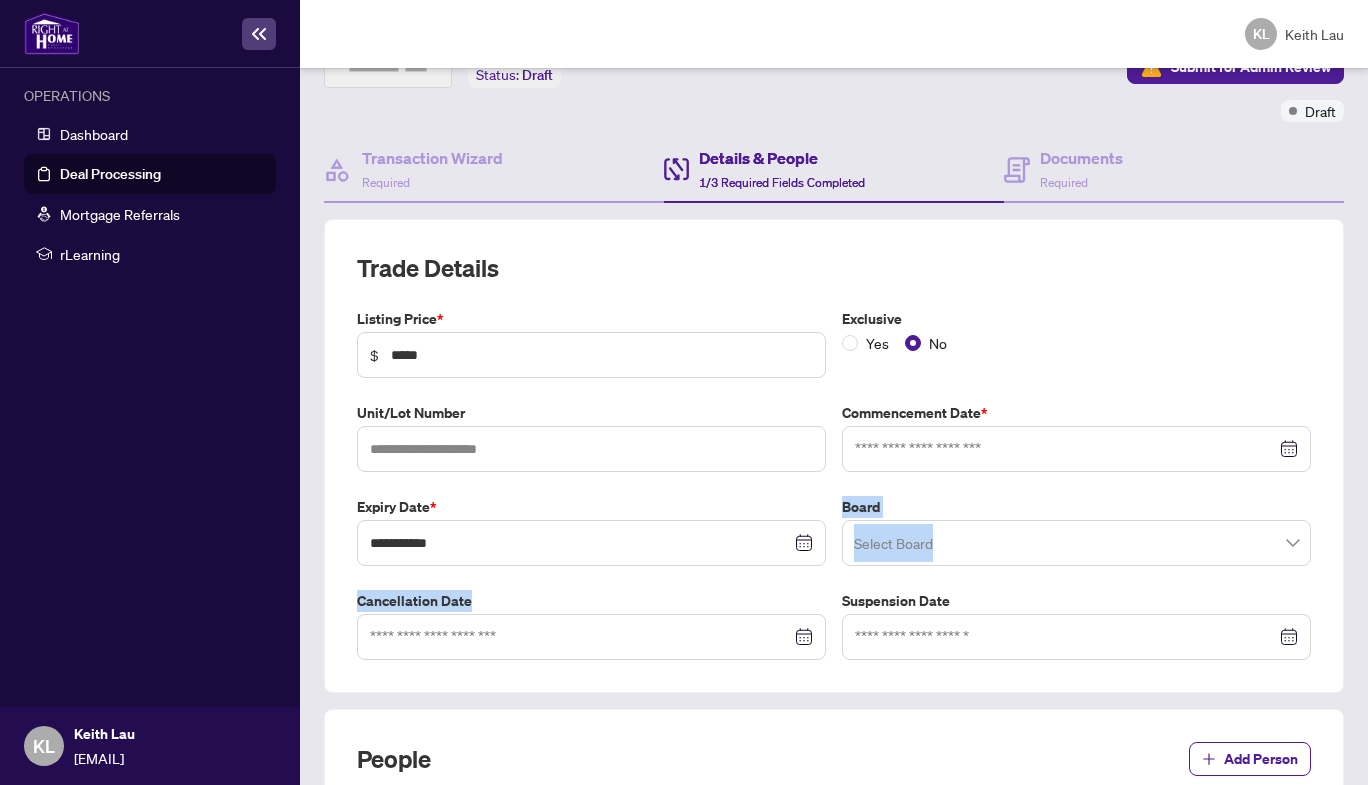 drag, startPoint x: 802, startPoint y: 568, endPoint x: 753, endPoint y: 585, distance: 51.86521 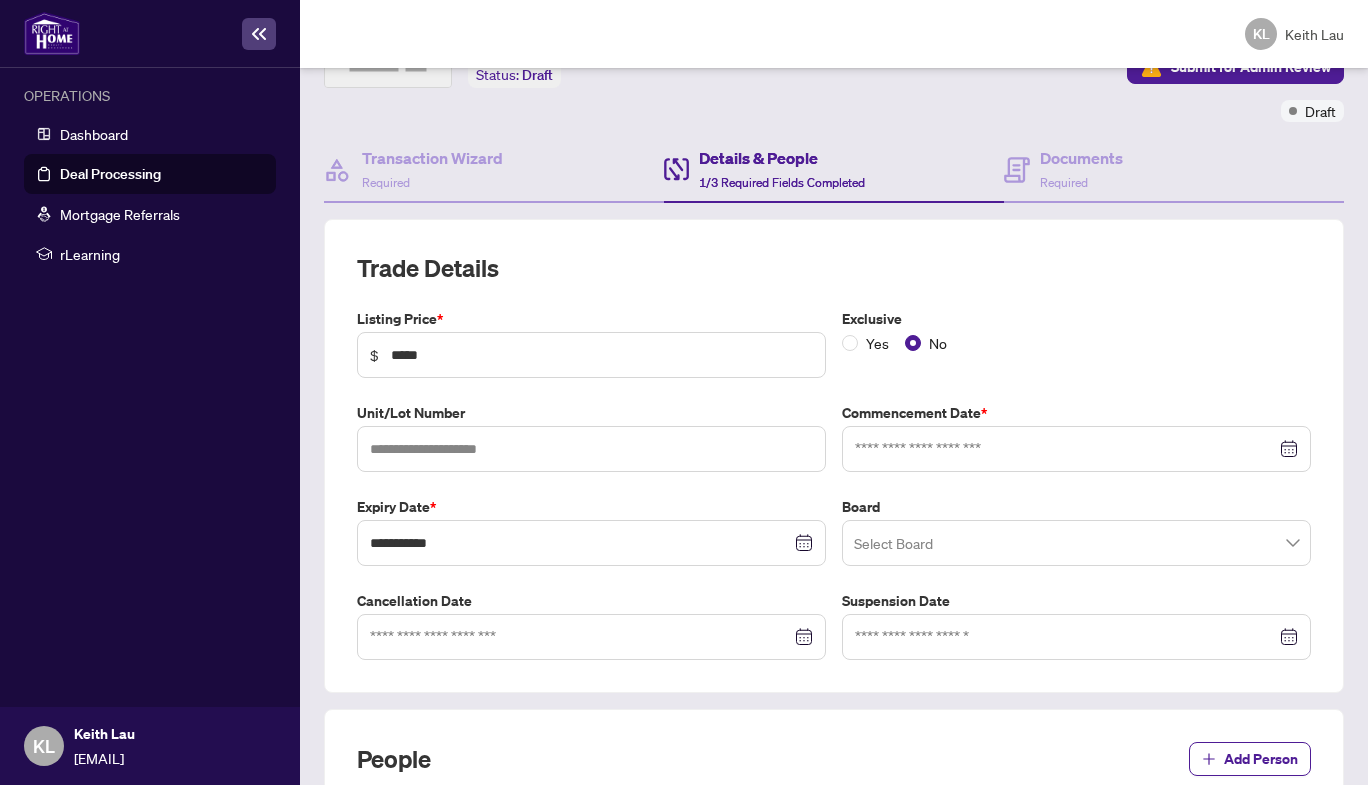 click at bounding box center [1076, 449] 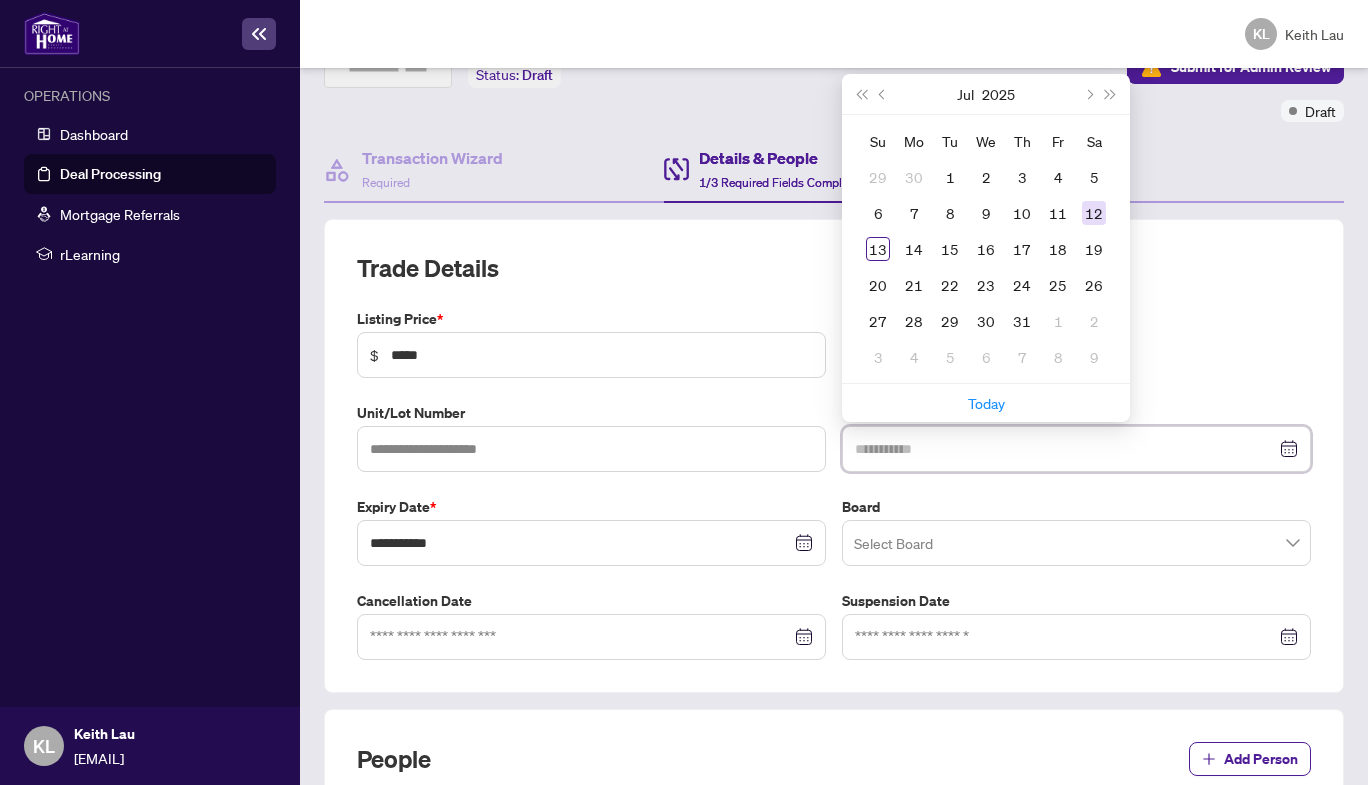 type on "**********" 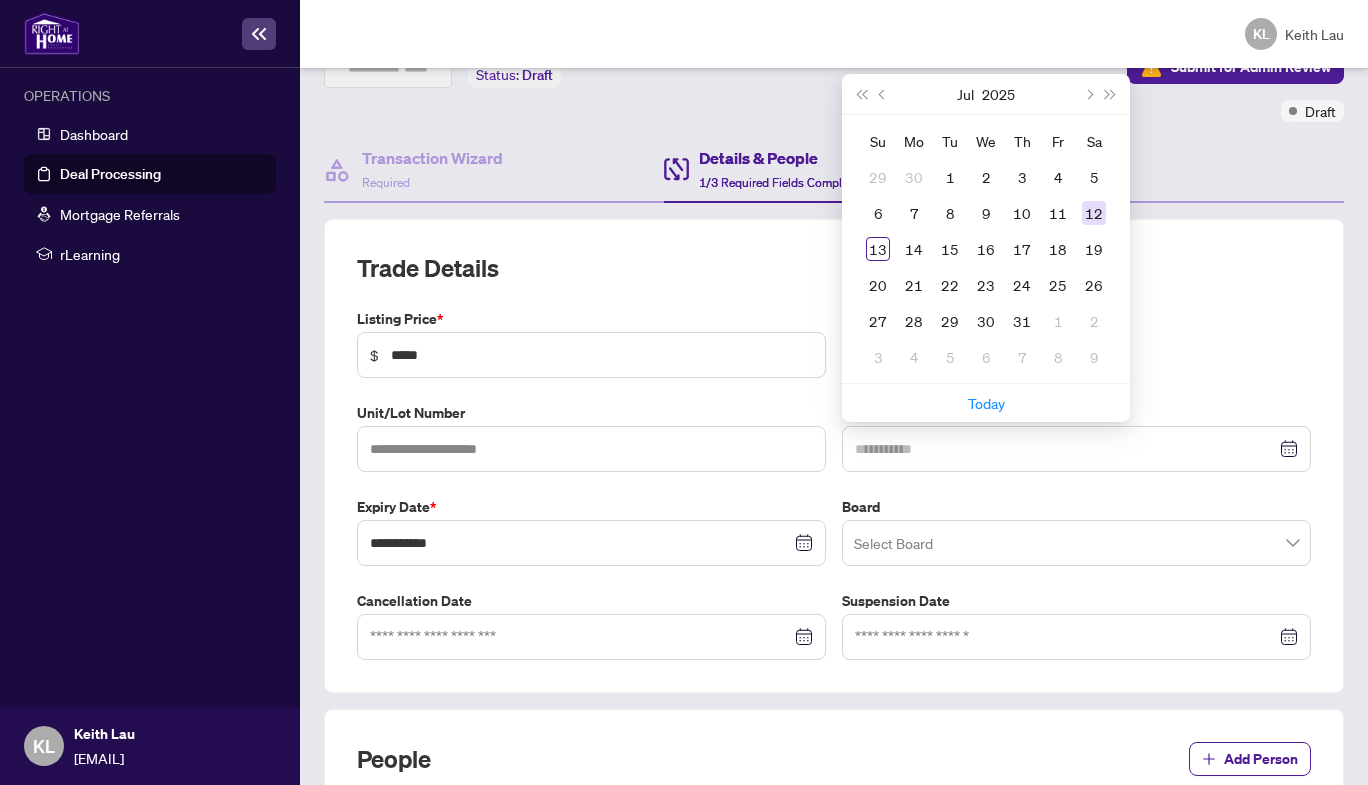 click on "12" at bounding box center [1094, 213] 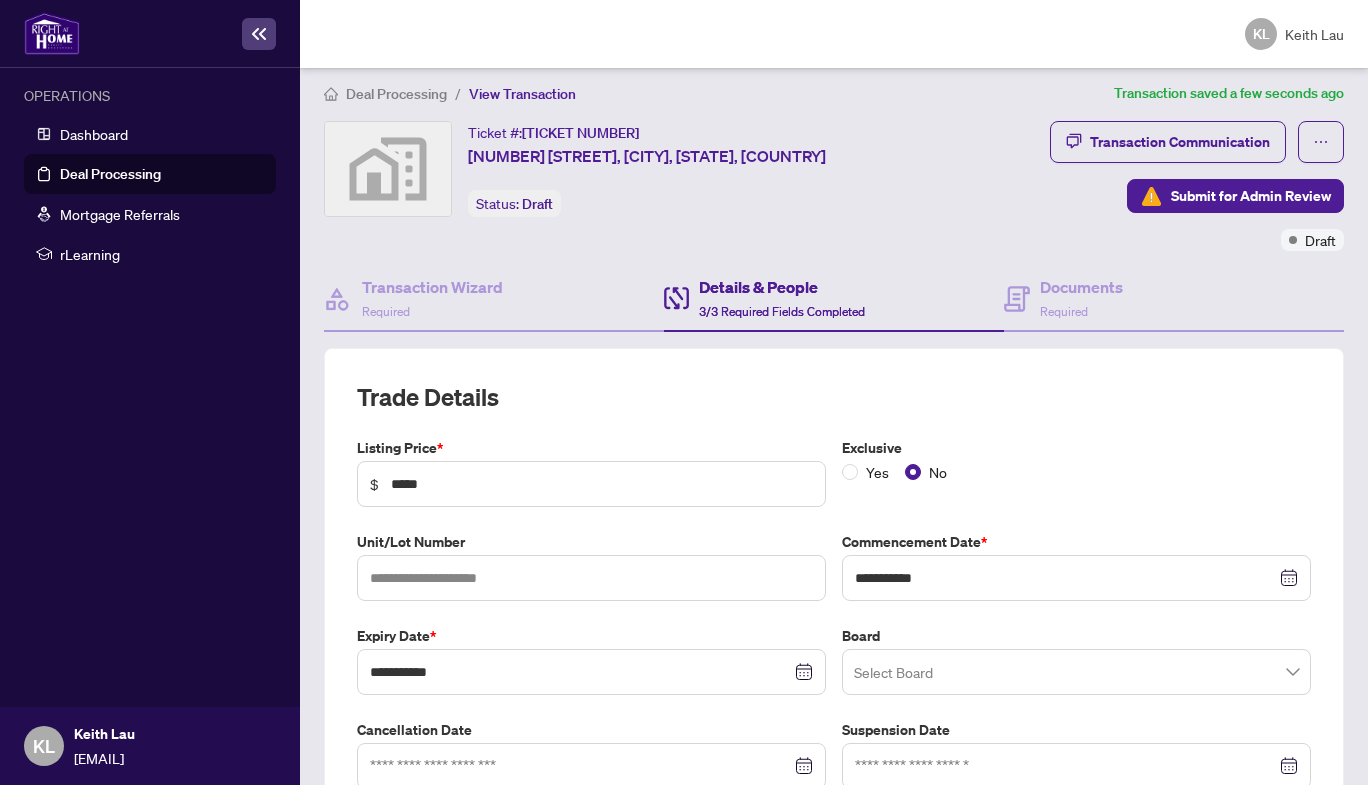scroll, scrollTop: 0, scrollLeft: 0, axis: both 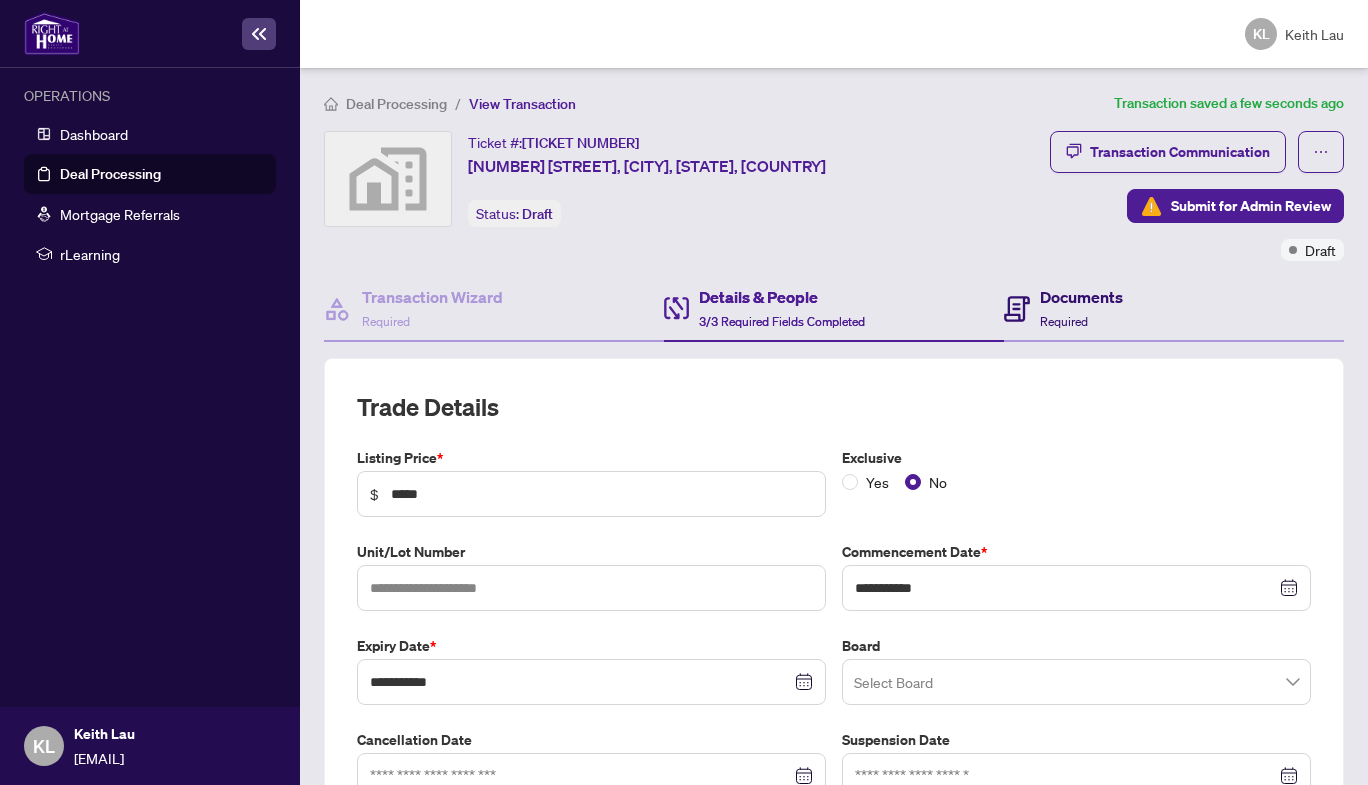 click on "Documents" at bounding box center [1081, 297] 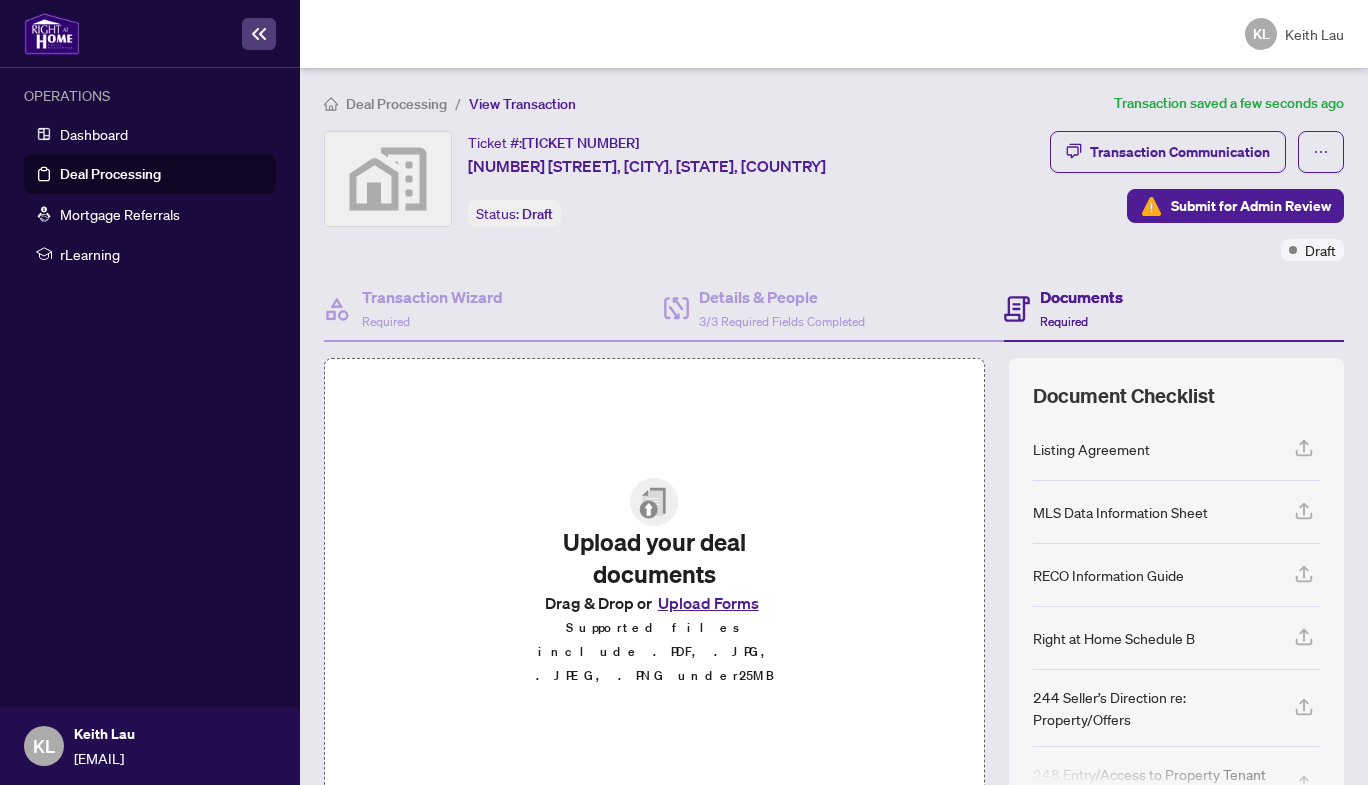 scroll, scrollTop: 103, scrollLeft: 0, axis: vertical 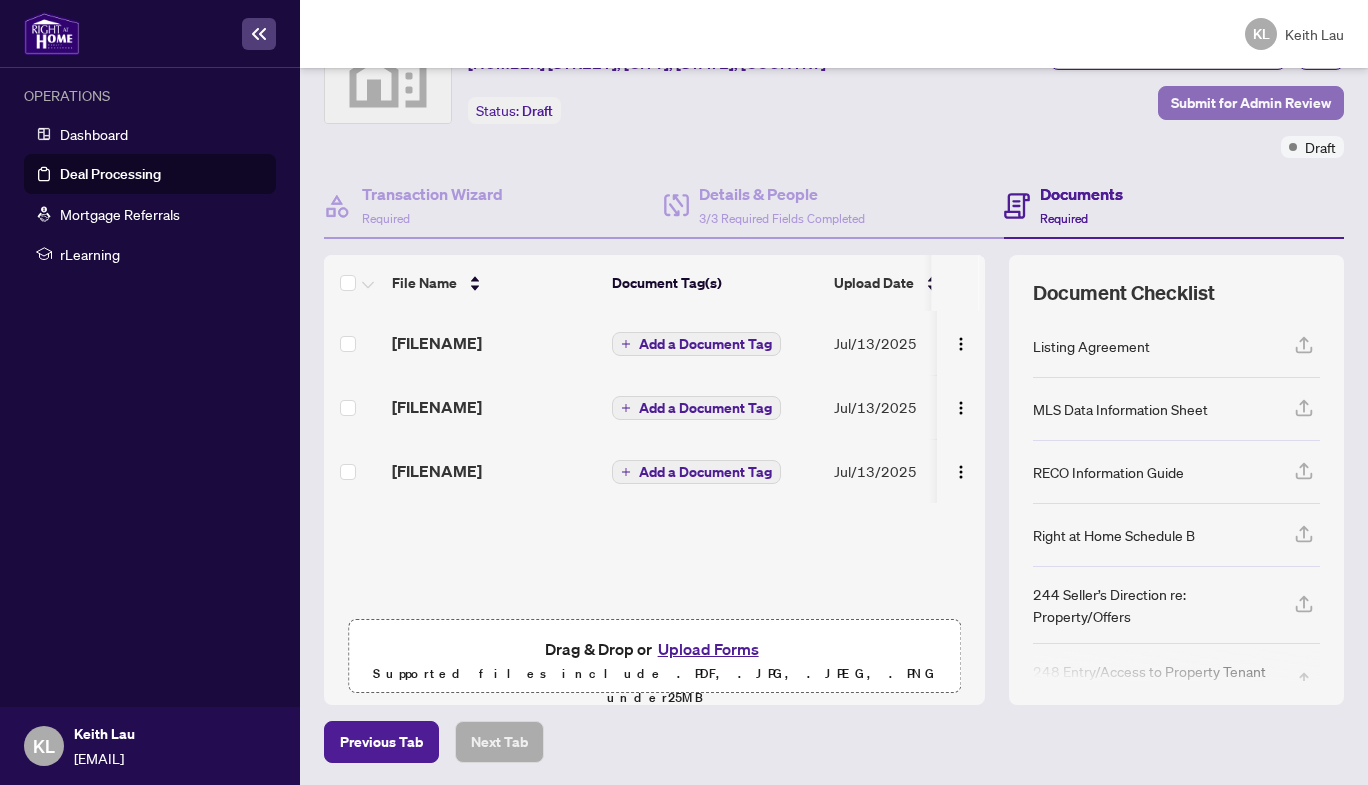 click on "Submit for Admin Review" at bounding box center [1251, 103] 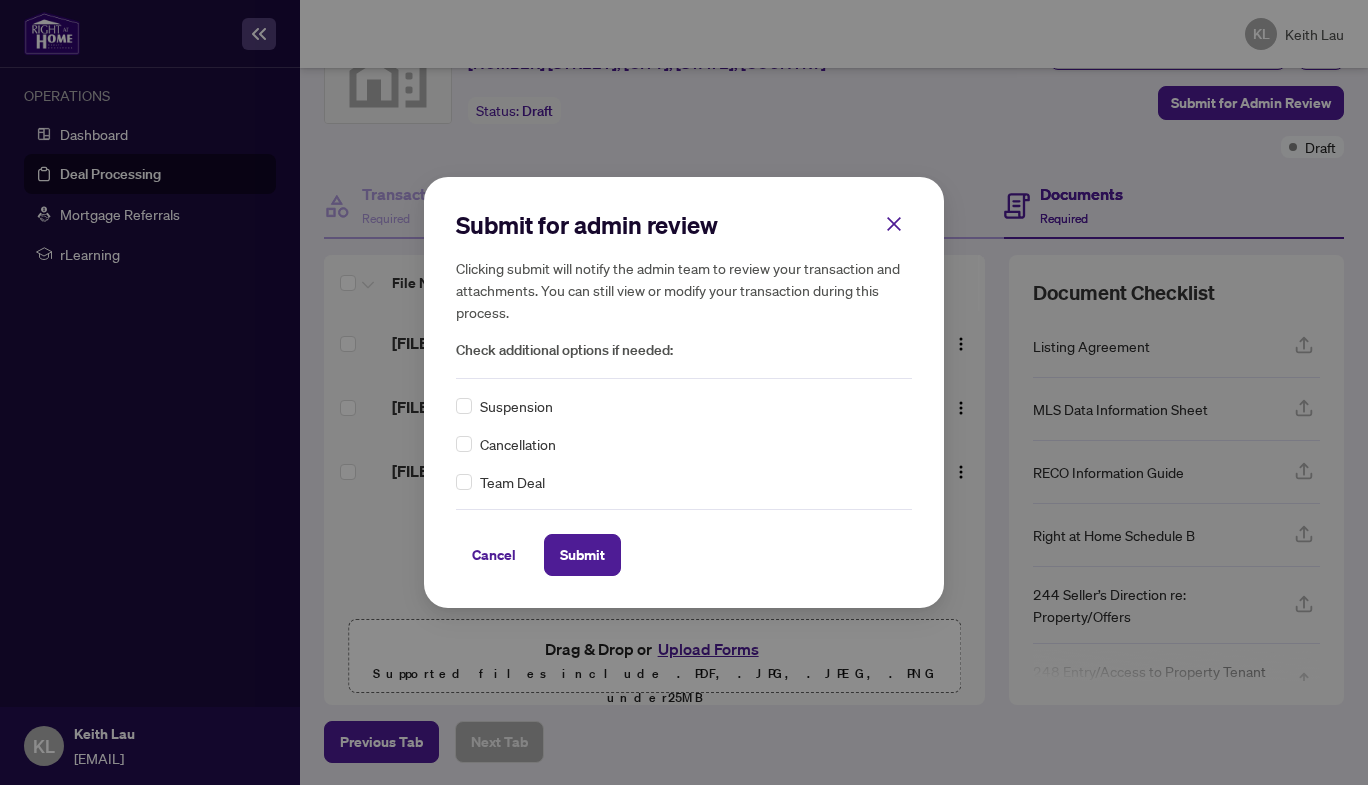 click on "Cancel Submit" at bounding box center [684, 555] 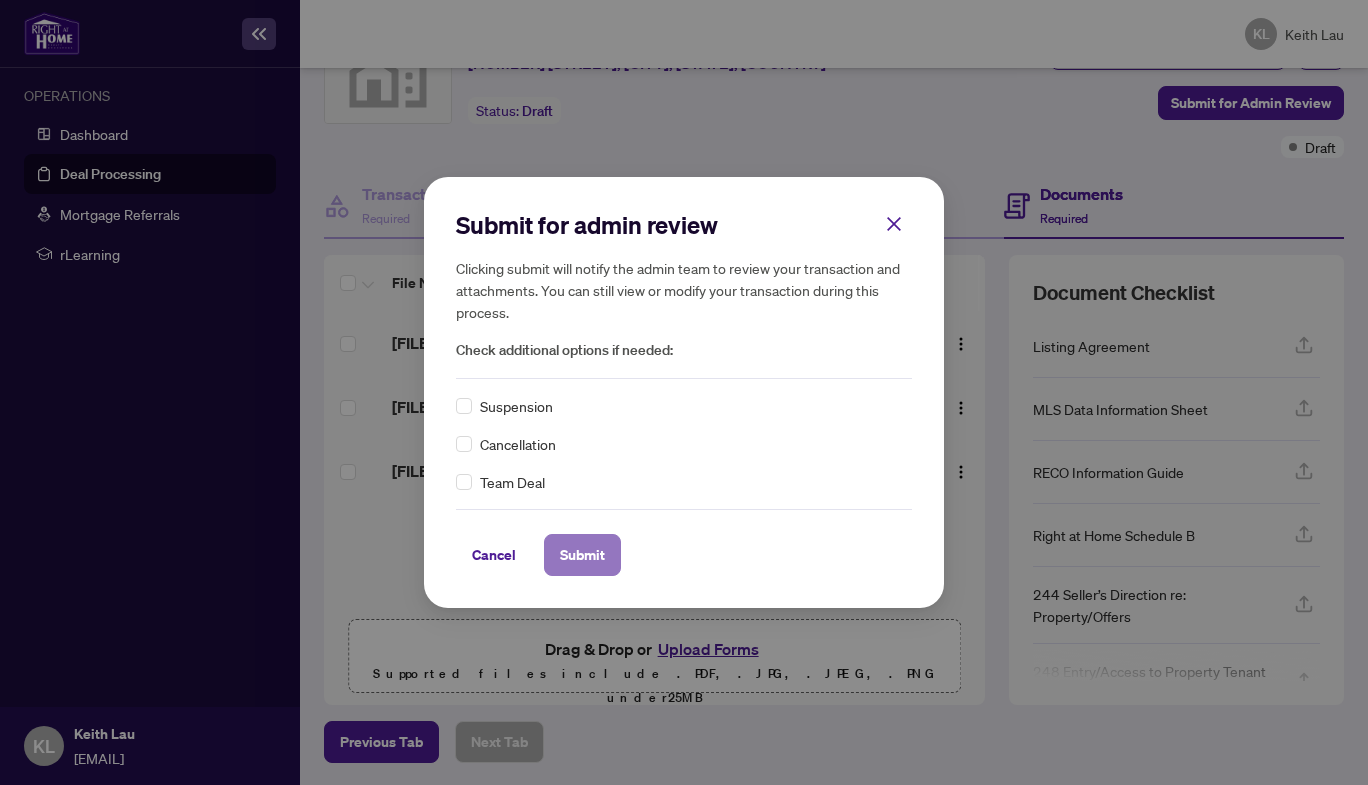 click on "Submit" at bounding box center [582, 555] 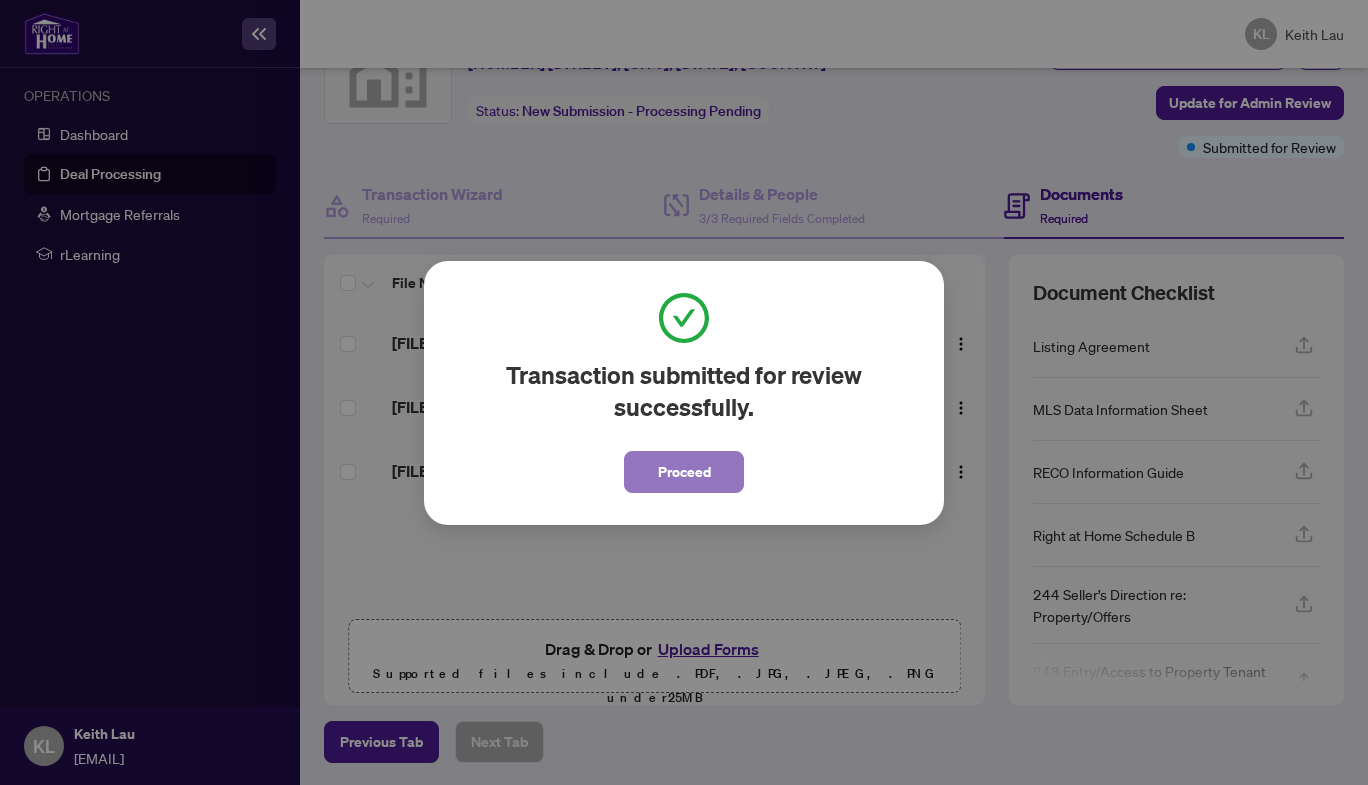 click on "Proceed" at bounding box center (684, 472) 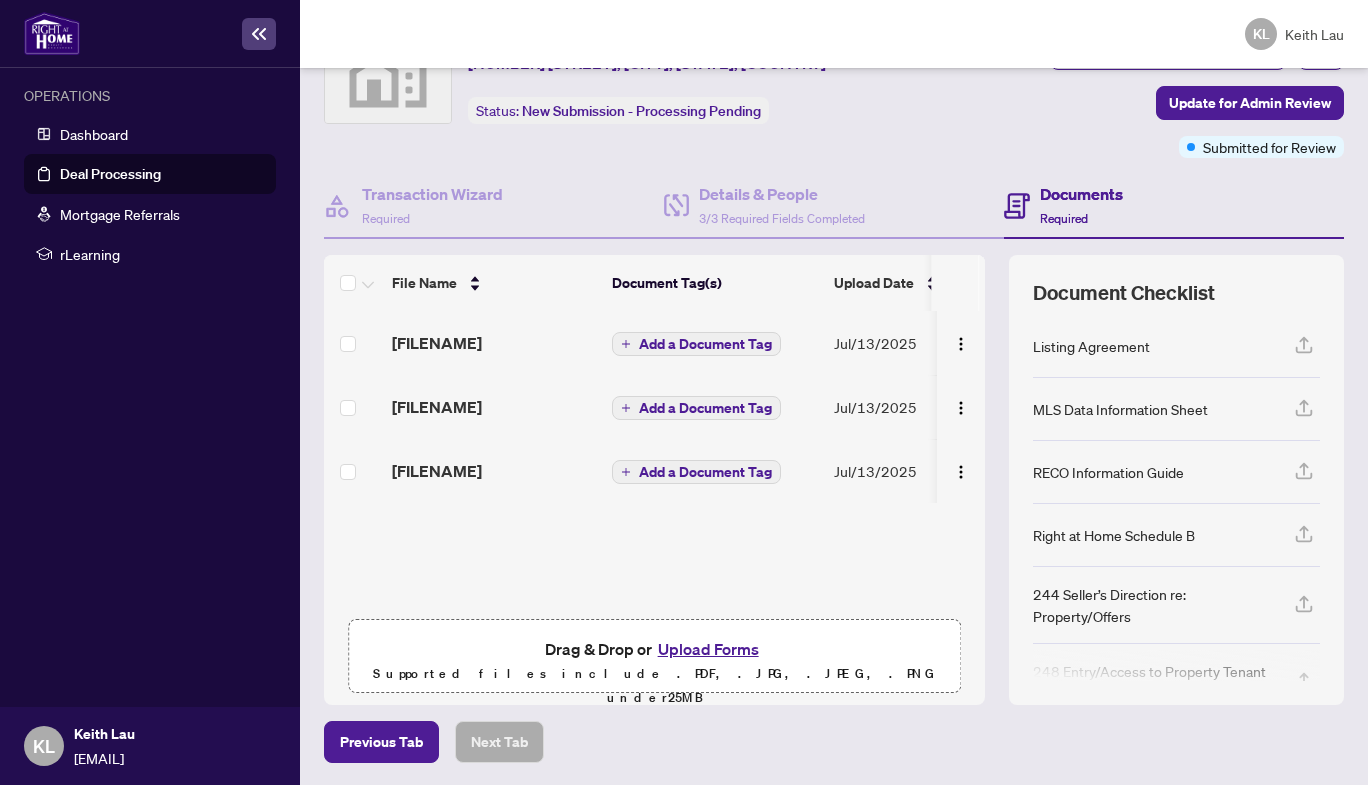 click 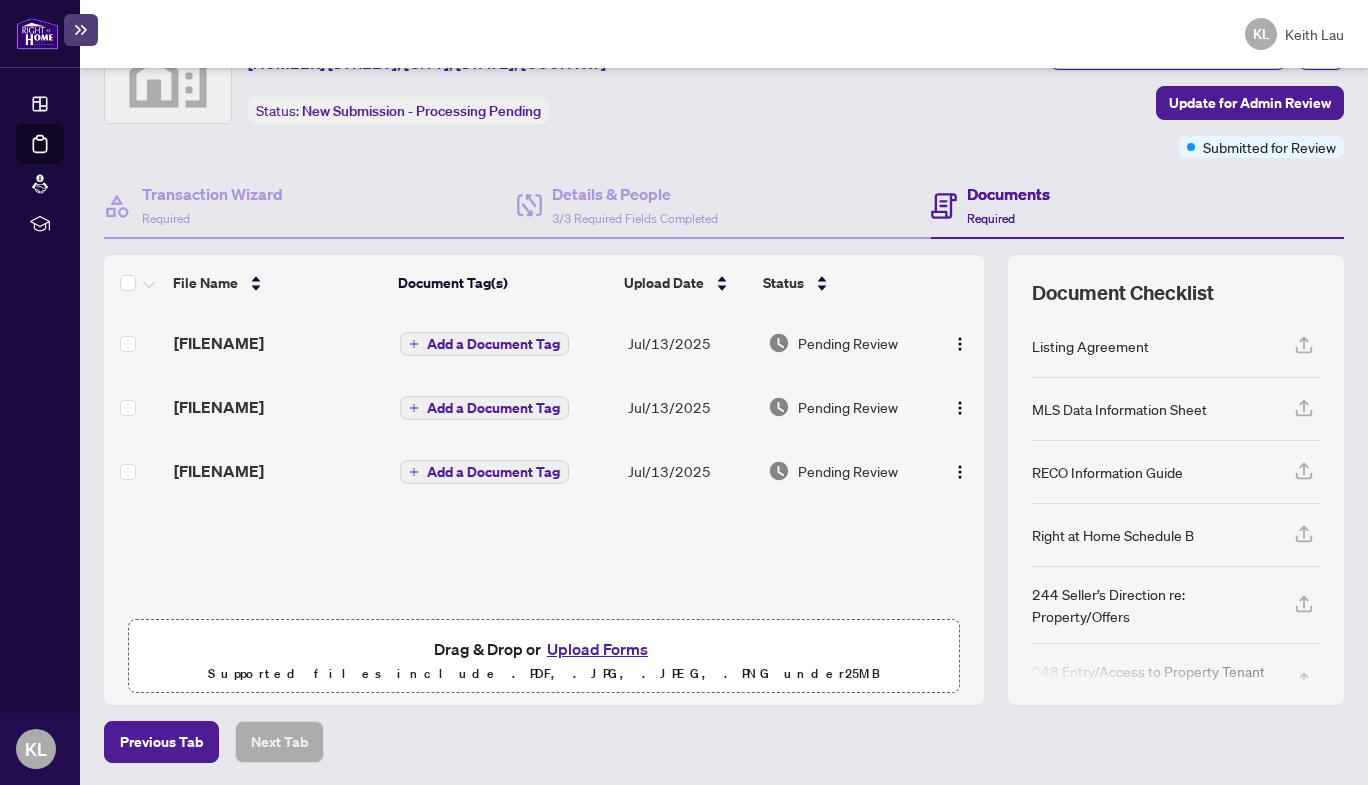 click at bounding box center (37, 33) 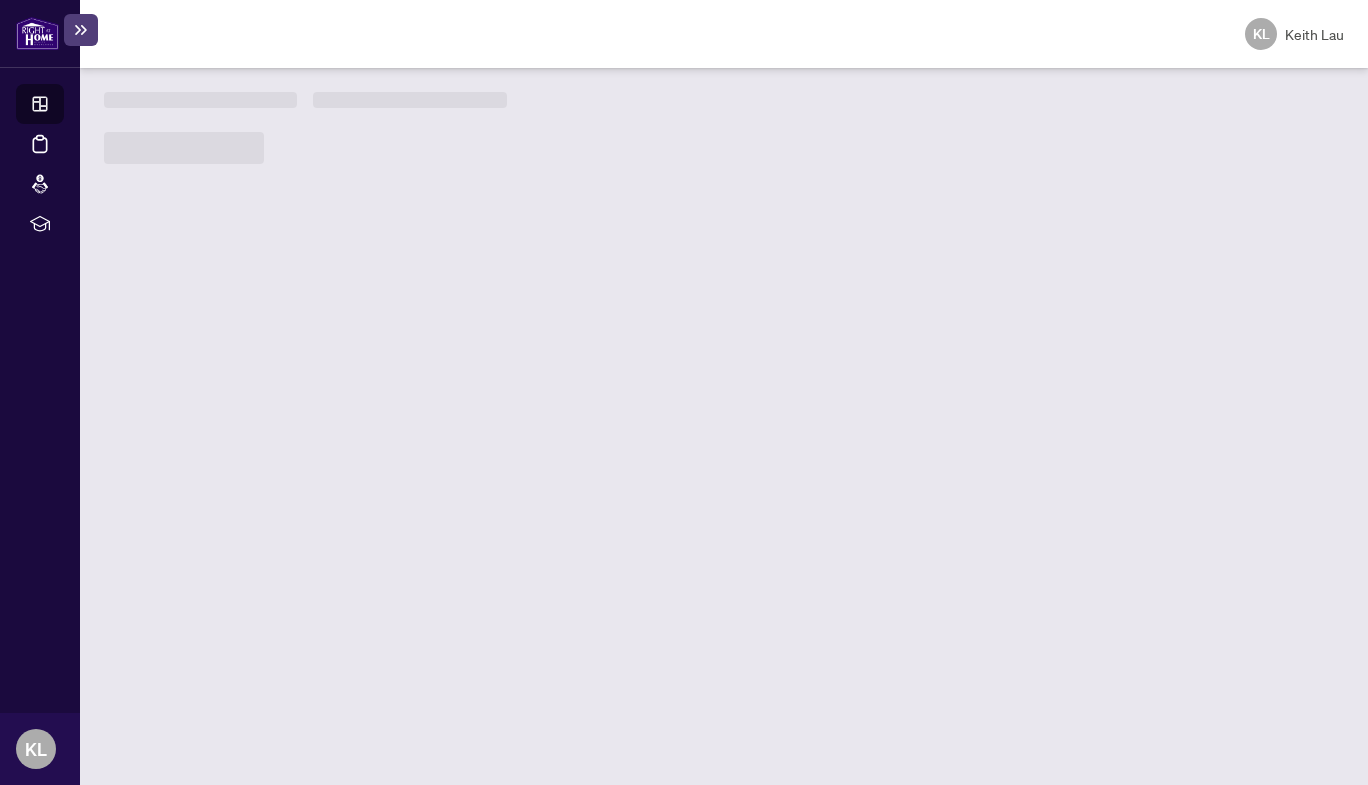 scroll, scrollTop: 0, scrollLeft: 0, axis: both 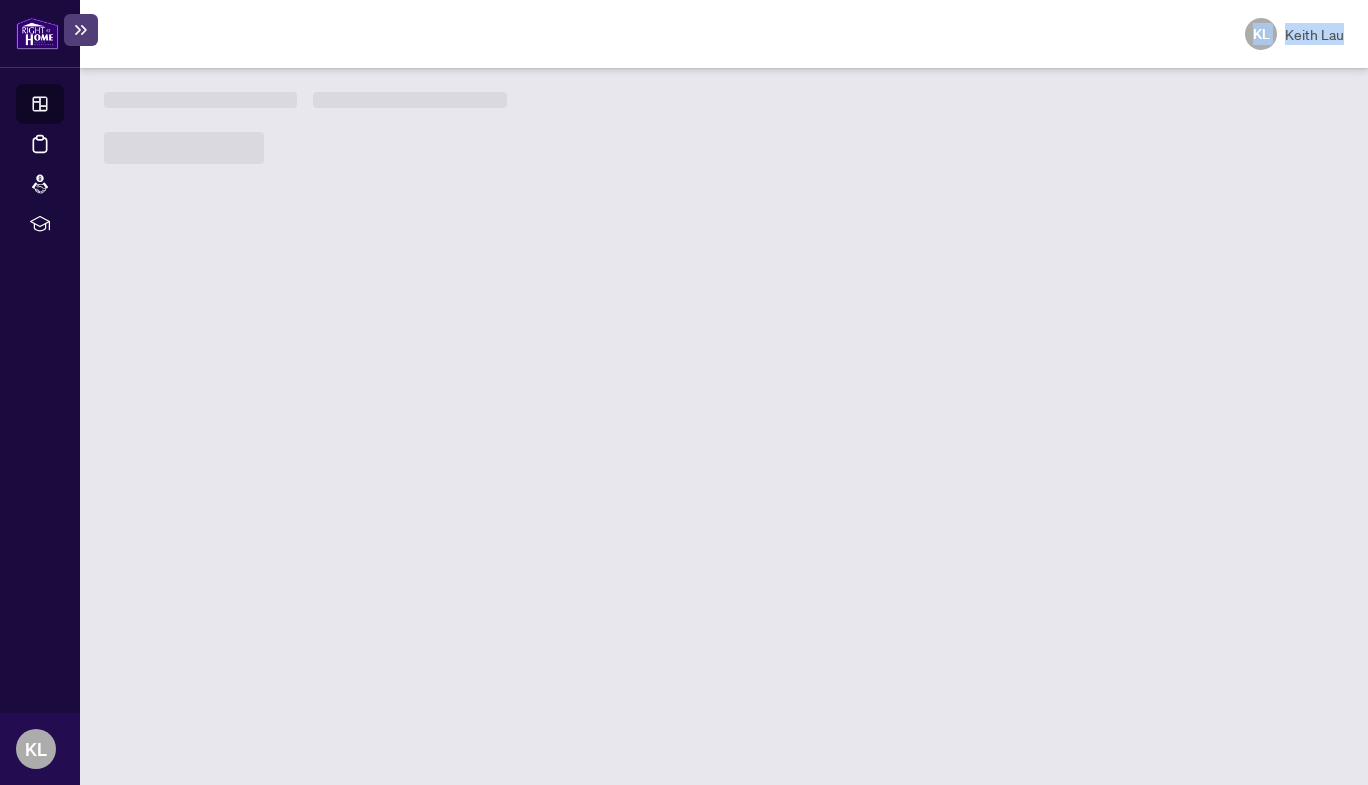 drag, startPoint x: 609, startPoint y: 126, endPoint x: 821, endPoint y: 50, distance: 225.21101 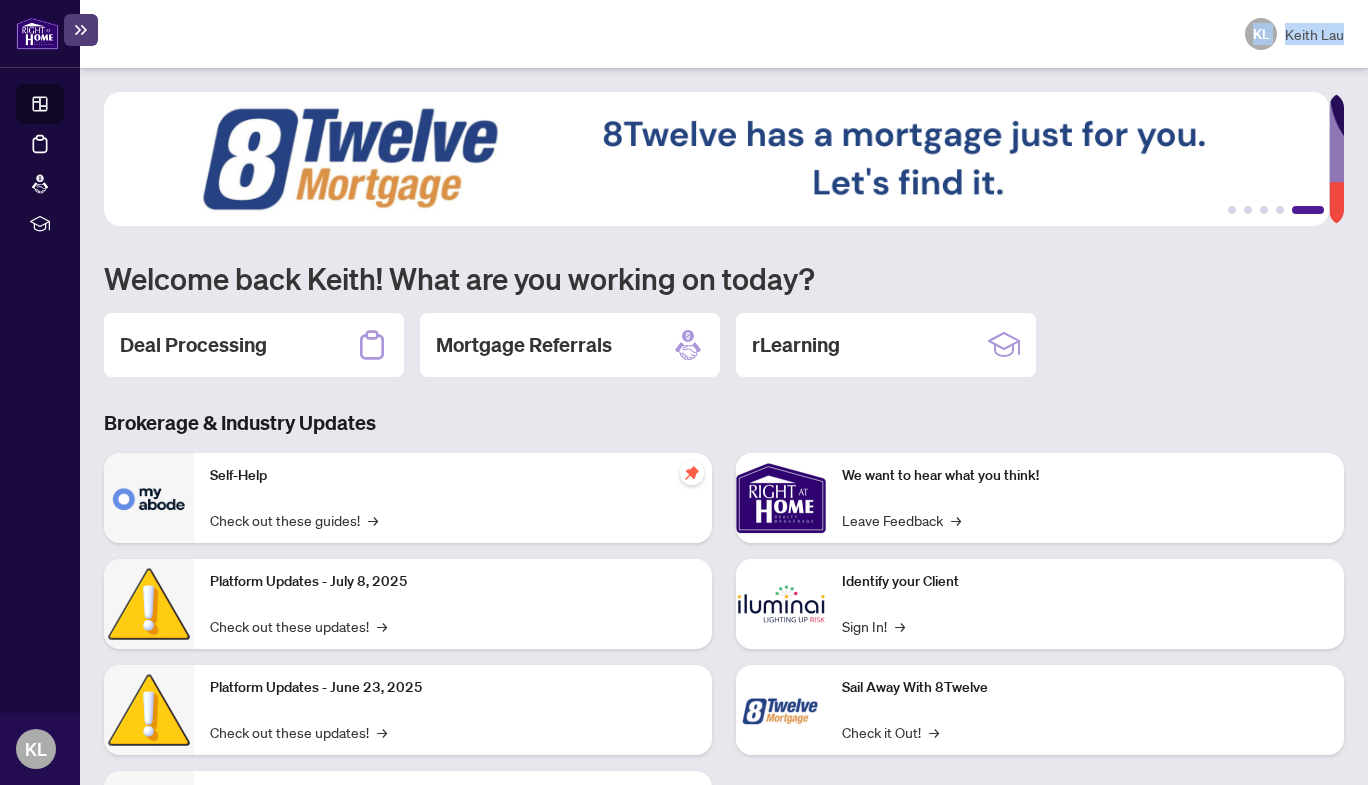 scroll, scrollTop: 128, scrollLeft: 0, axis: vertical 